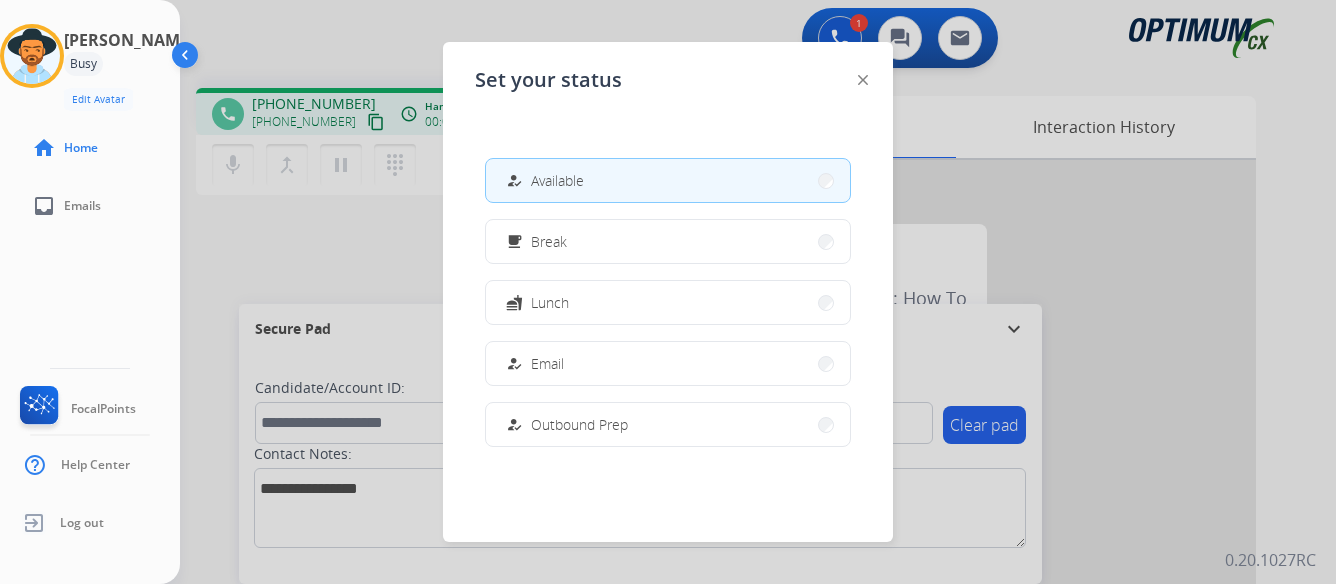 scroll, scrollTop: 0, scrollLeft: 0, axis: both 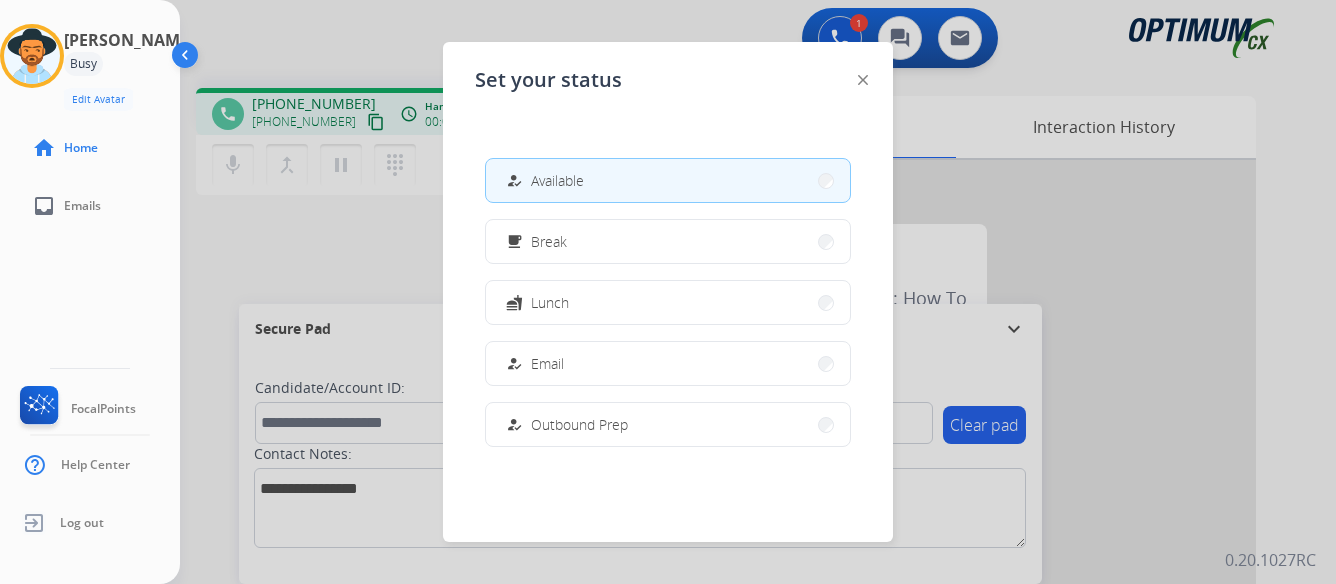 click at bounding box center (668, 292) 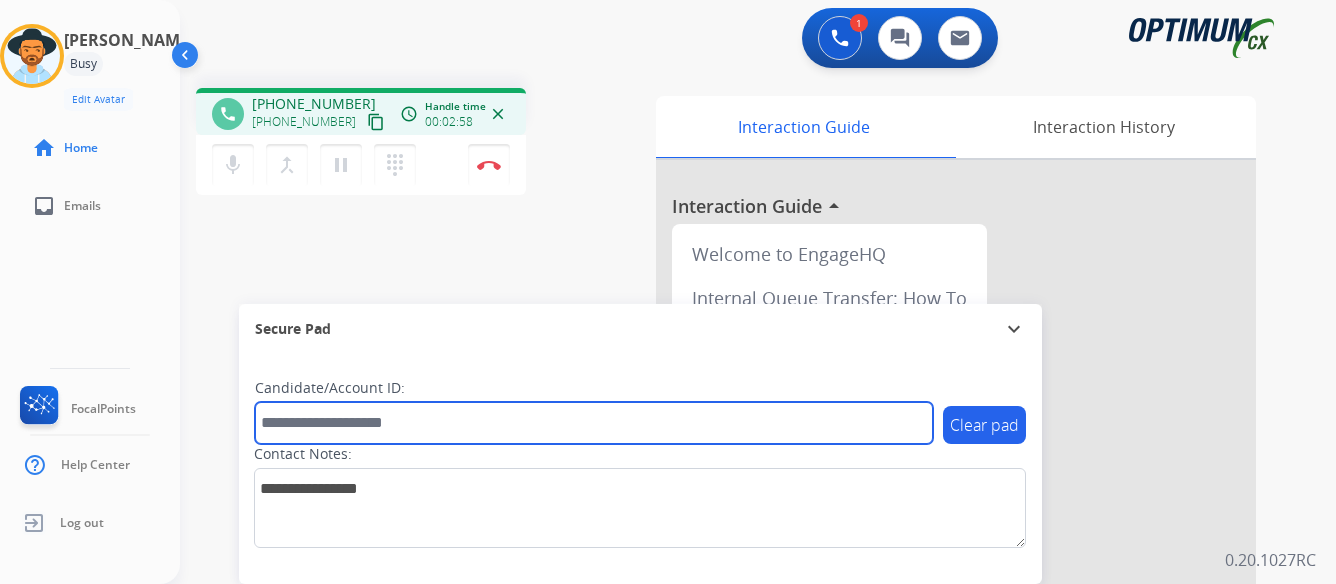 paste on "*******" 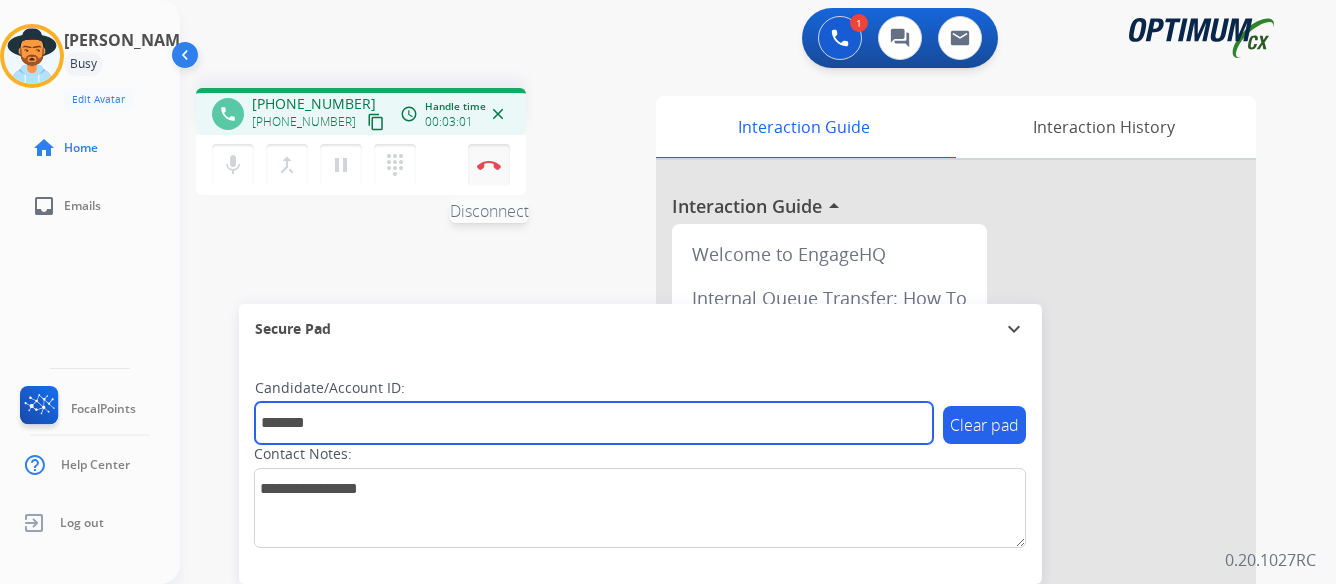 type on "*******" 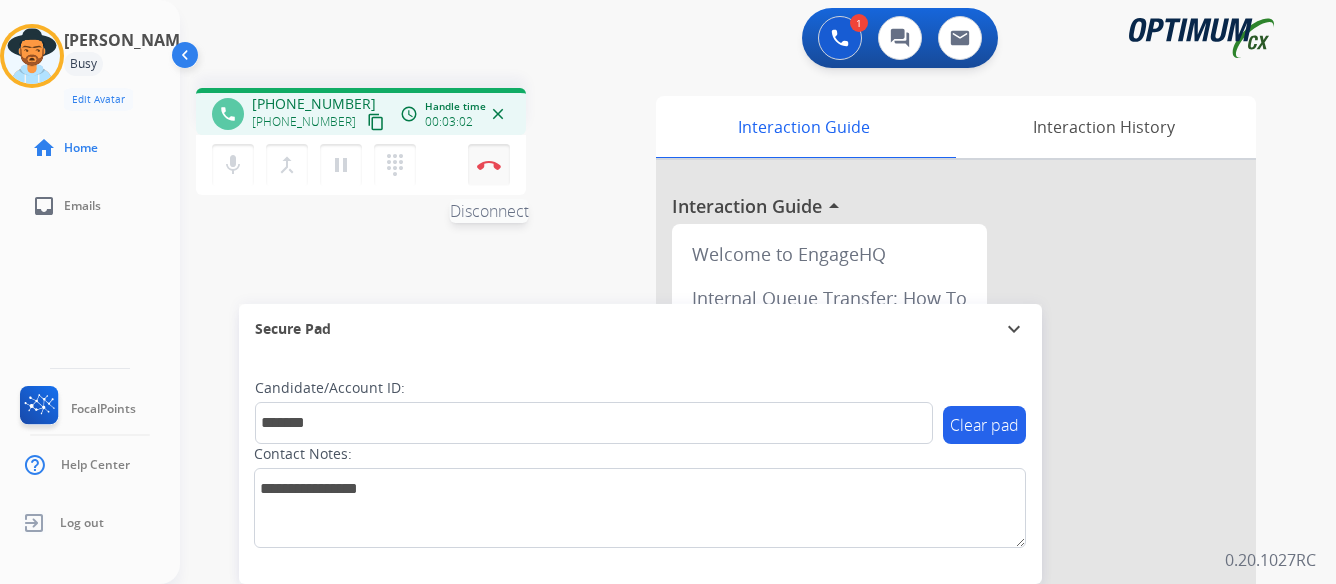 click at bounding box center (489, 165) 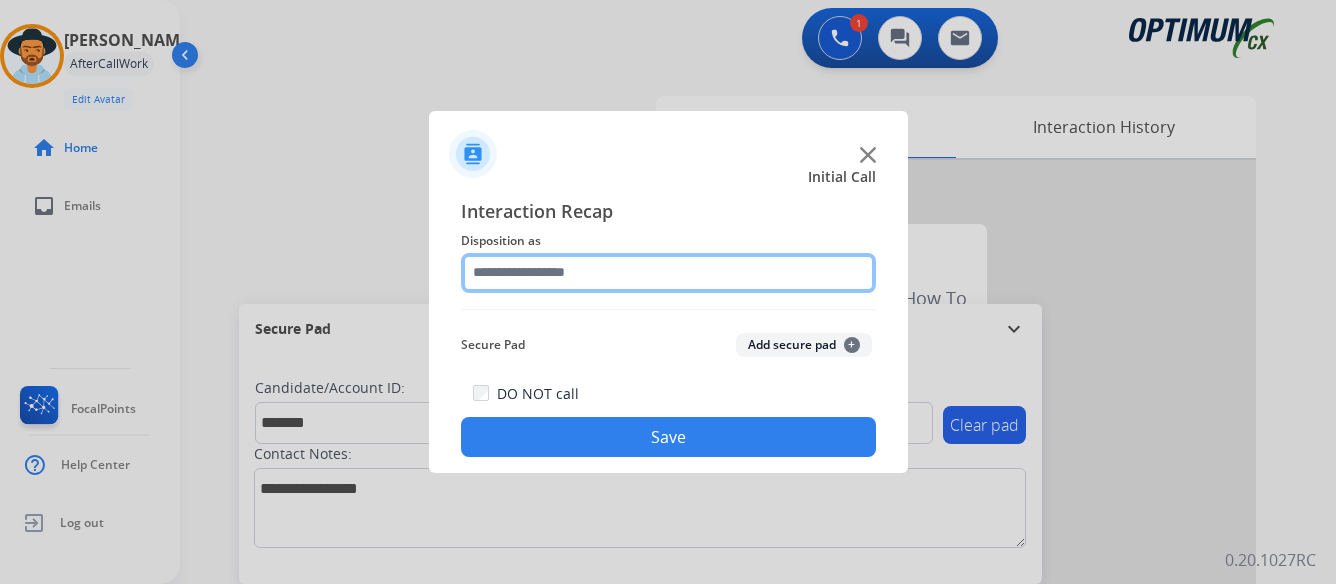 click 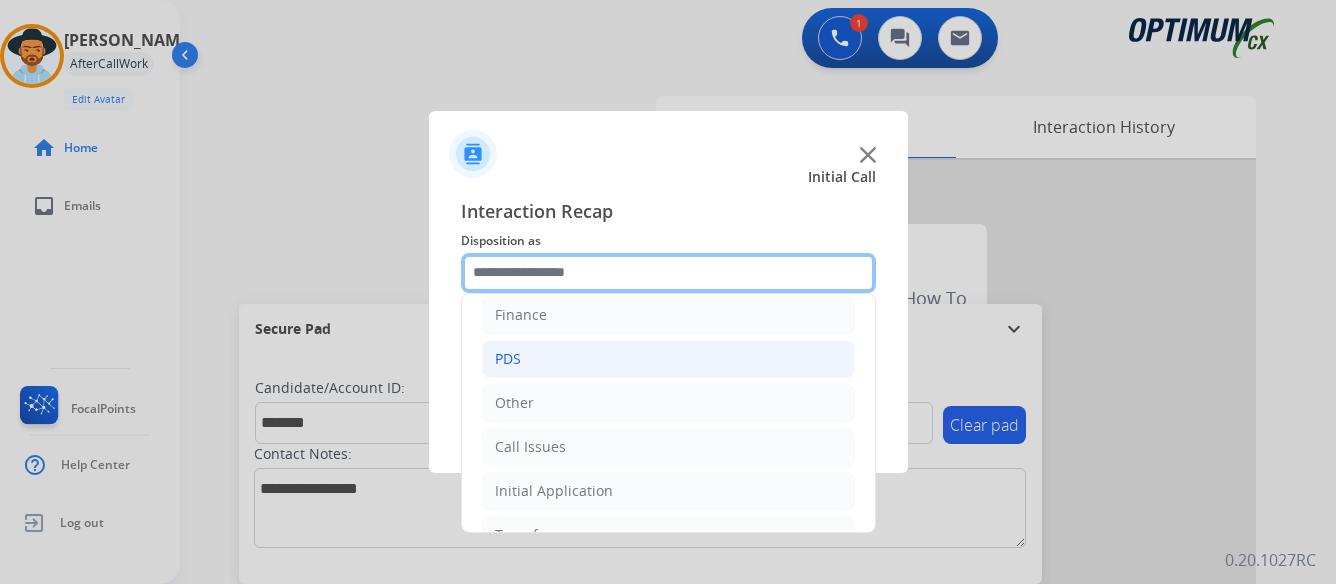 scroll, scrollTop: 136, scrollLeft: 0, axis: vertical 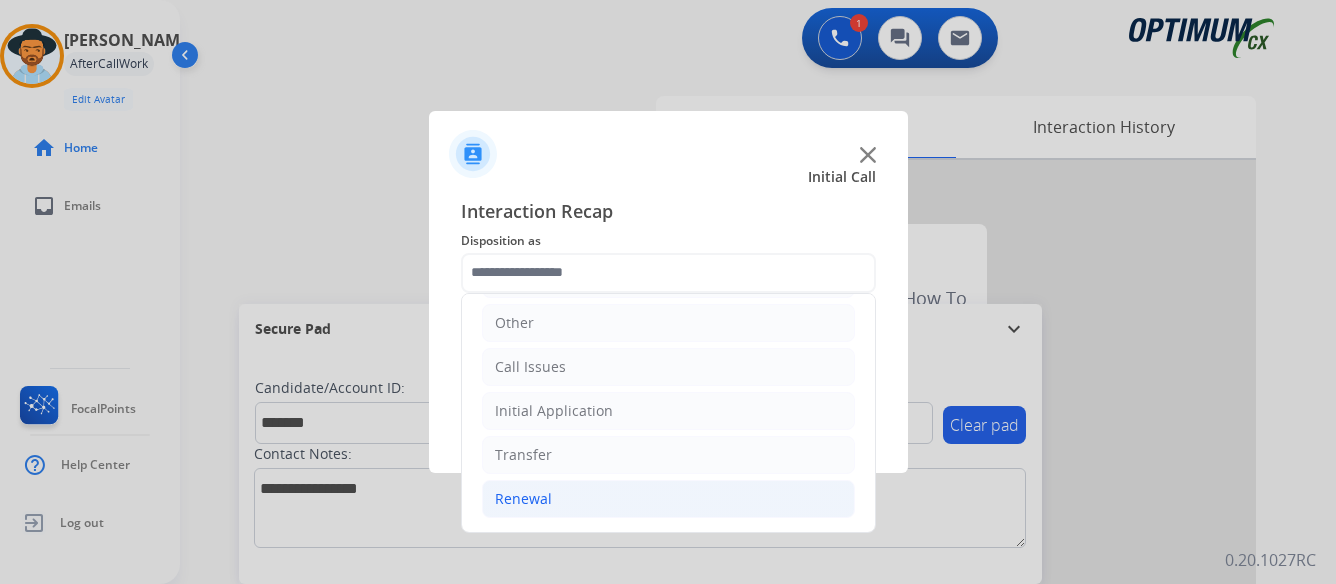 click on "Renewal" 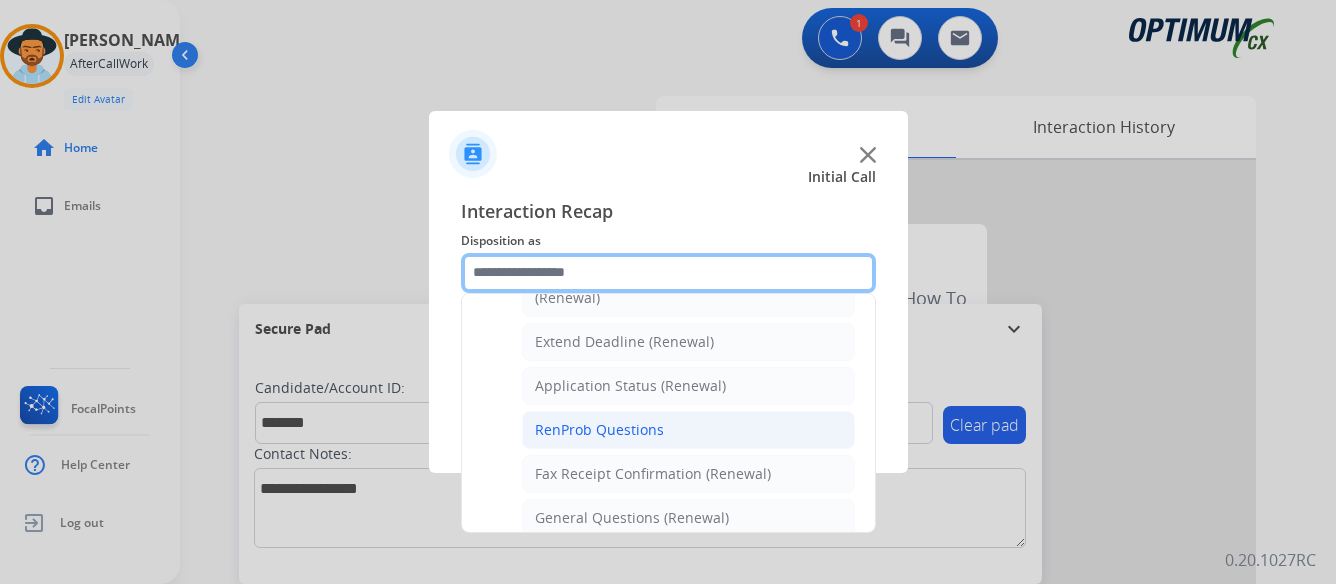 scroll, scrollTop: 436, scrollLeft: 0, axis: vertical 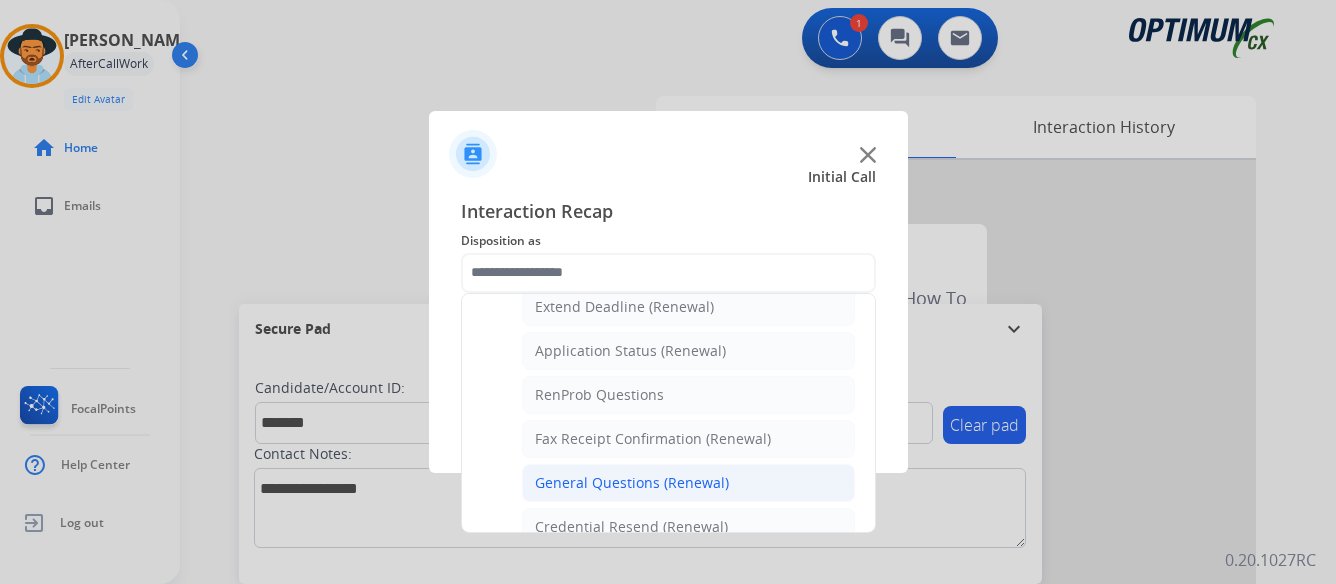 click on "General Questions (Renewal)" 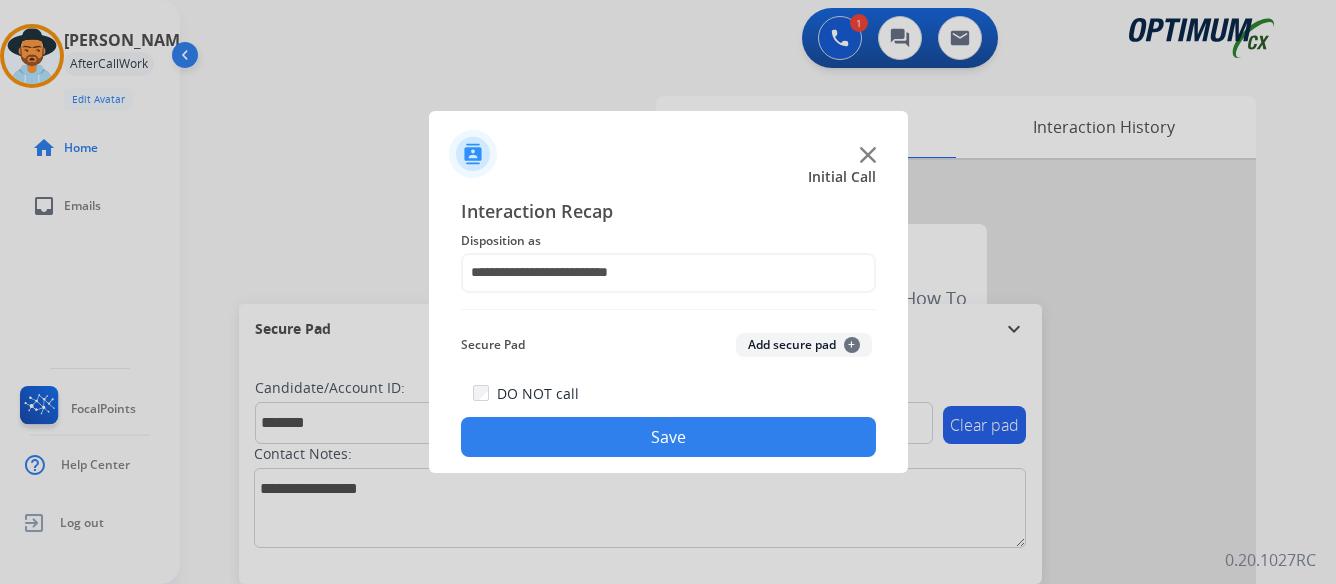 click on "Save" 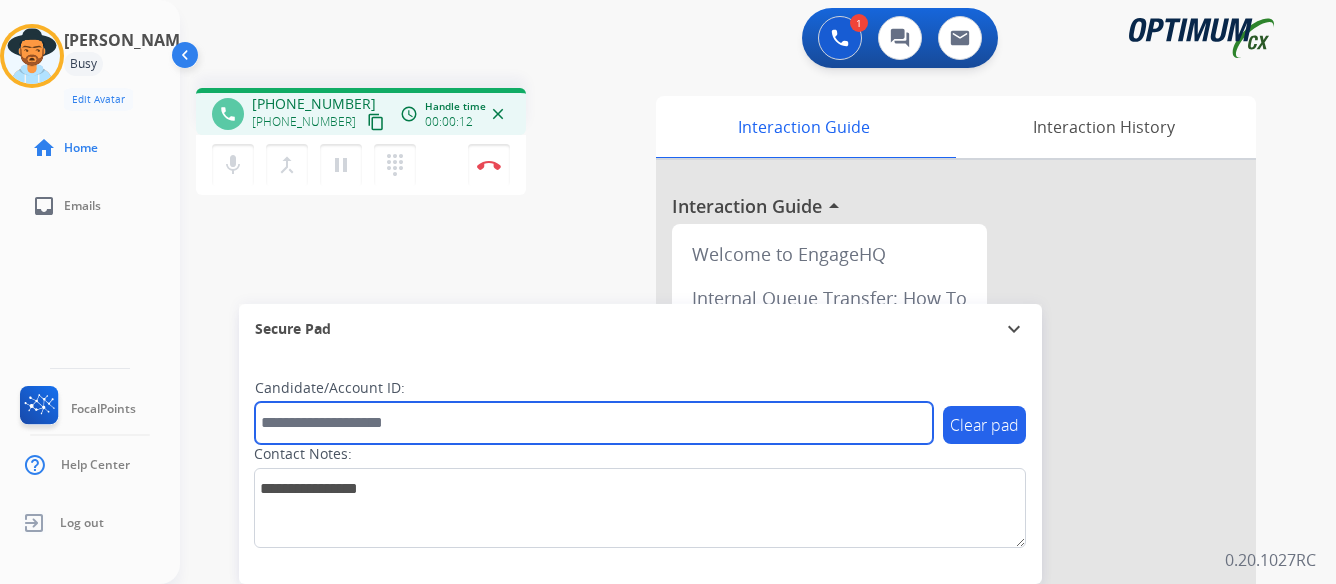 click at bounding box center (594, 423) 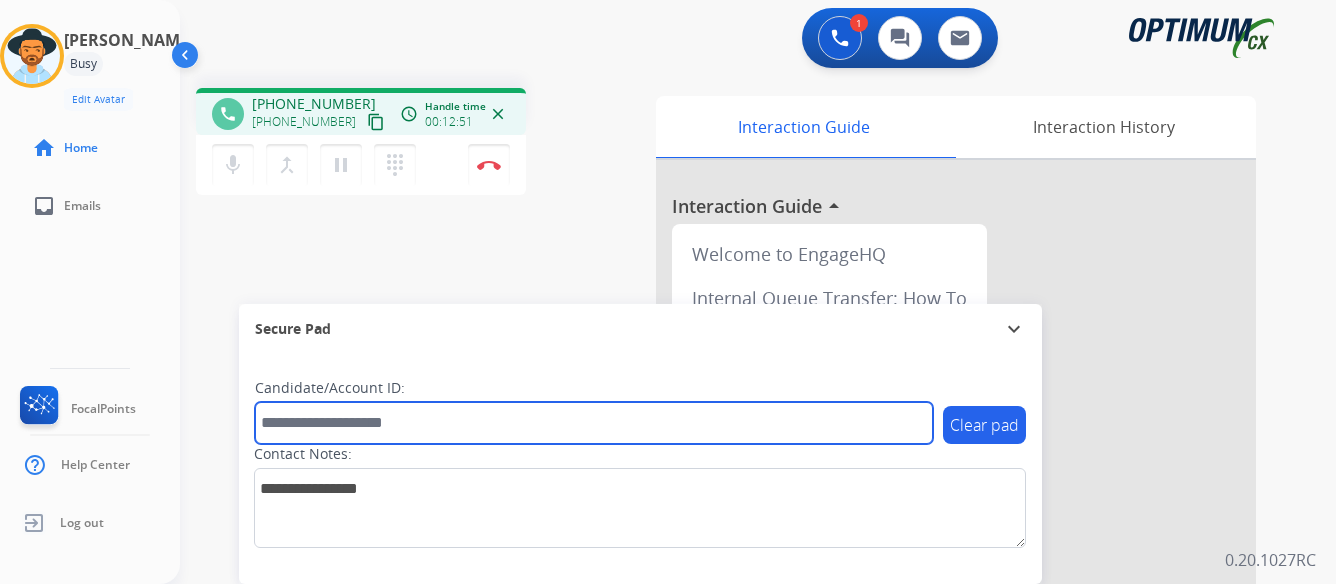 paste on "*******" 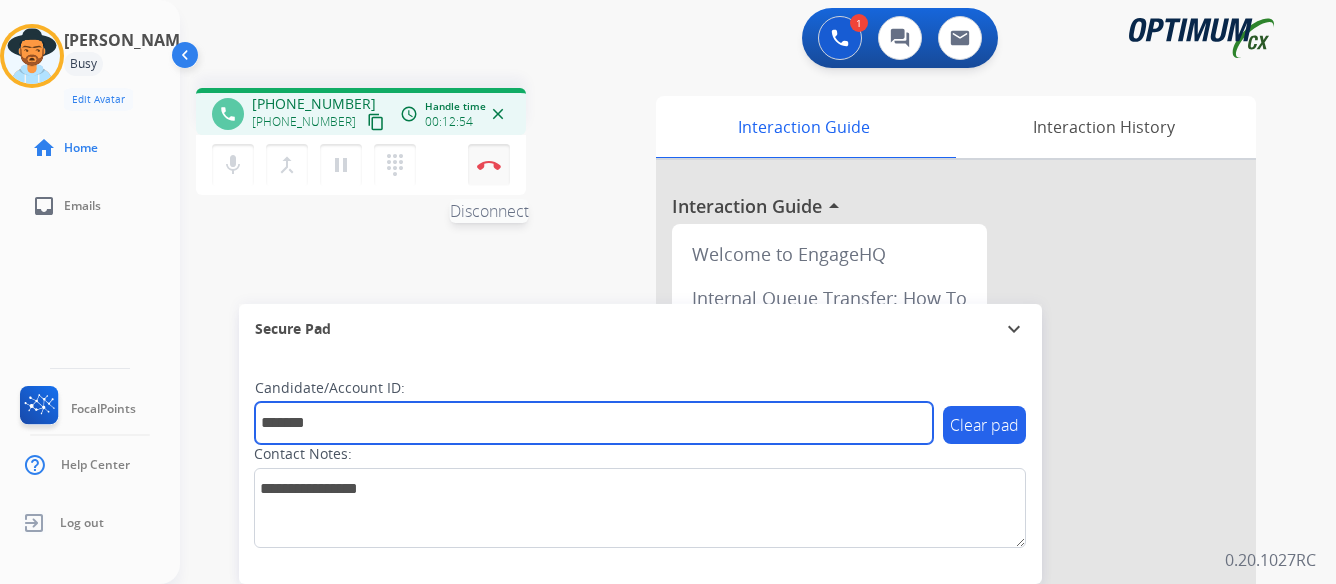 type on "*******" 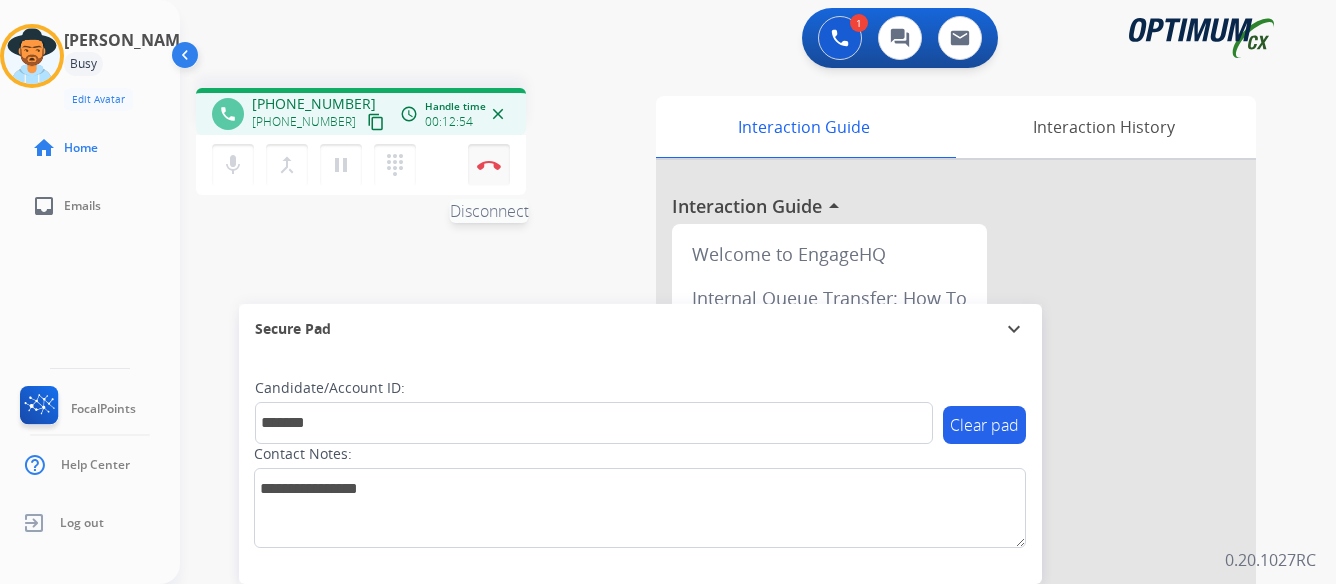 click at bounding box center (489, 165) 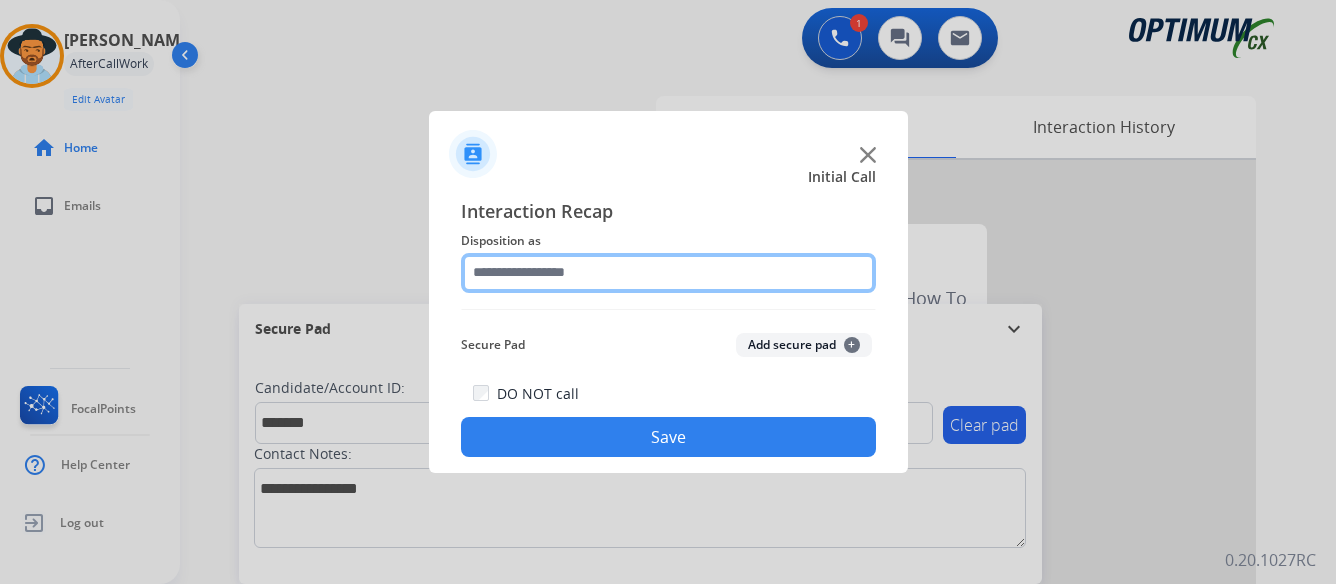 click 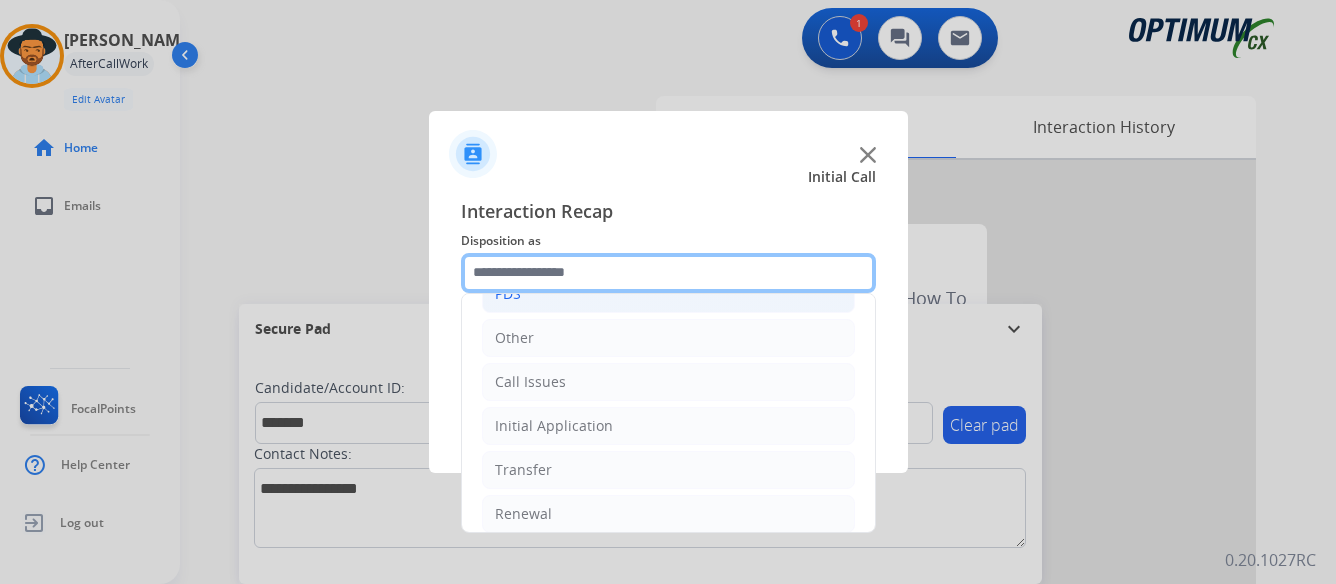 scroll, scrollTop: 136, scrollLeft: 0, axis: vertical 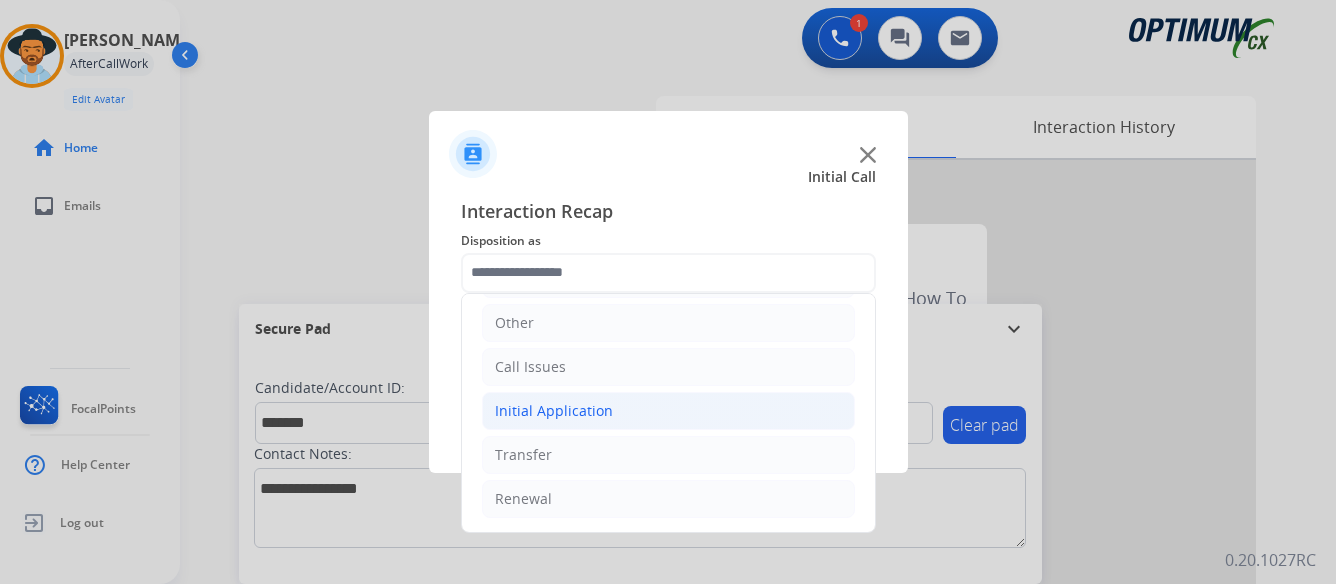 click on "Initial Application" 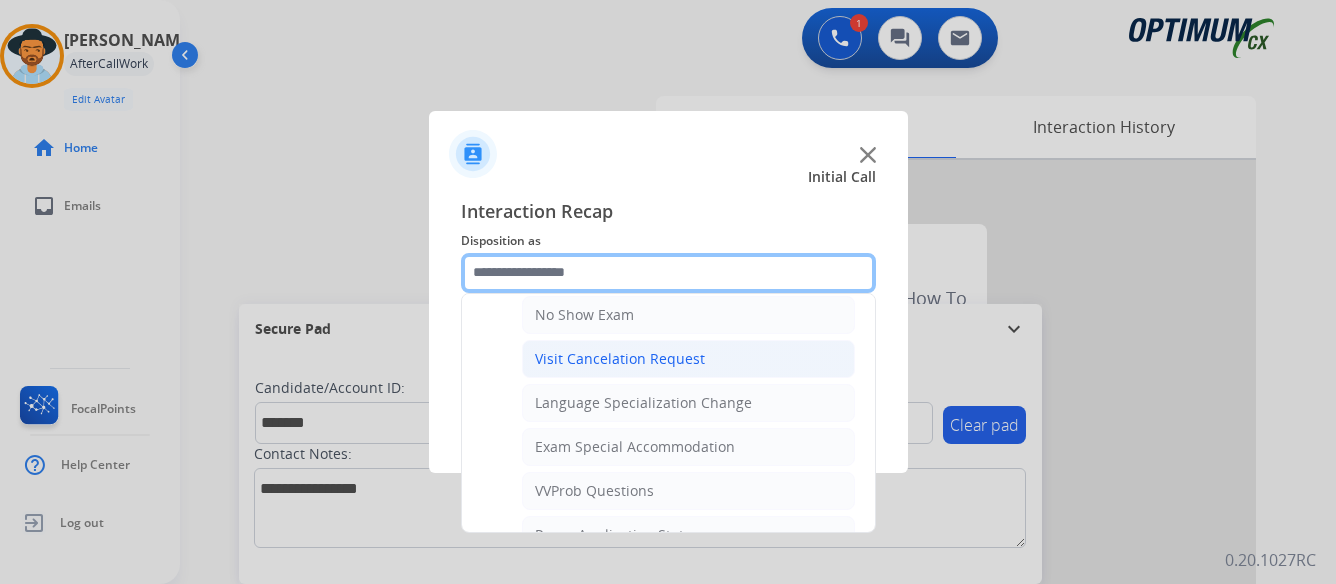 scroll, scrollTop: 812, scrollLeft: 0, axis: vertical 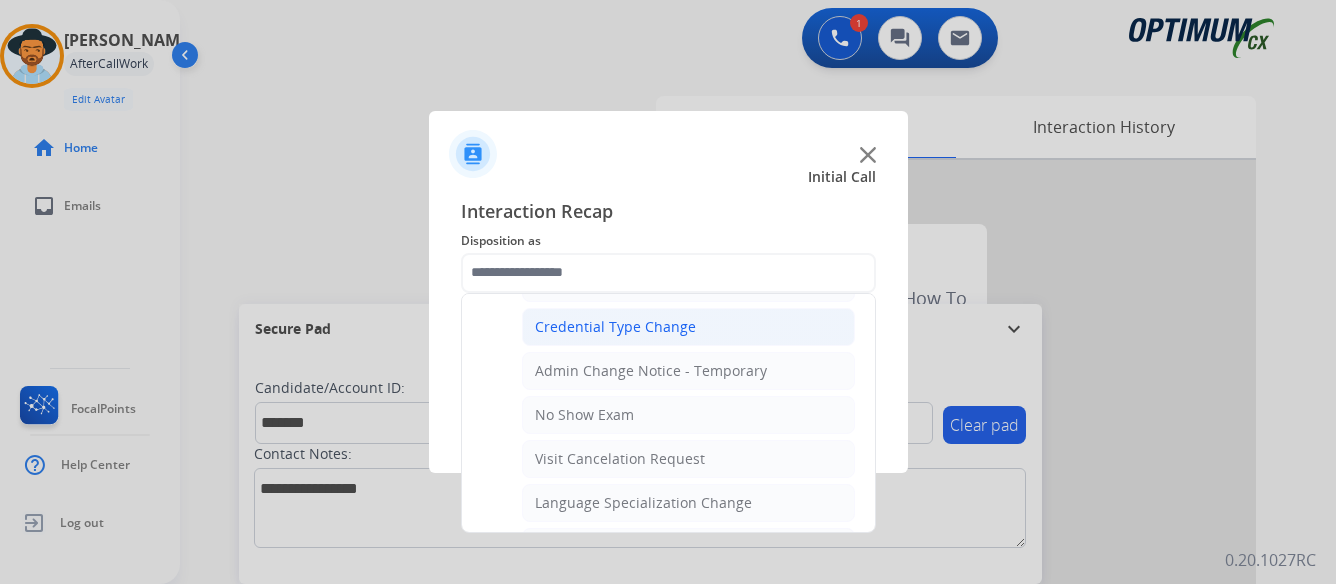 click on "Credential Type Change" 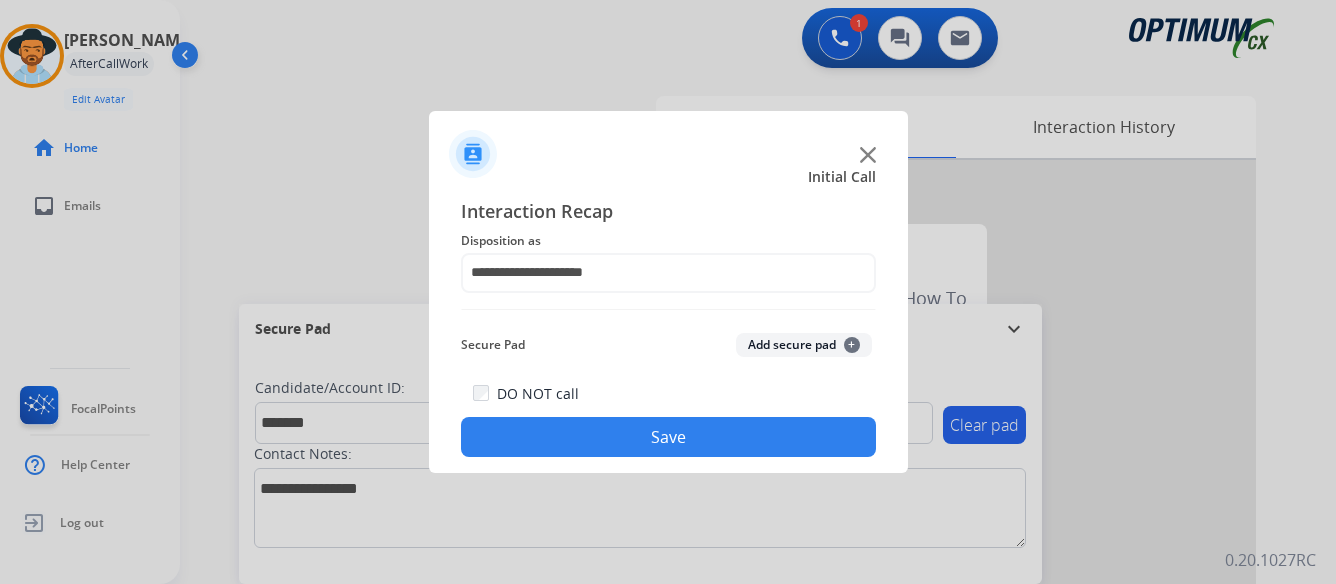 click on "Save" 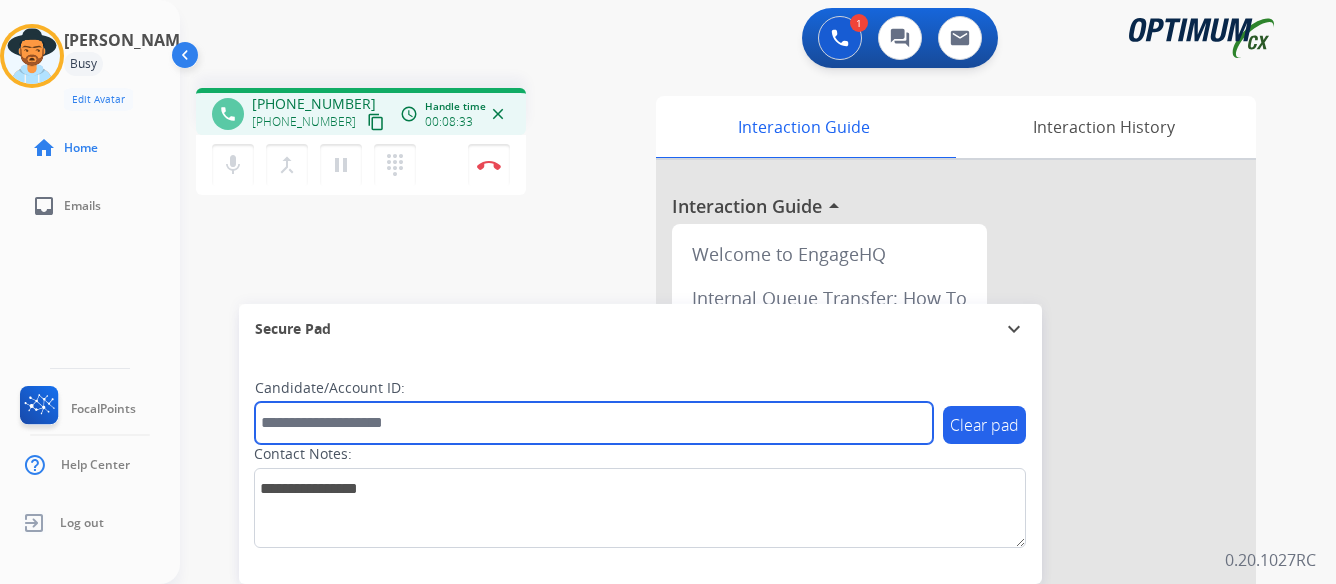 click at bounding box center [594, 423] 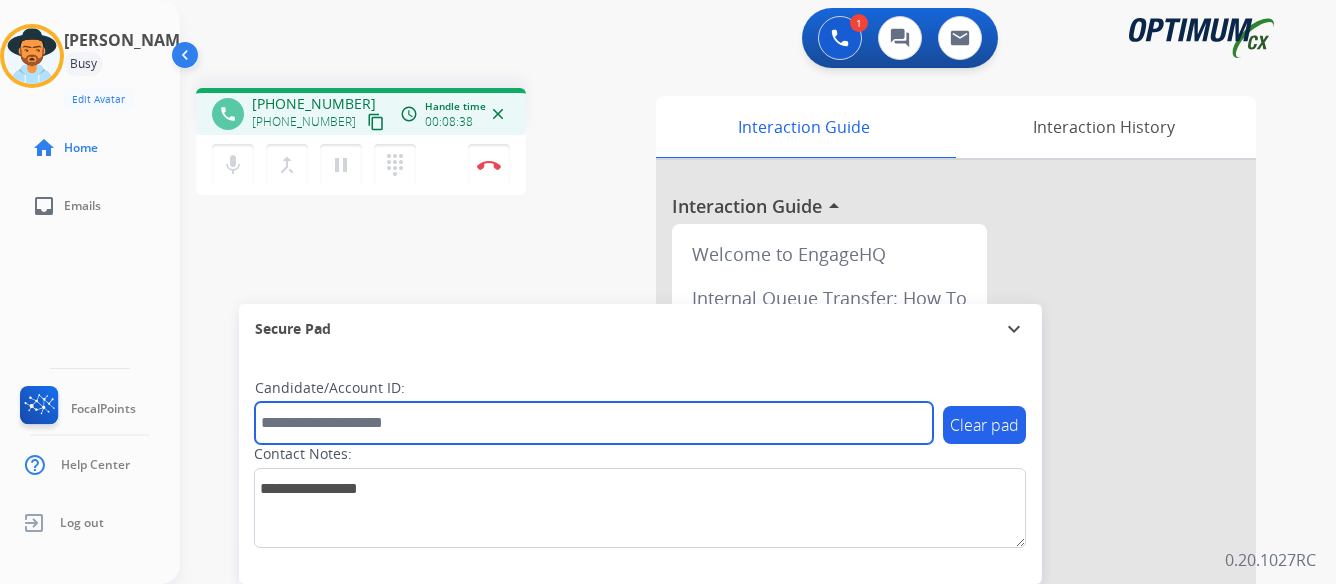 paste on "*******" 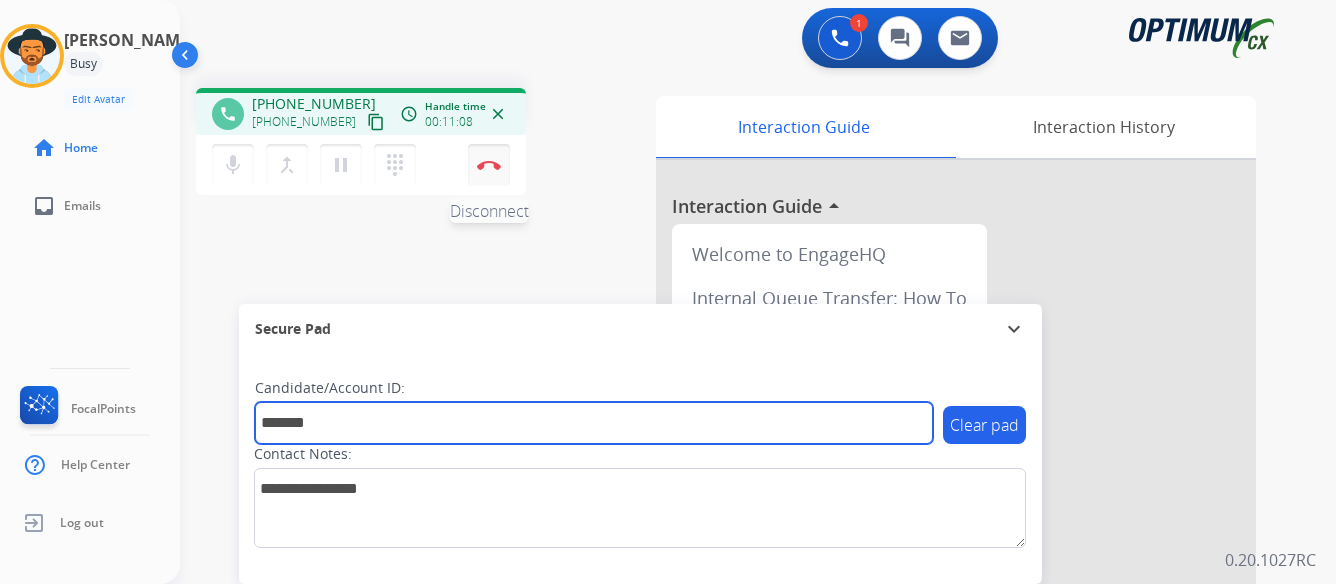 type on "*******" 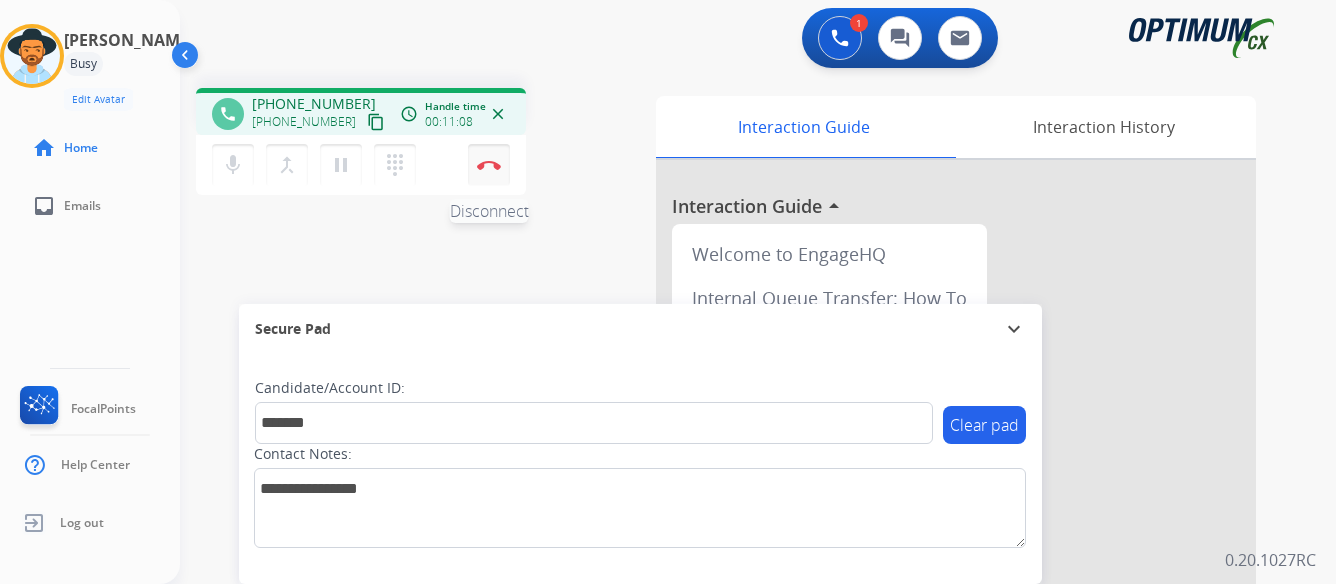 click at bounding box center [489, 165] 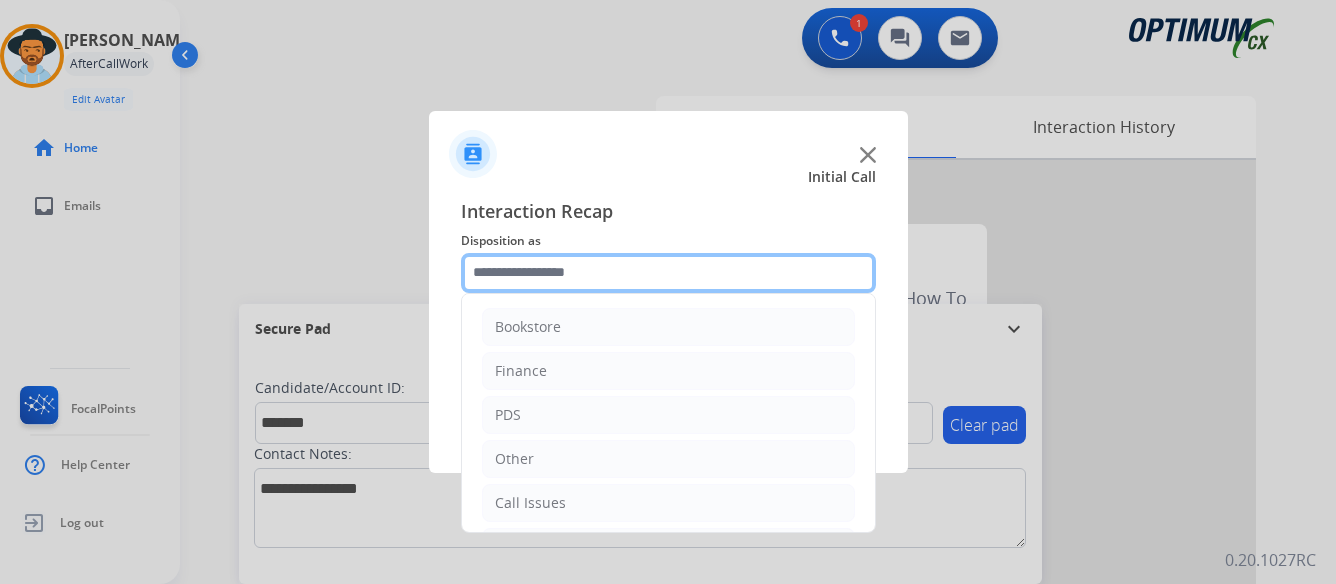 click 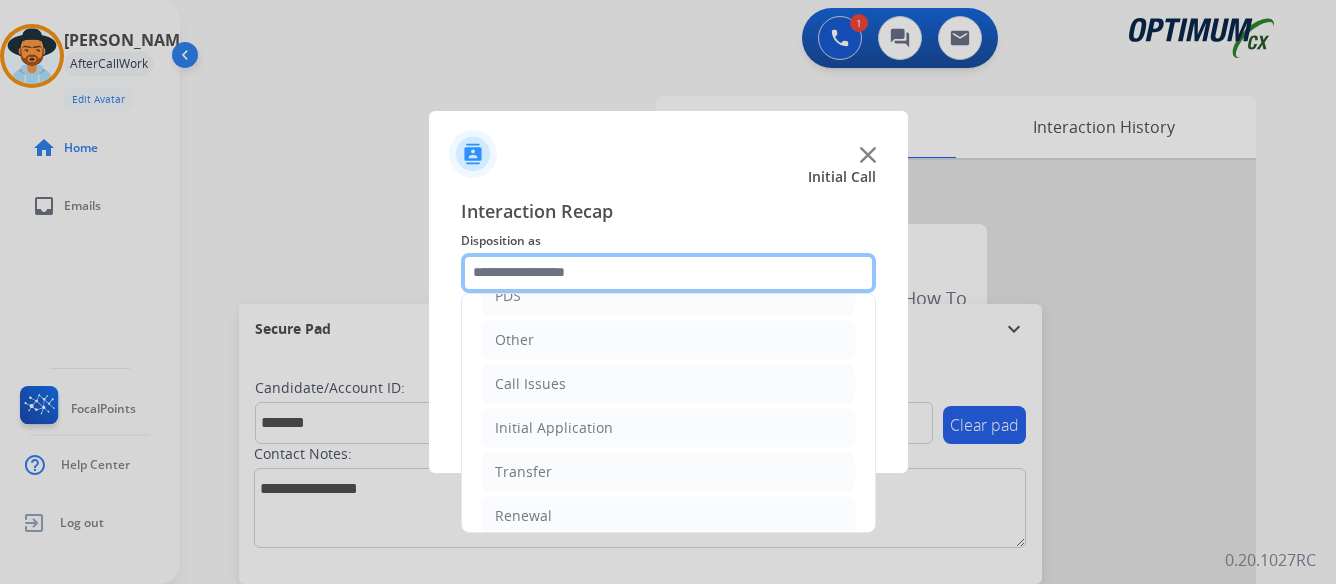 scroll, scrollTop: 136, scrollLeft: 0, axis: vertical 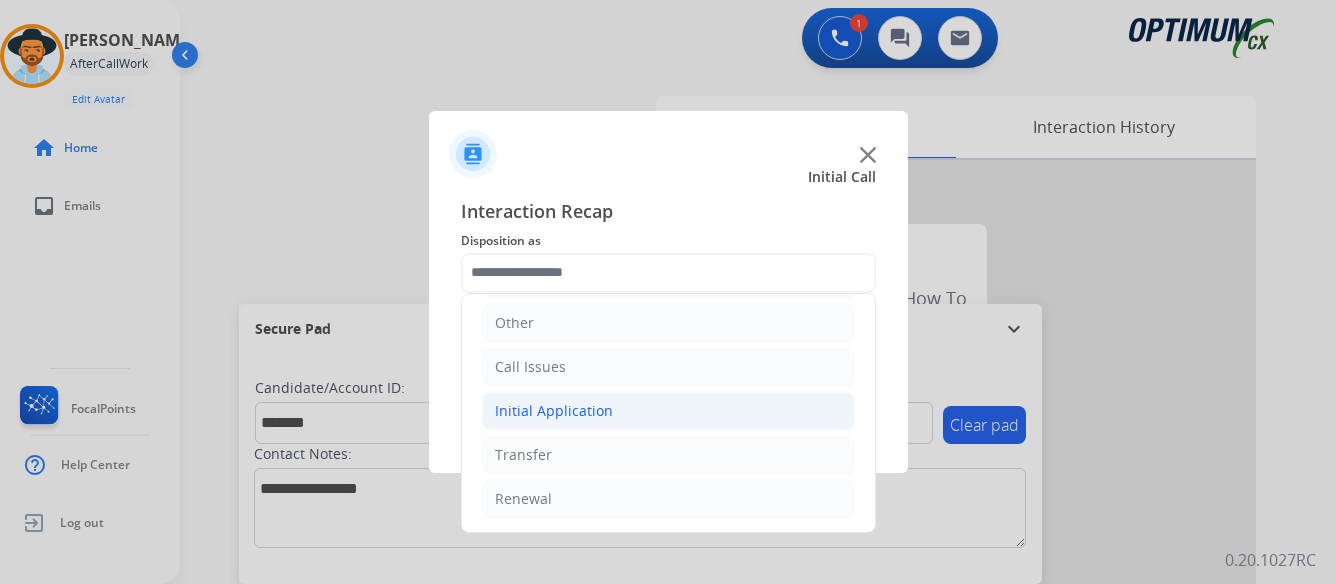 click on "Initial Application" 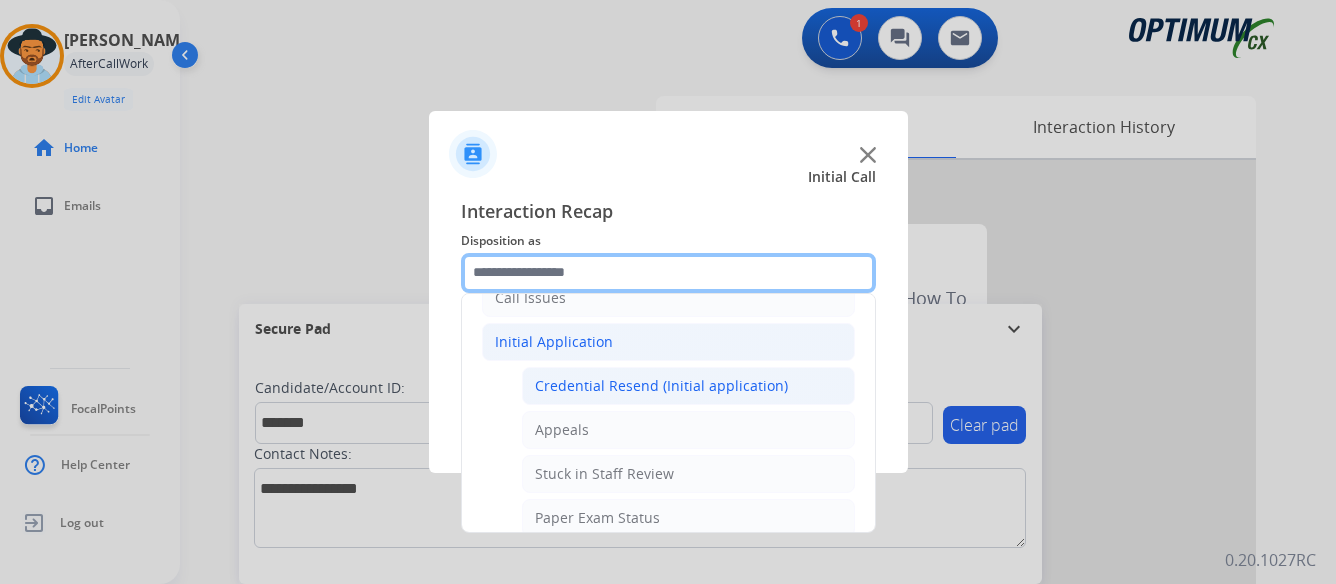 scroll, scrollTop: 236, scrollLeft: 0, axis: vertical 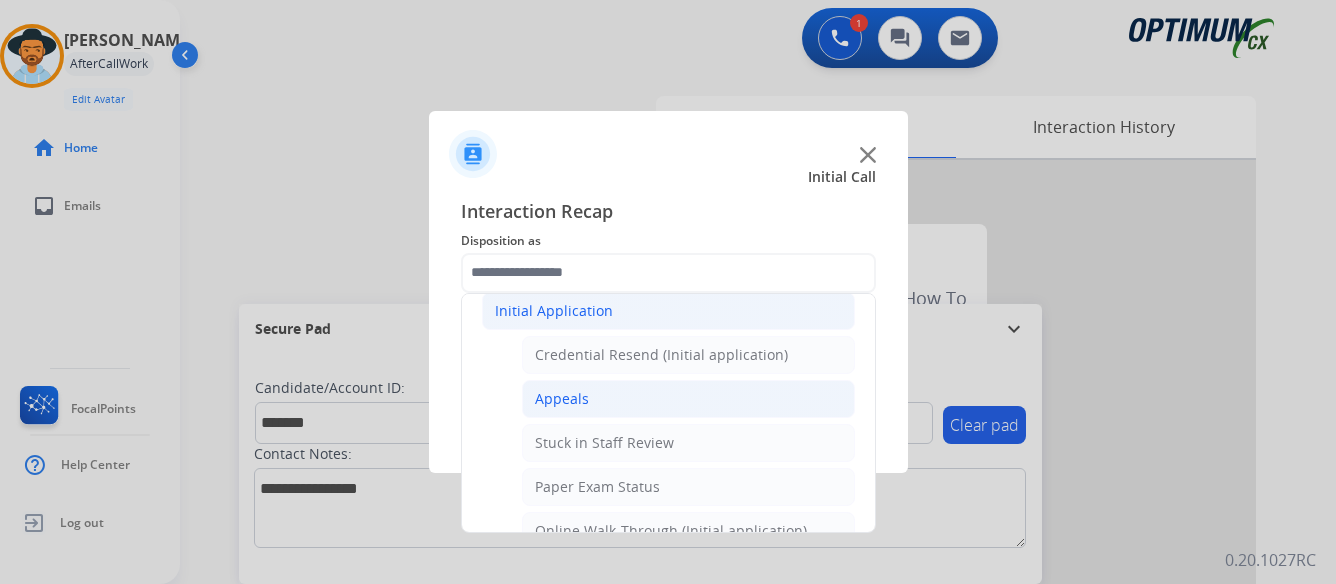 click on "Appeals" 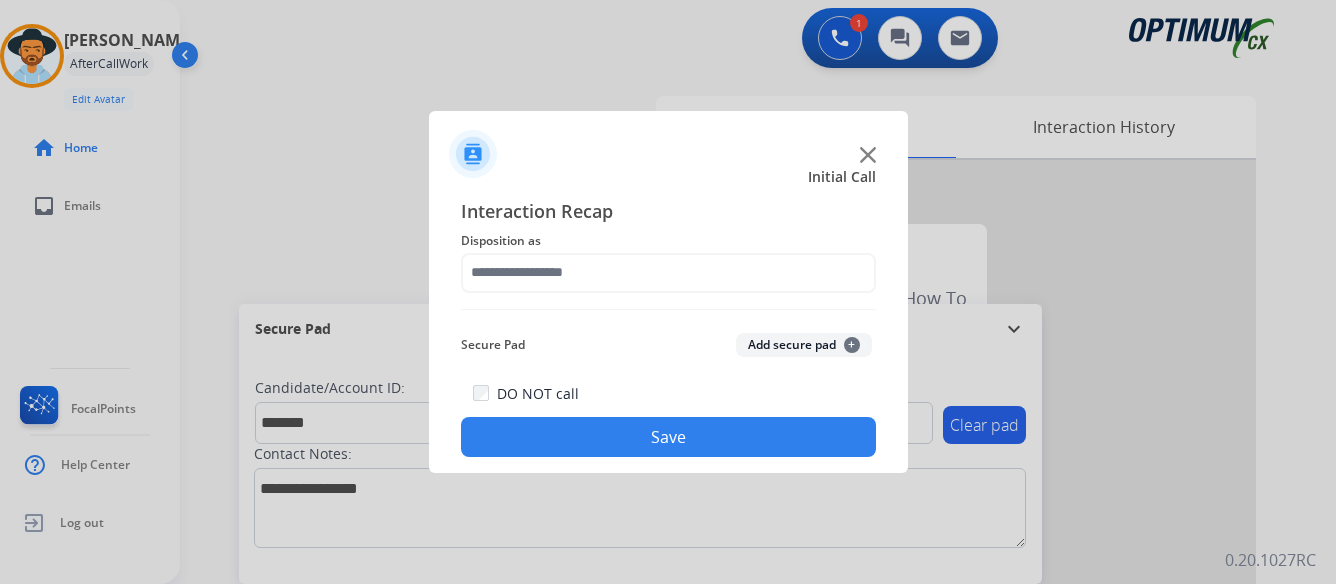 type on "*******" 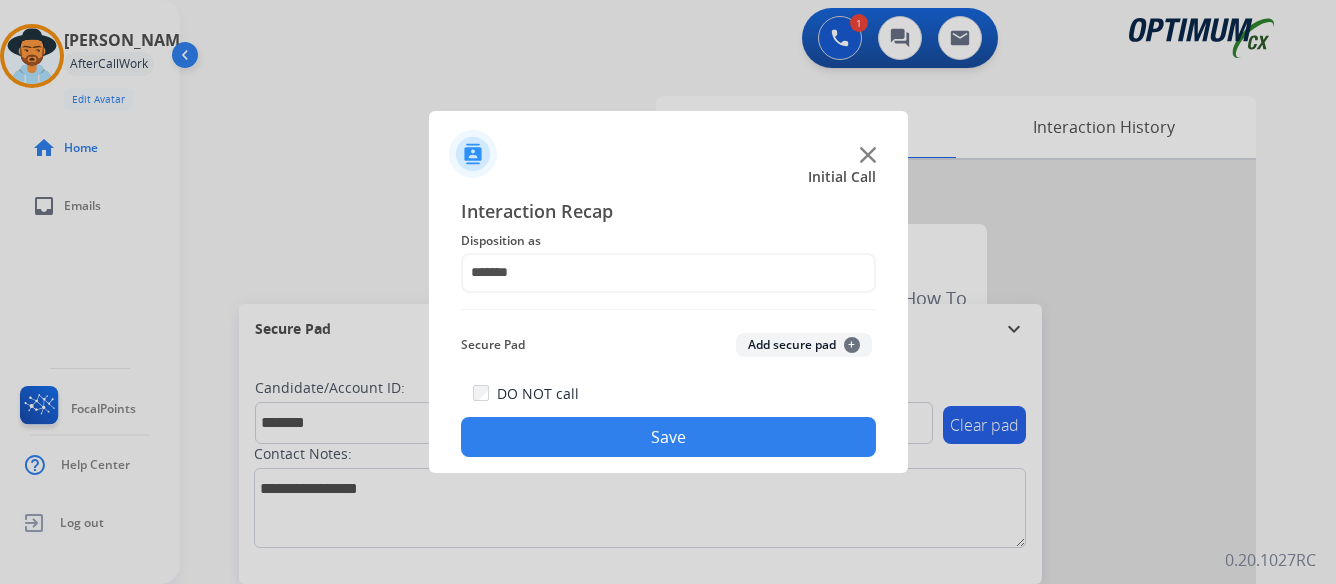 click on "Save" 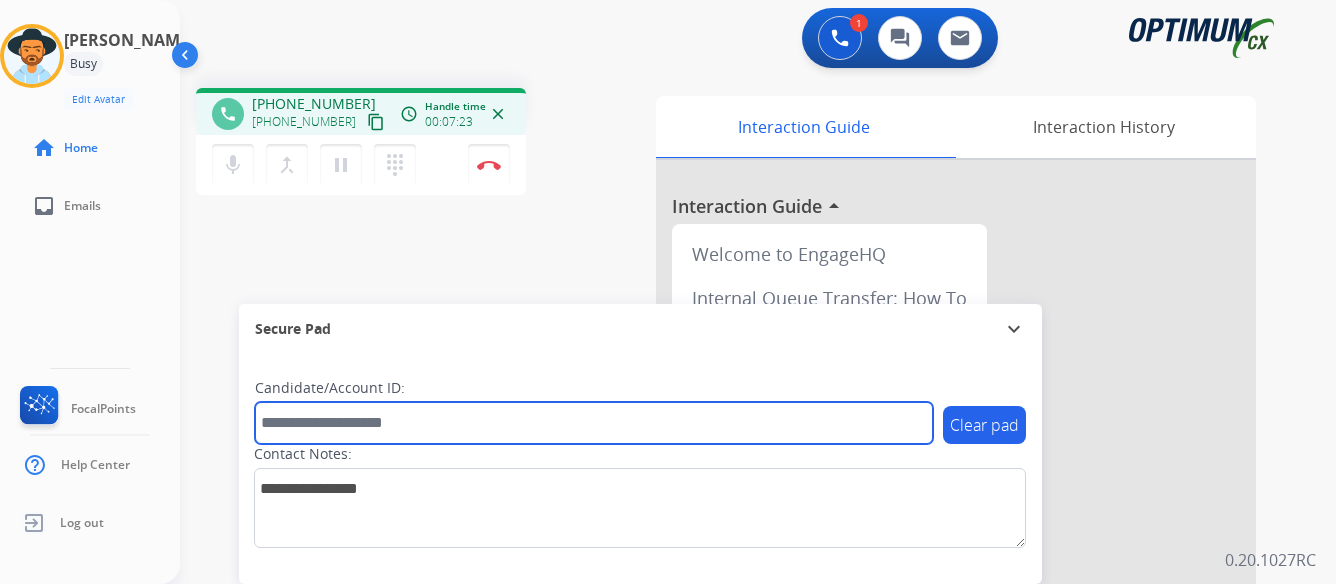 paste on "*******" 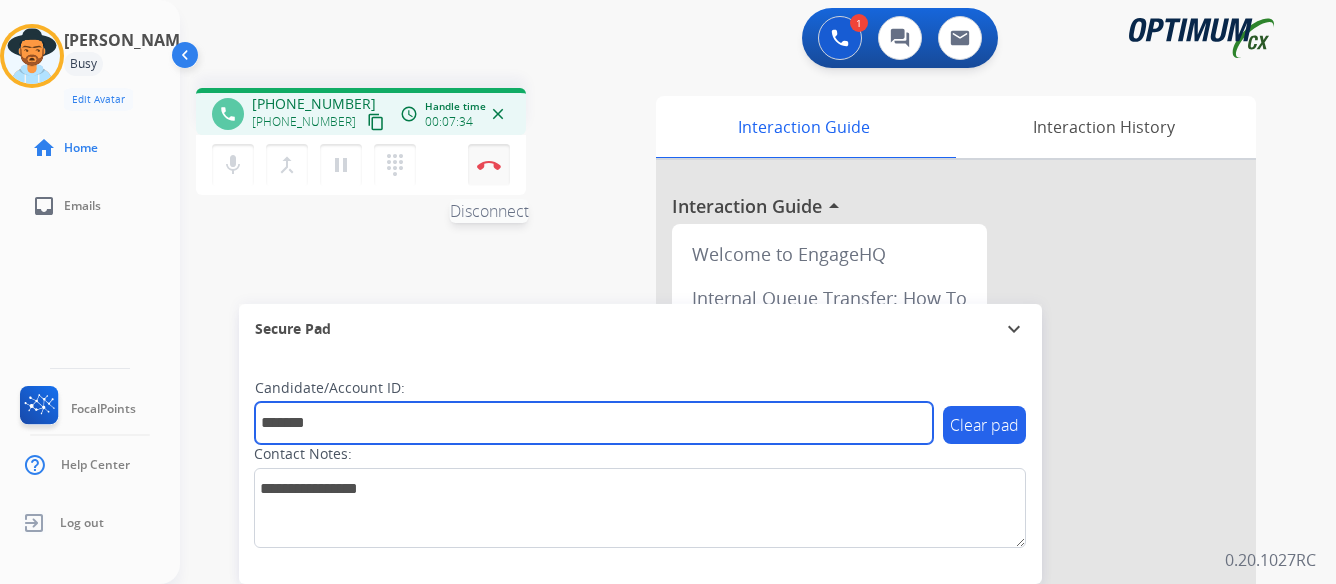 type on "*******" 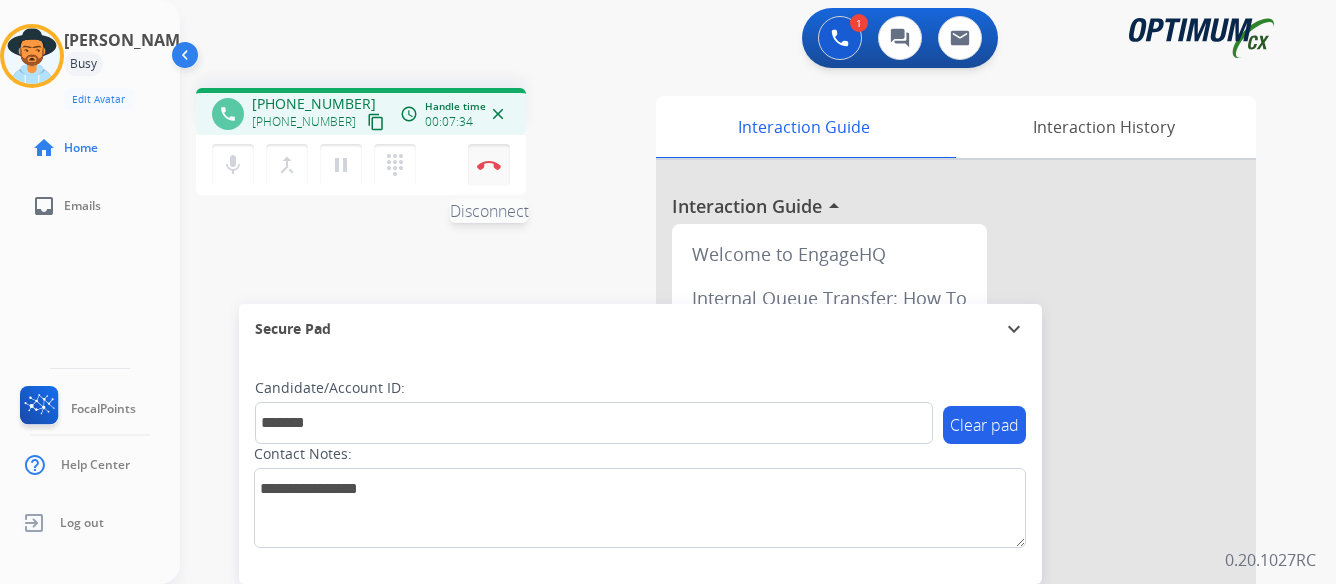 click at bounding box center [489, 165] 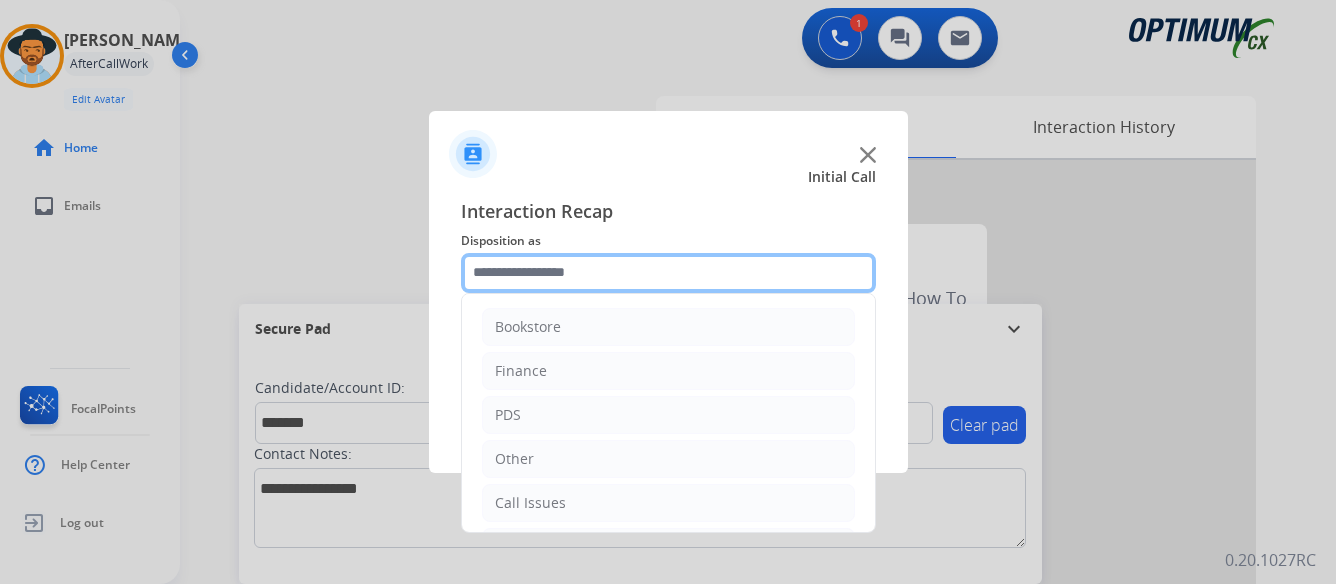 click 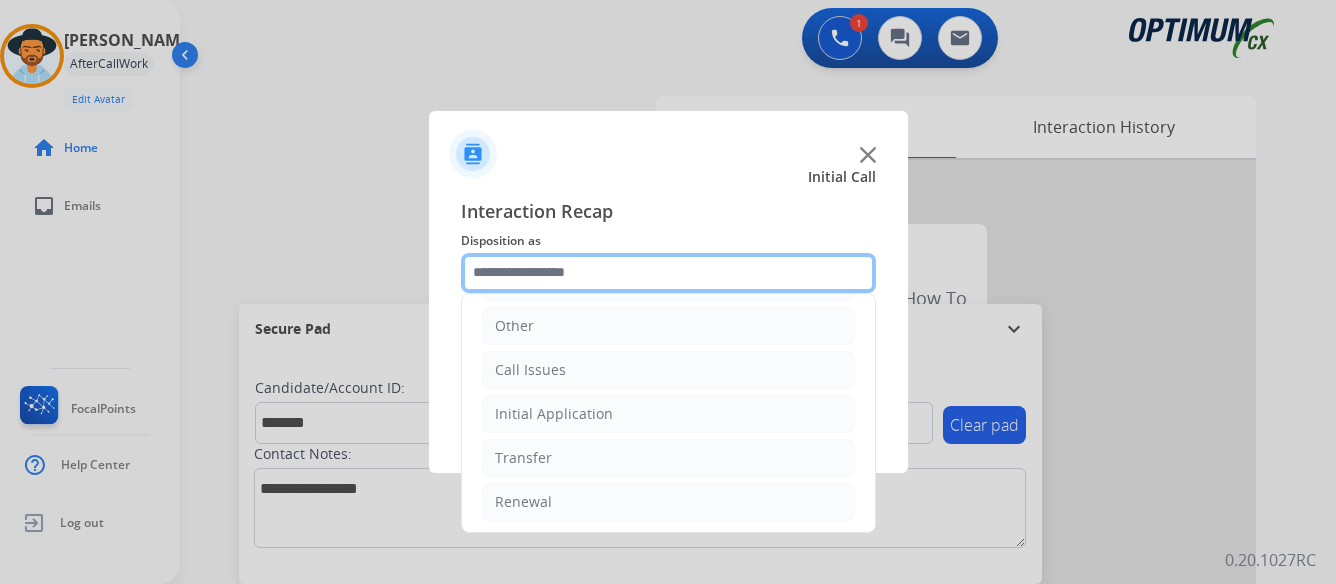 scroll, scrollTop: 136, scrollLeft: 0, axis: vertical 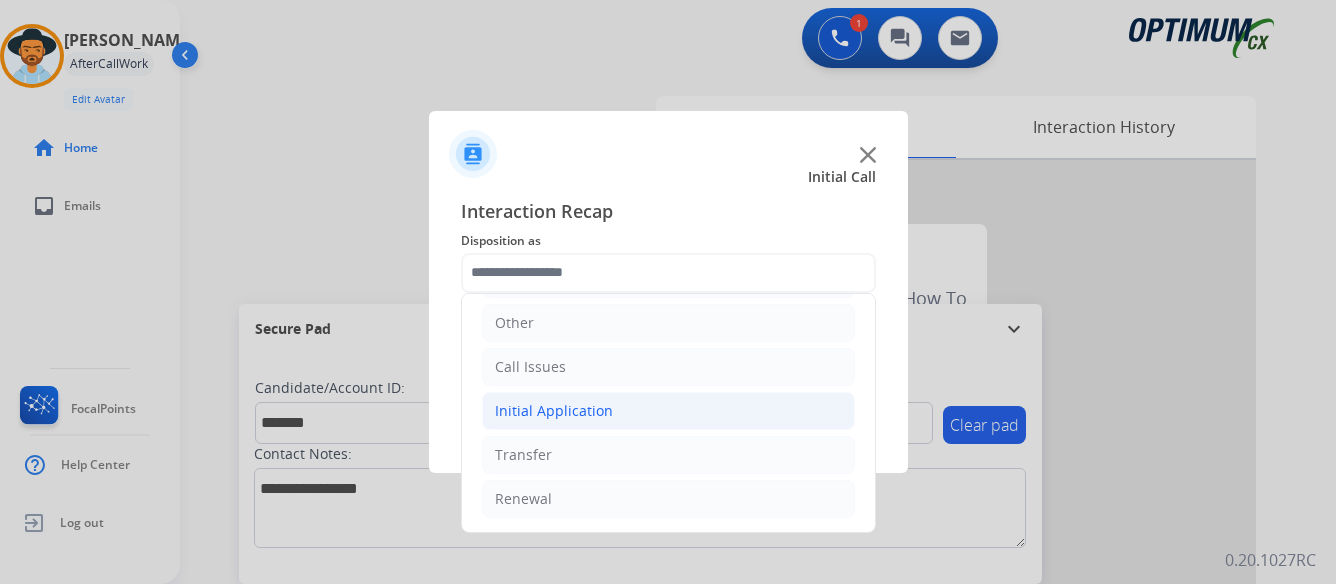click on "Initial Application" 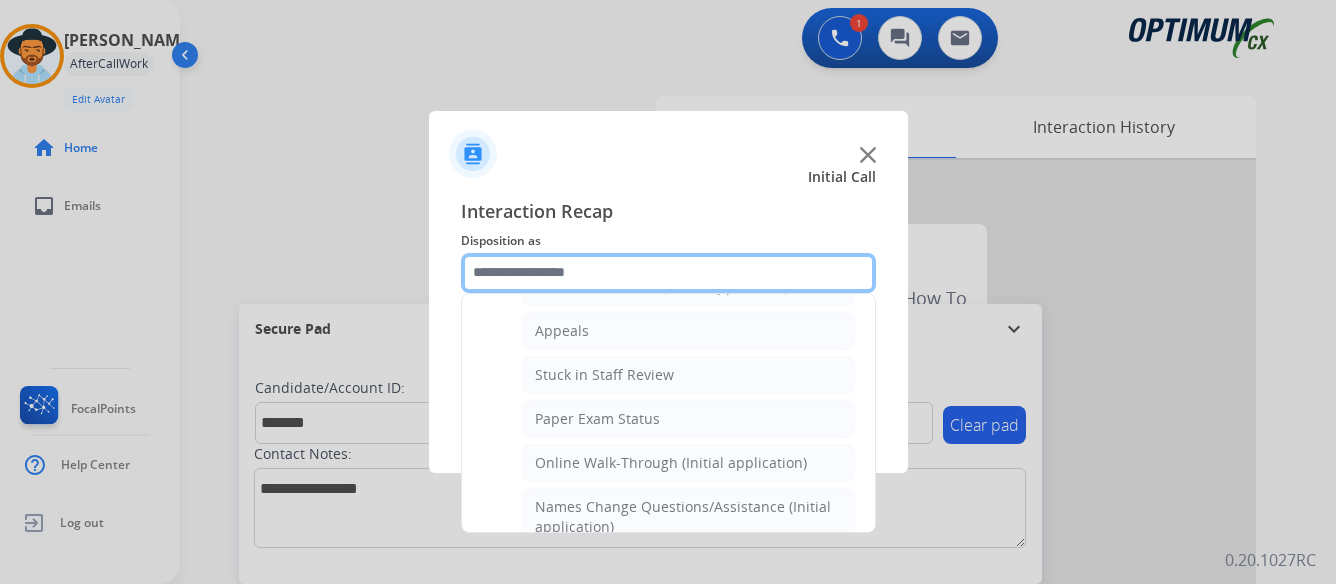 scroll, scrollTop: 336, scrollLeft: 0, axis: vertical 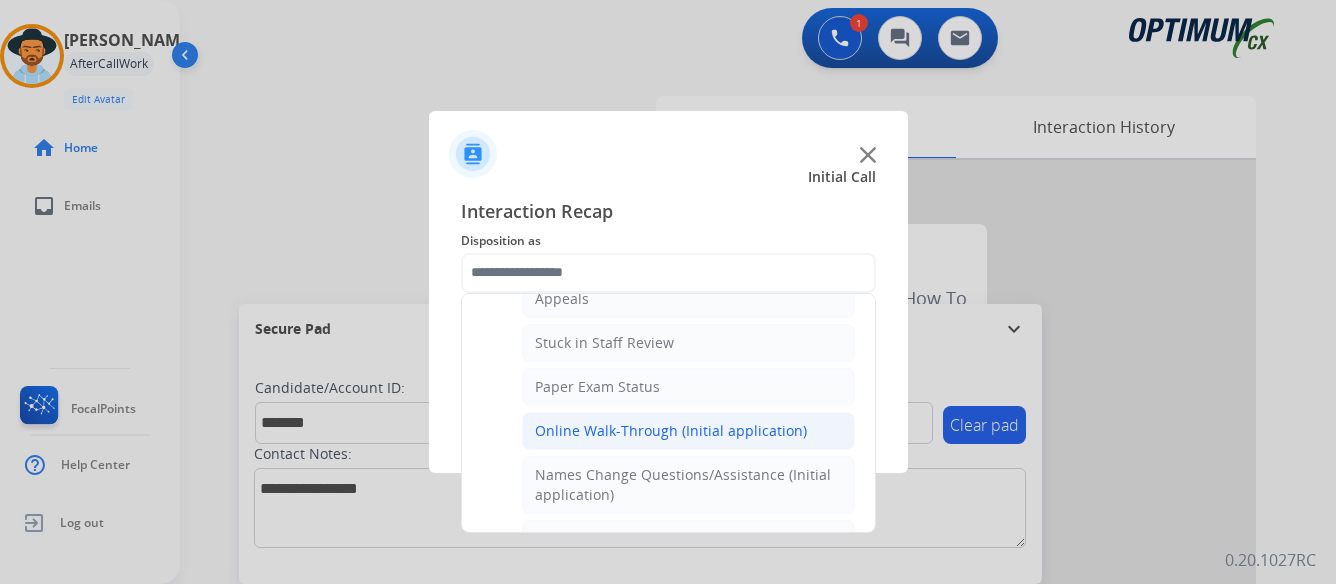 click on "Online Walk-Through (Initial application)" 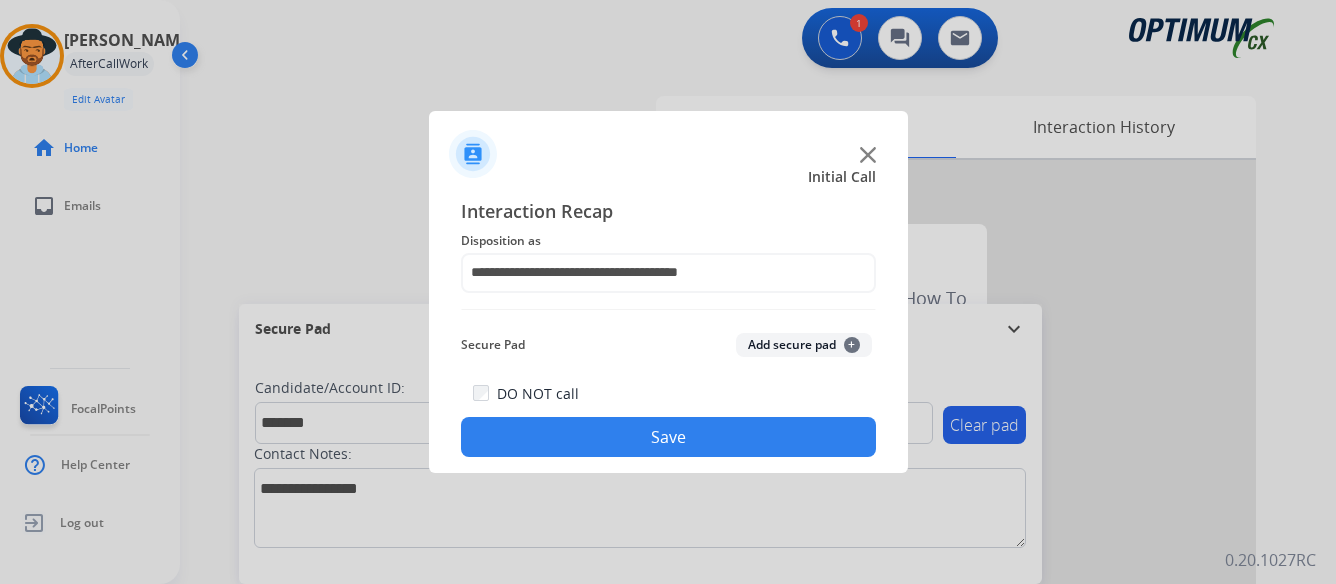 click on "Save" 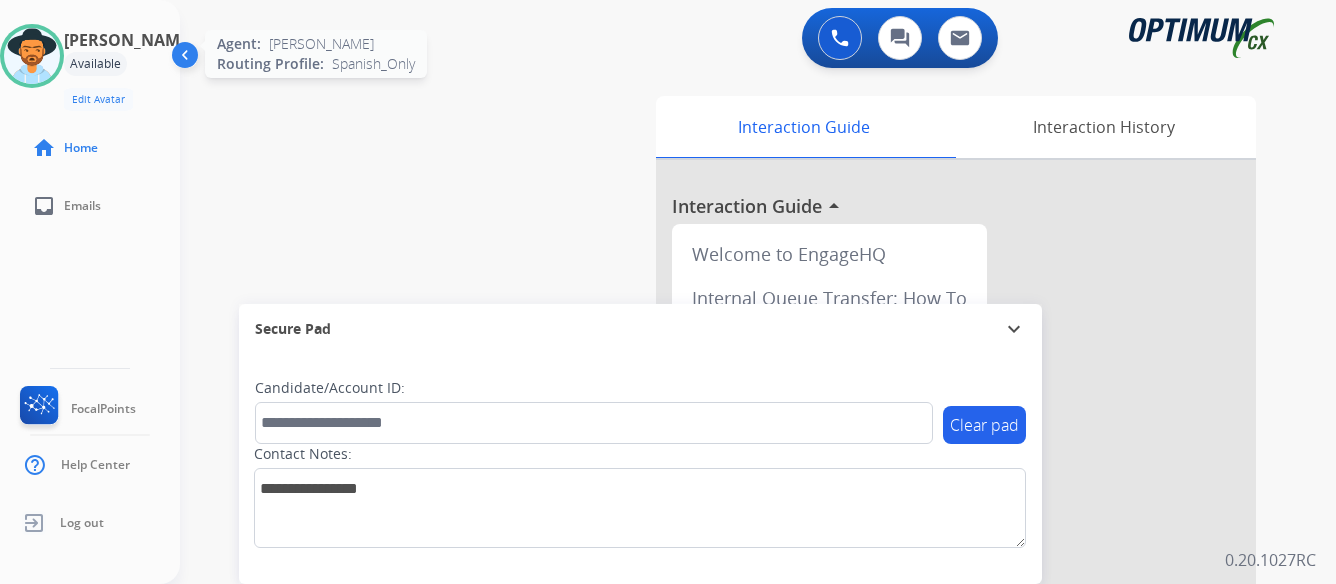 click at bounding box center (32, 56) 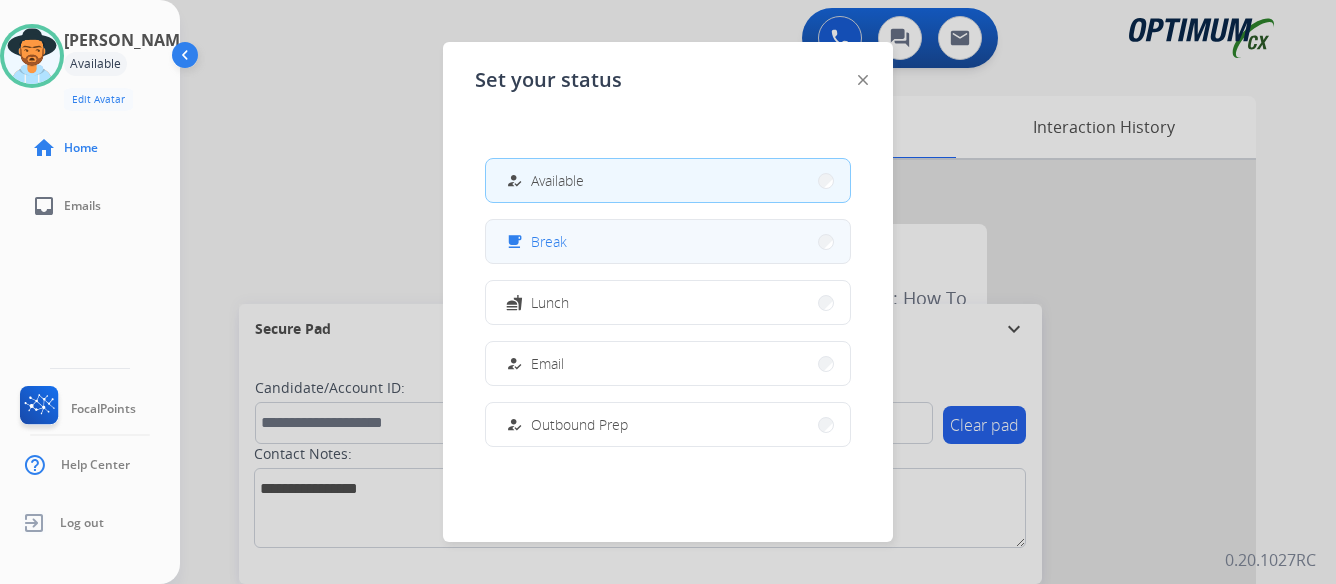 click on "free_breakfast Break" at bounding box center [668, 241] 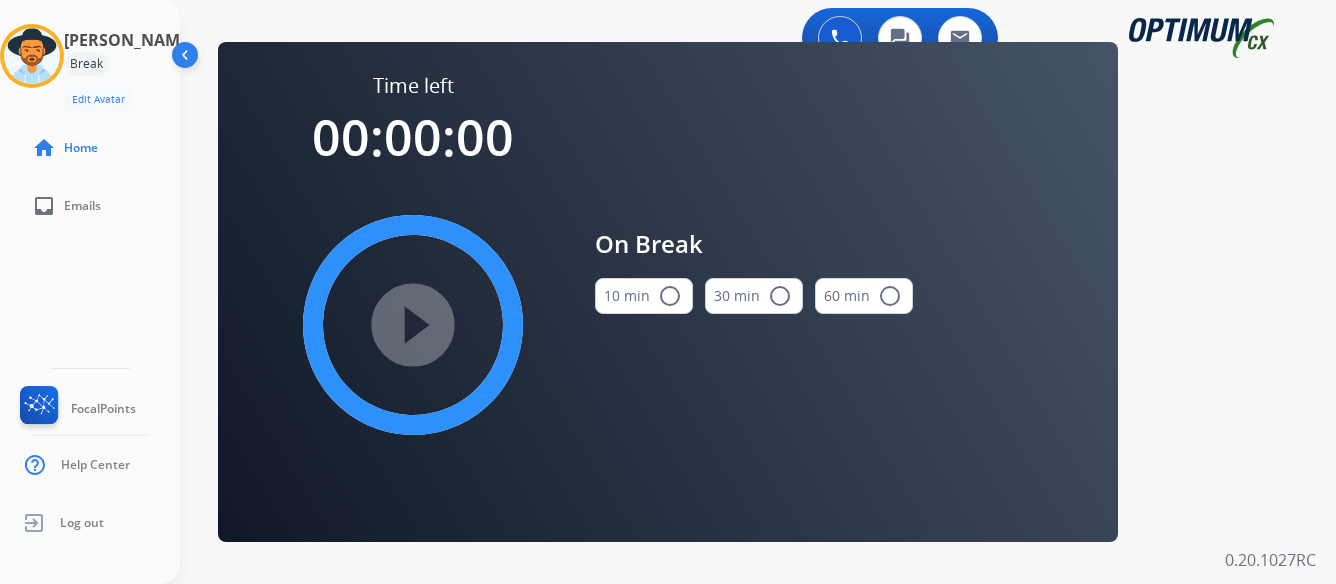 click on "radio_button_unchecked" at bounding box center [670, 296] 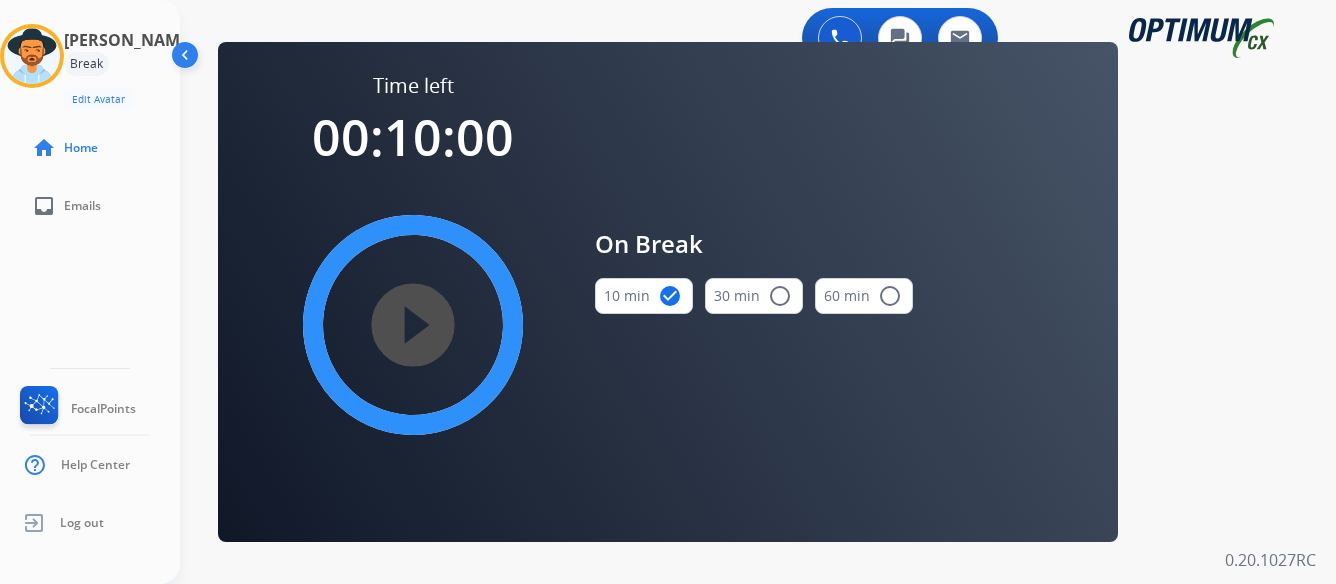 click on "play_circle_filled" at bounding box center (413, 325) 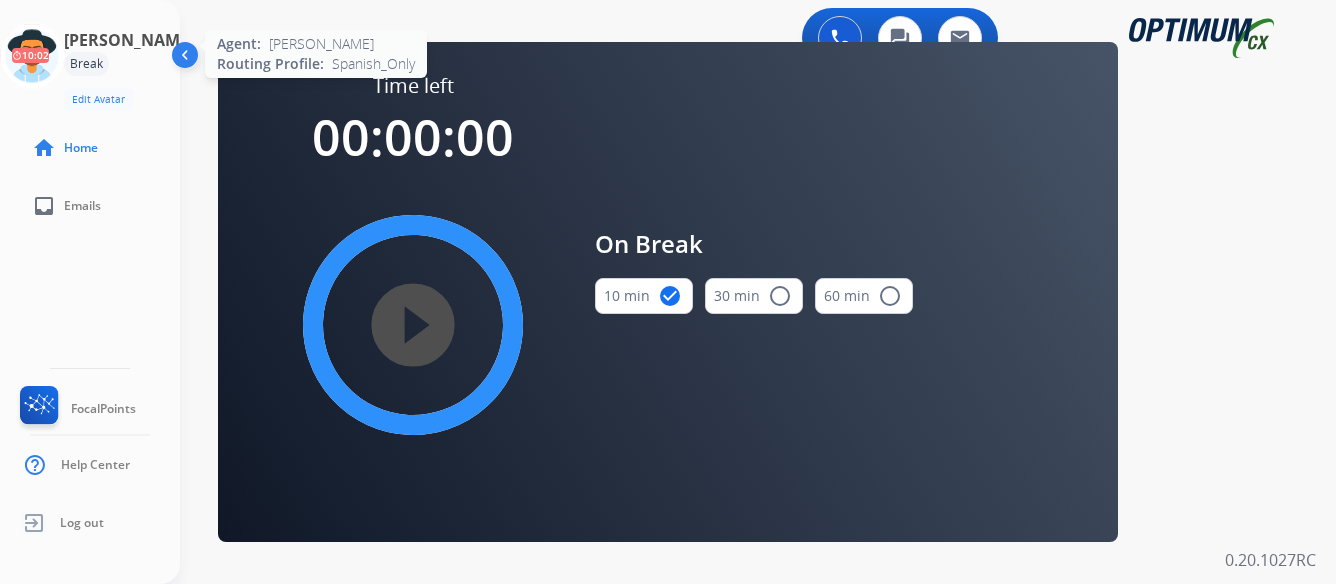 click 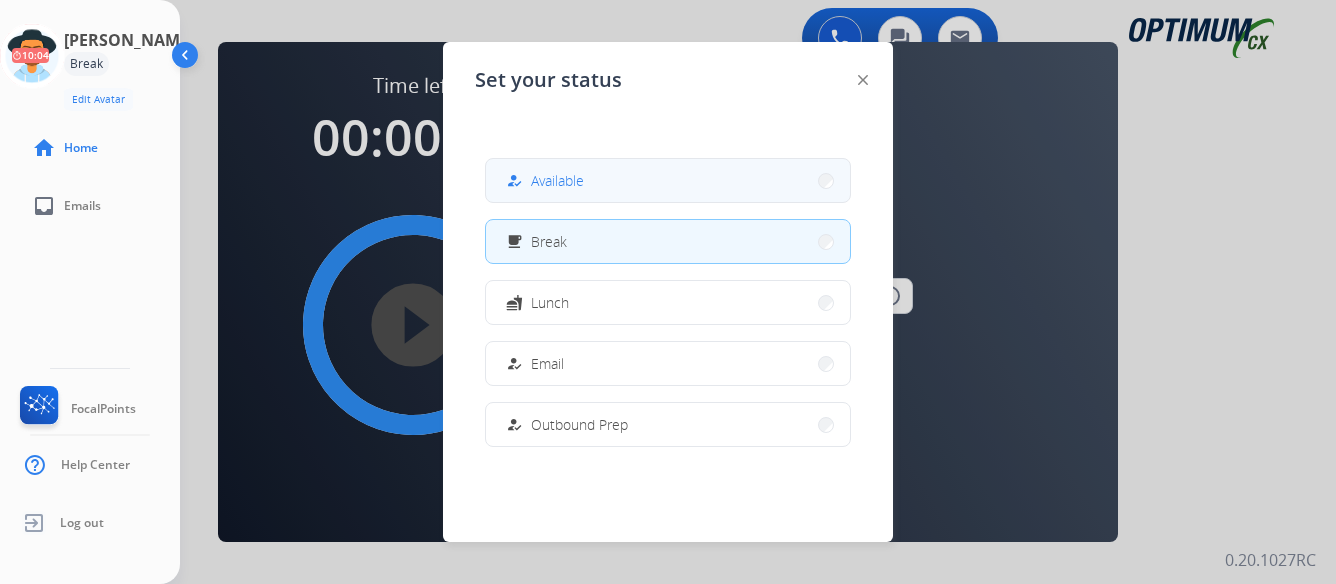 click on "how_to_reg Available" at bounding box center (668, 180) 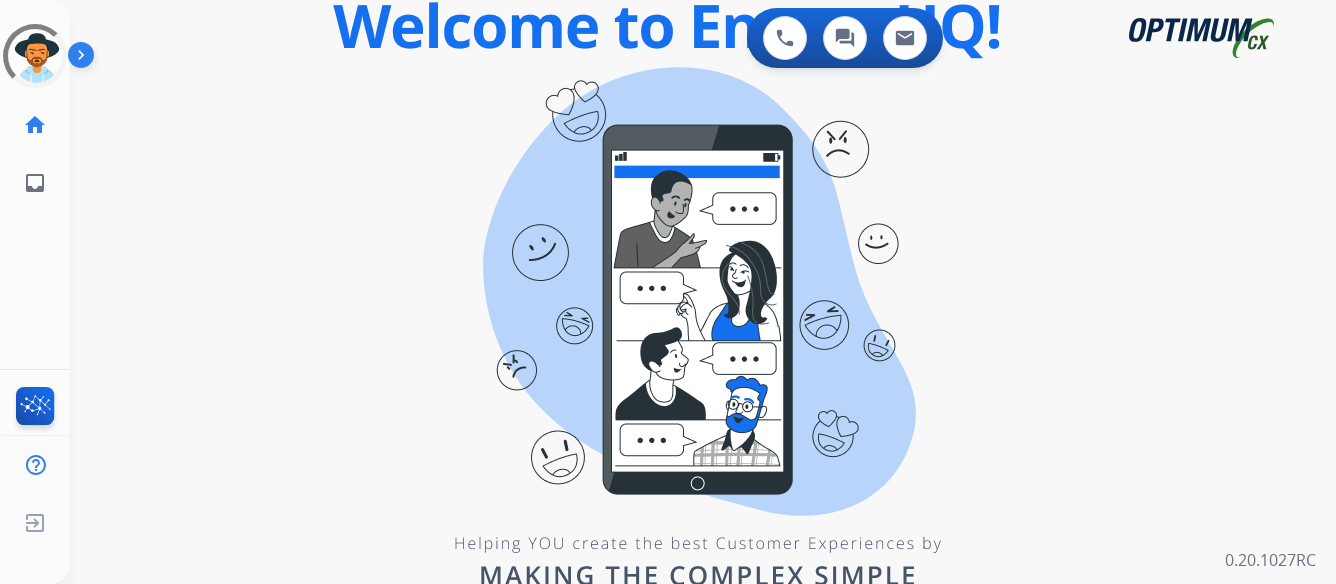 scroll, scrollTop: 0, scrollLeft: 0, axis: both 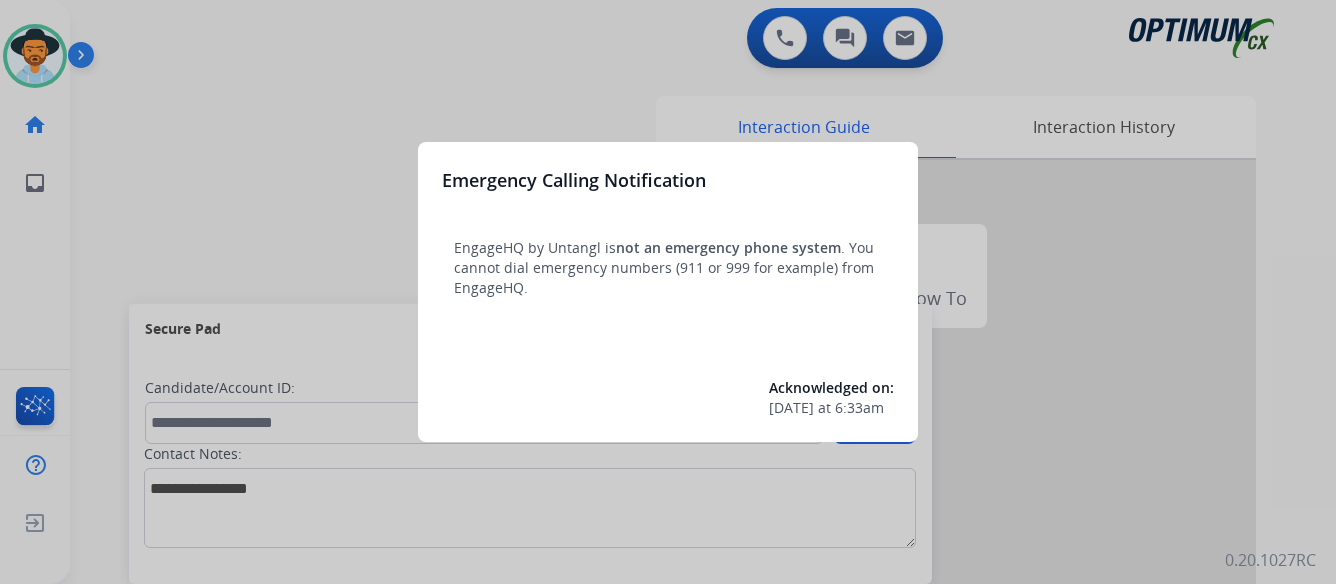click at bounding box center (668, 292) 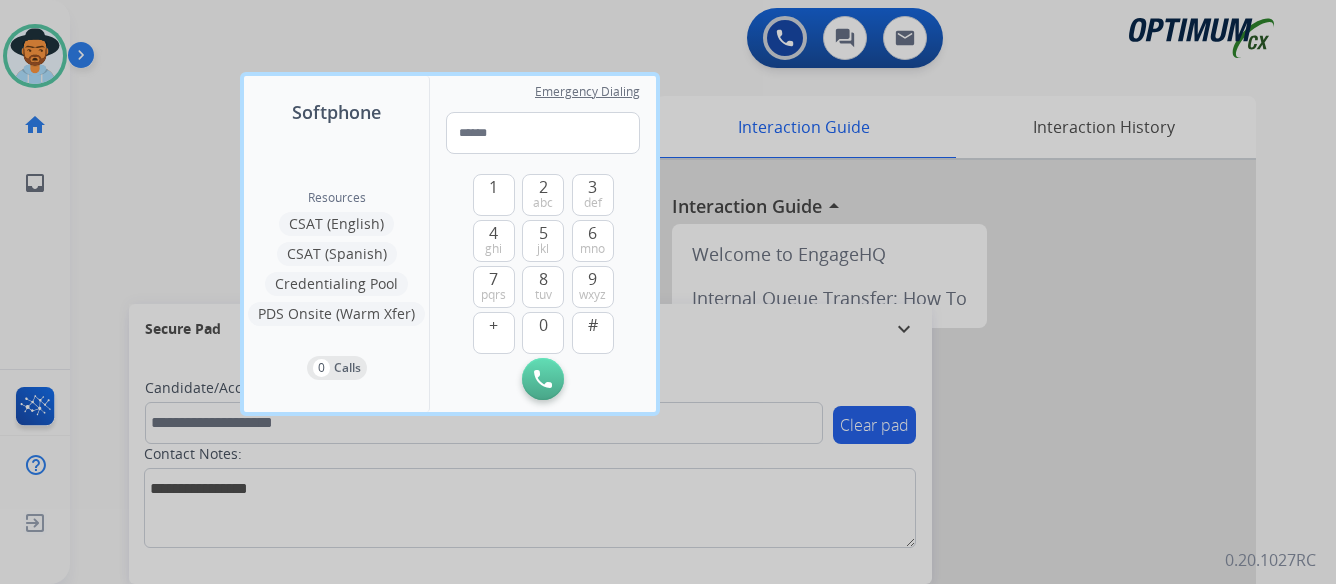 click at bounding box center [668, 292] 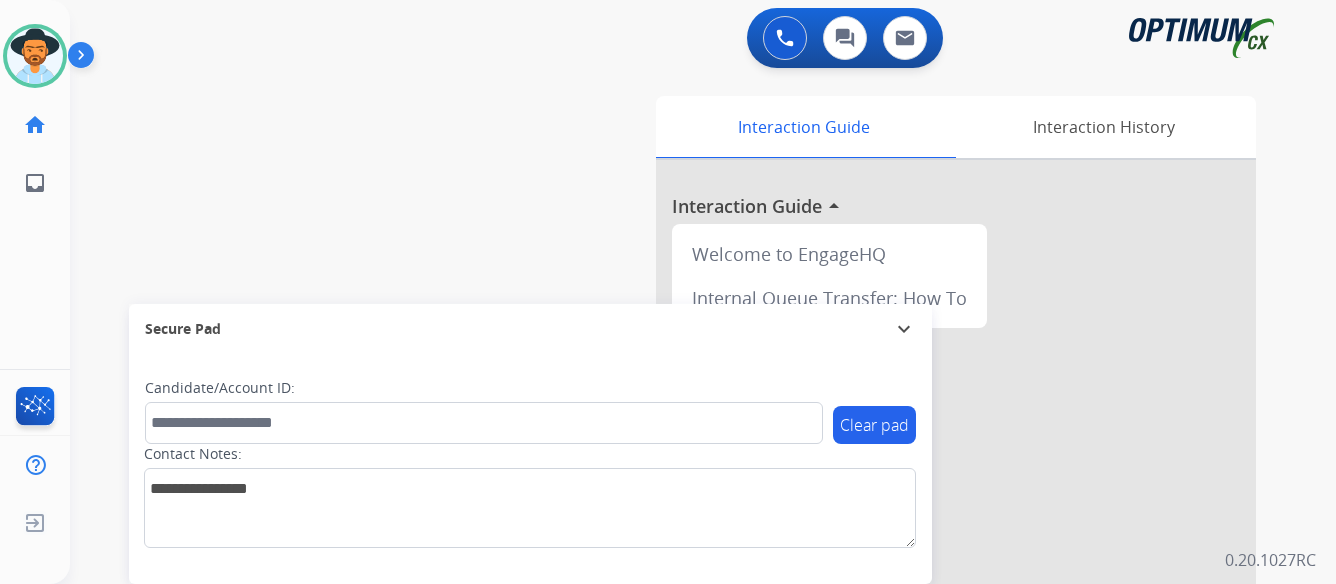 click at bounding box center (85, 59) 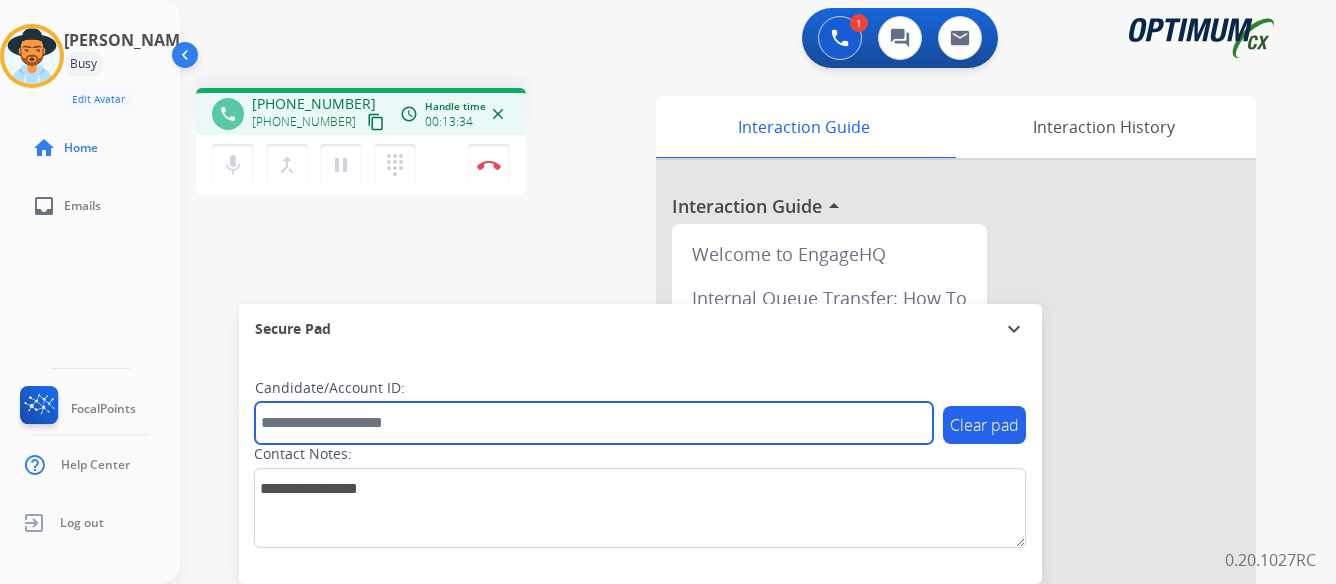 paste on "*******" 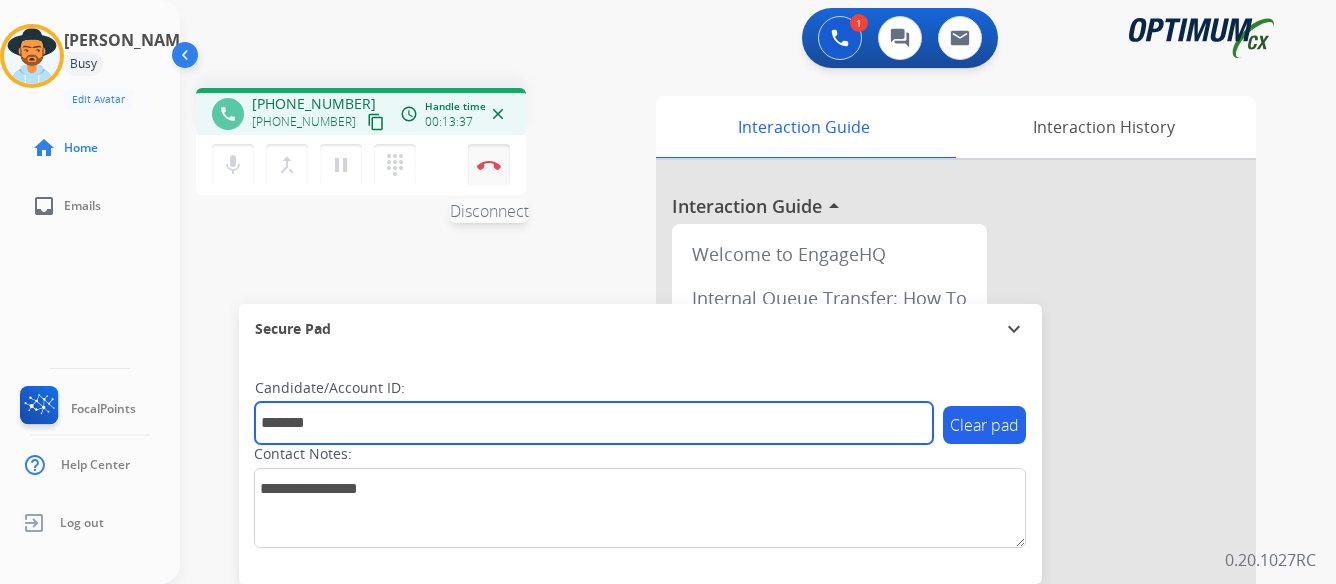 type on "*******" 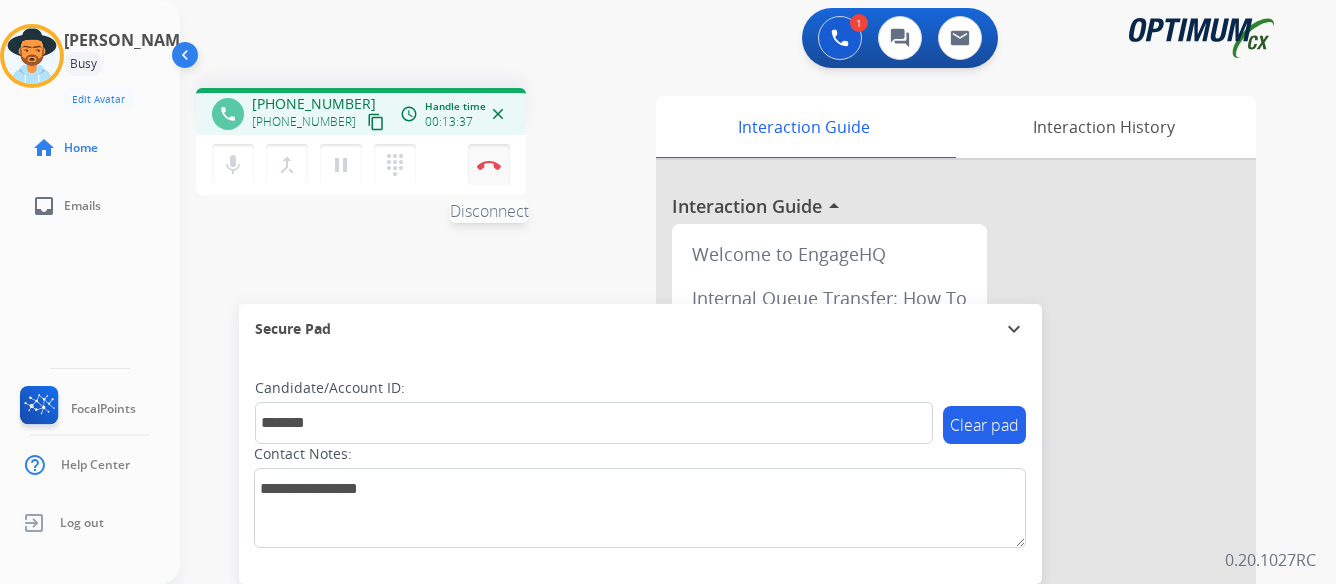click at bounding box center (489, 165) 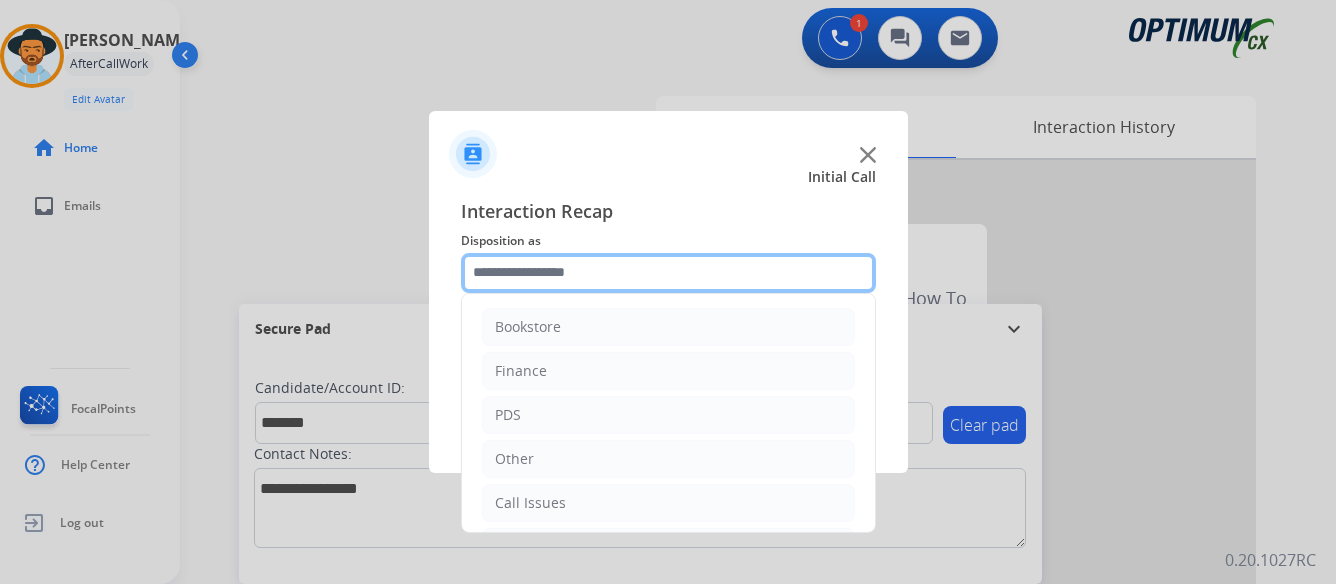 click 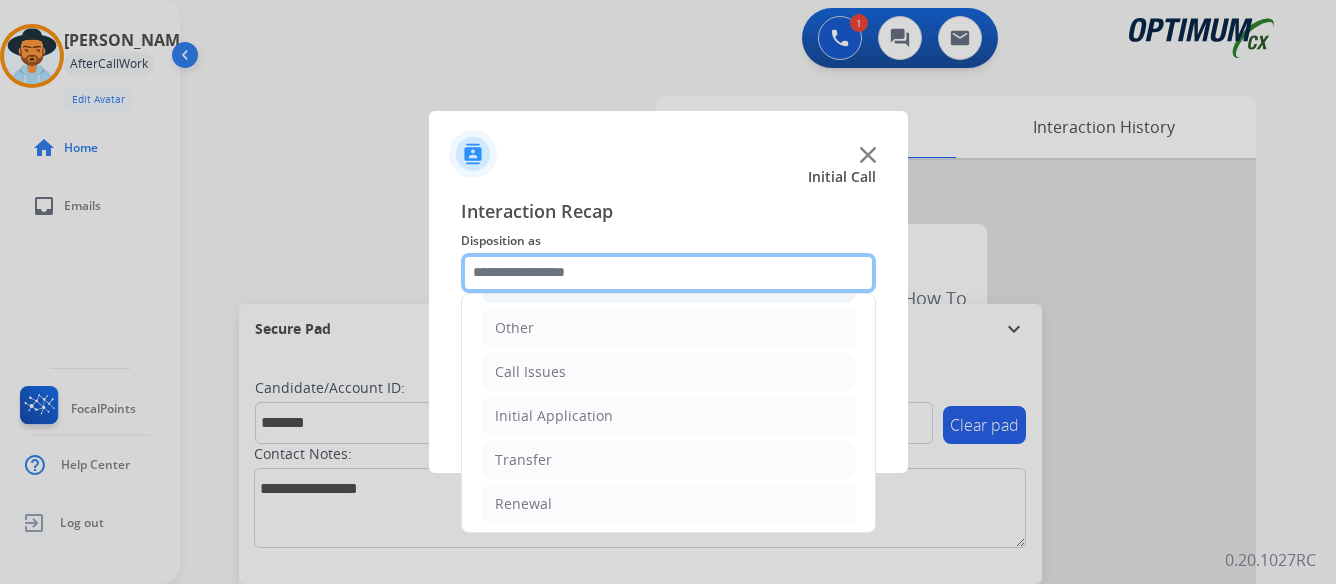 scroll, scrollTop: 136, scrollLeft: 0, axis: vertical 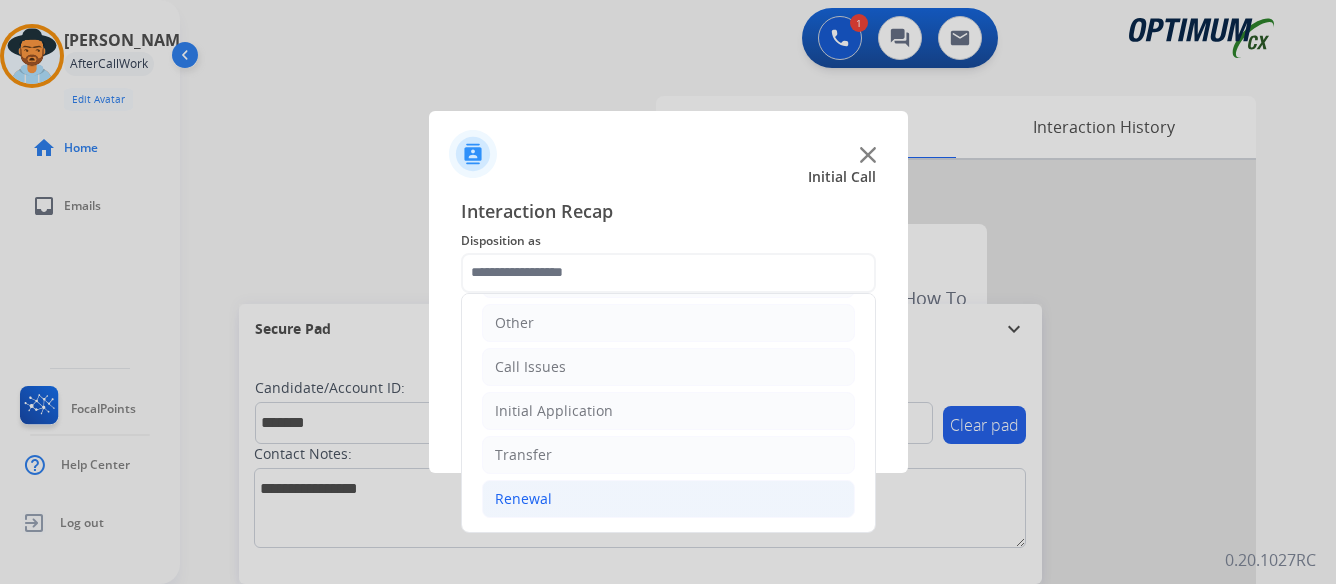click on "Renewal" 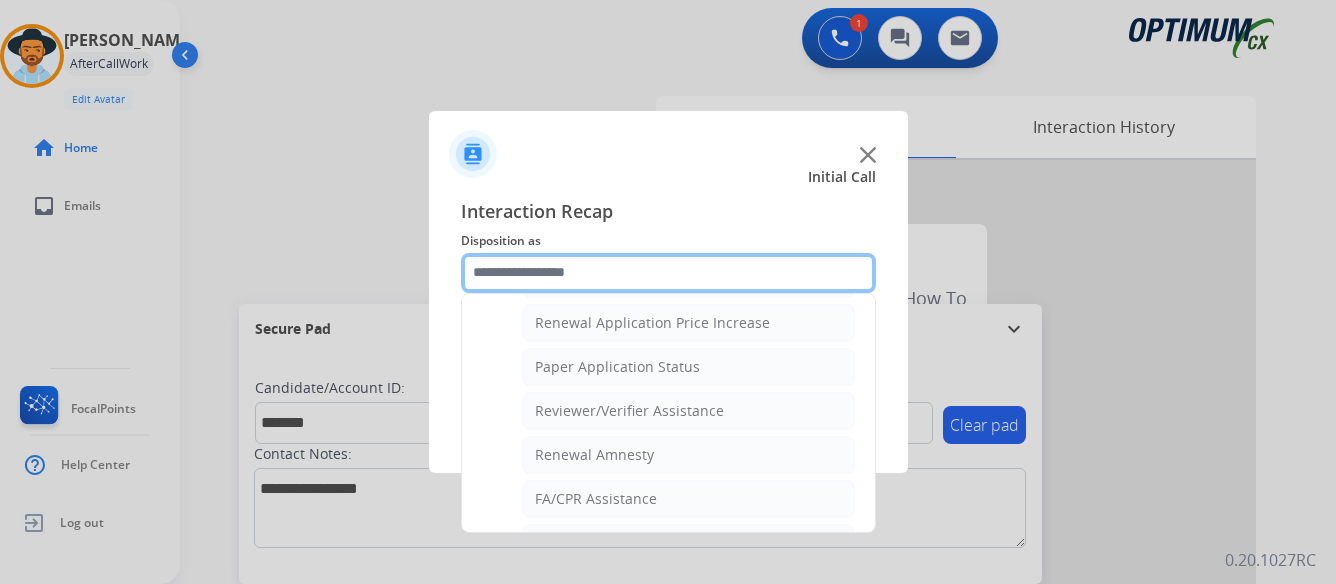 scroll, scrollTop: 736, scrollLeft: 0, axis: vertical 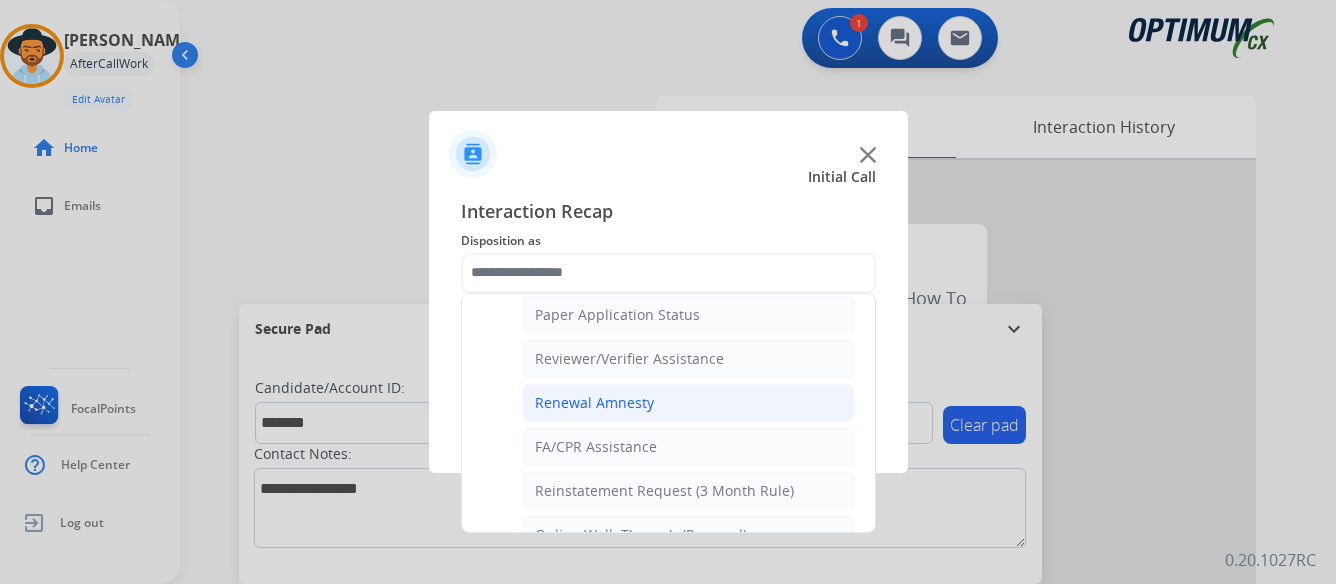 click on "Renewal Amnesty" 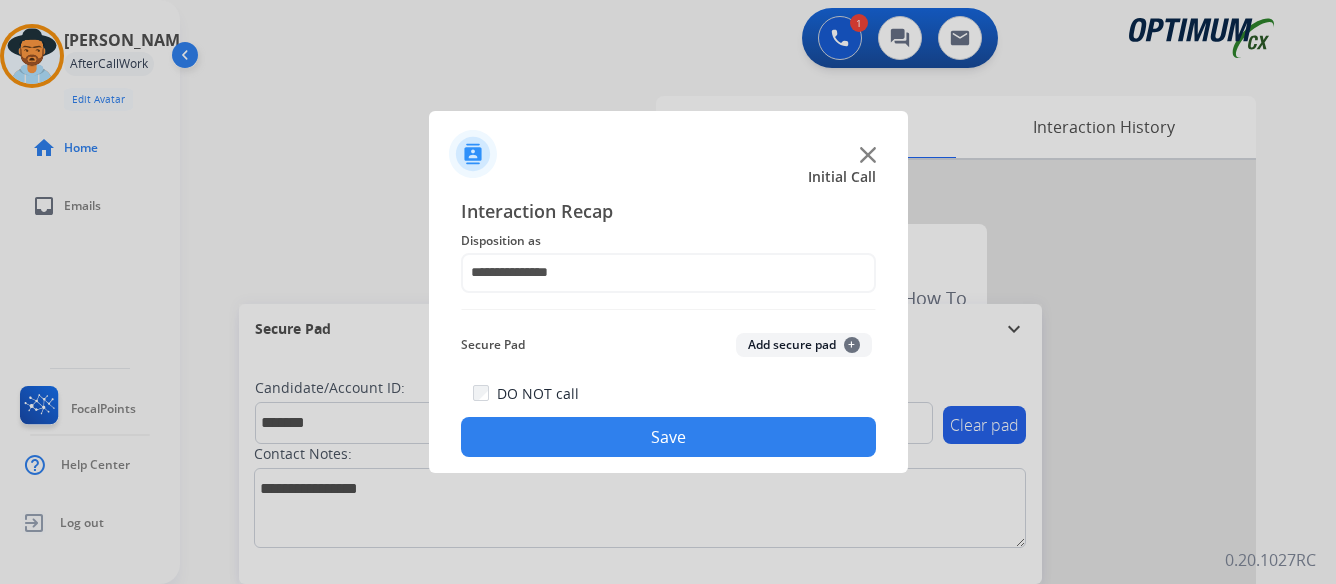 click on "Save" 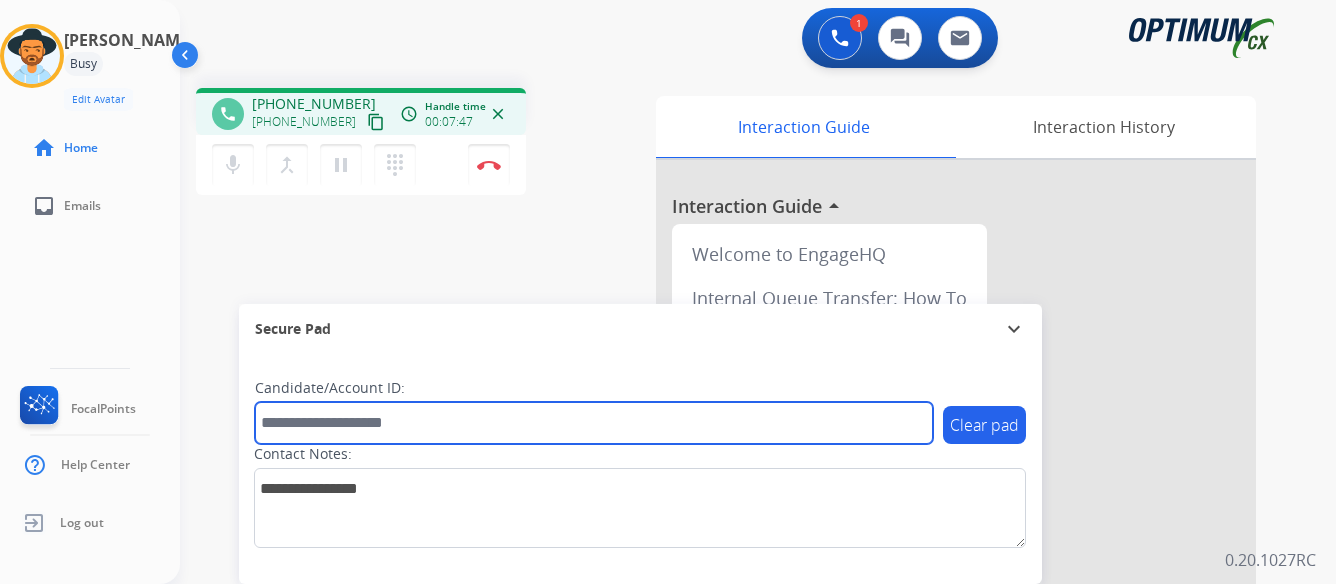 paste on "*******" 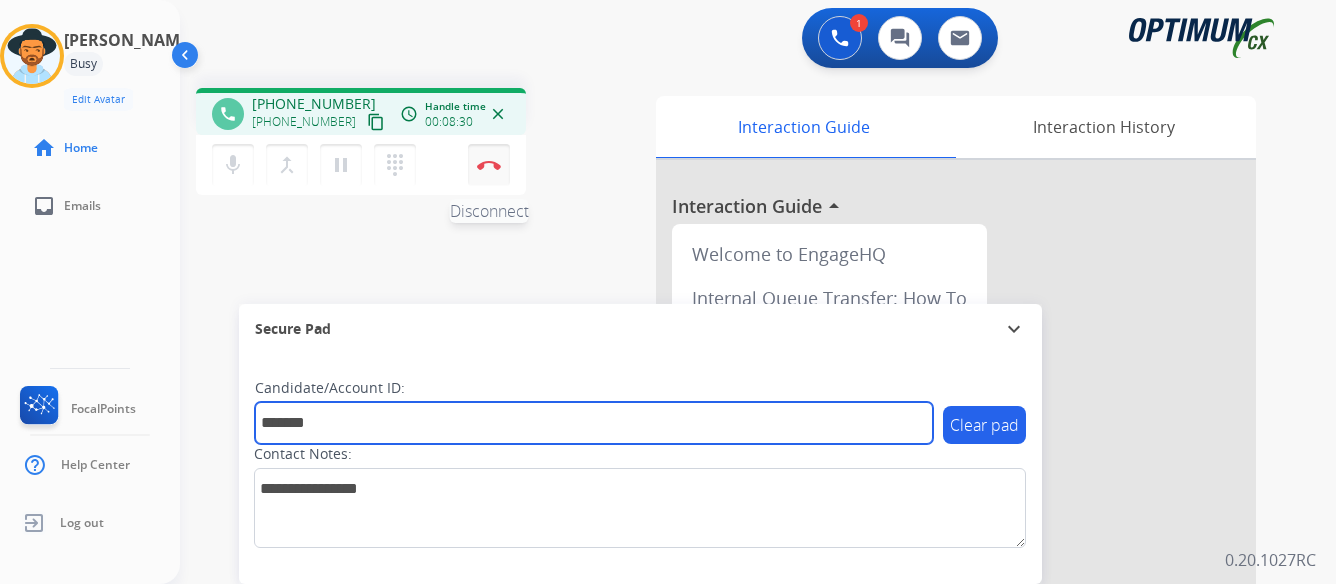 type on "*******" 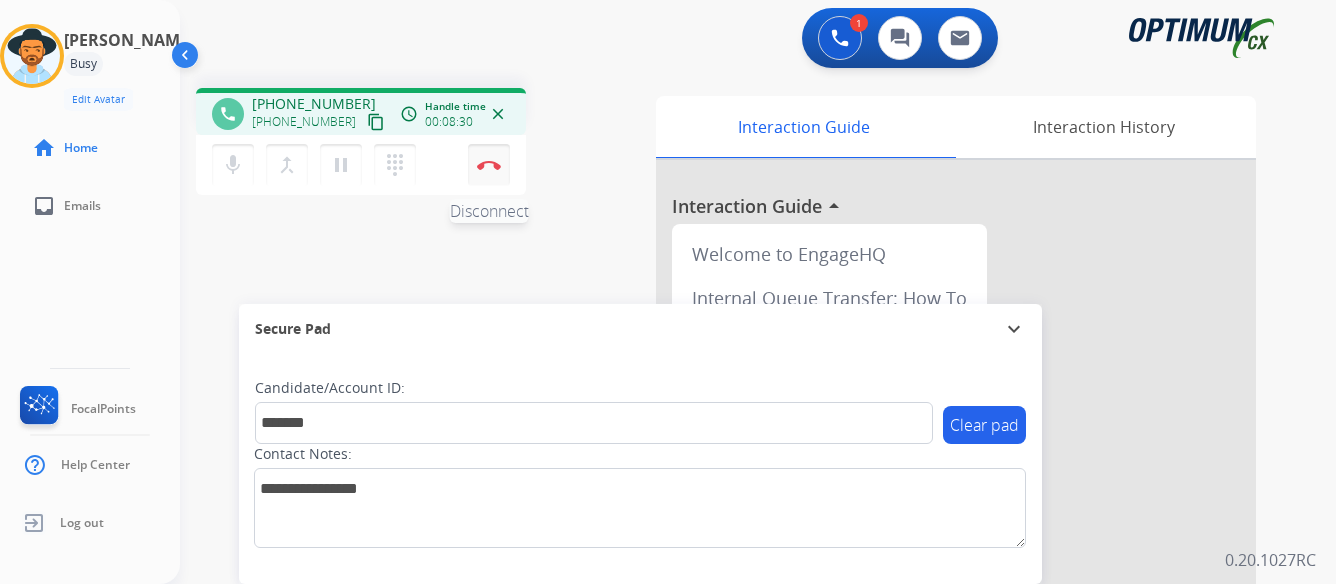 click at bounding box center [489, 165] 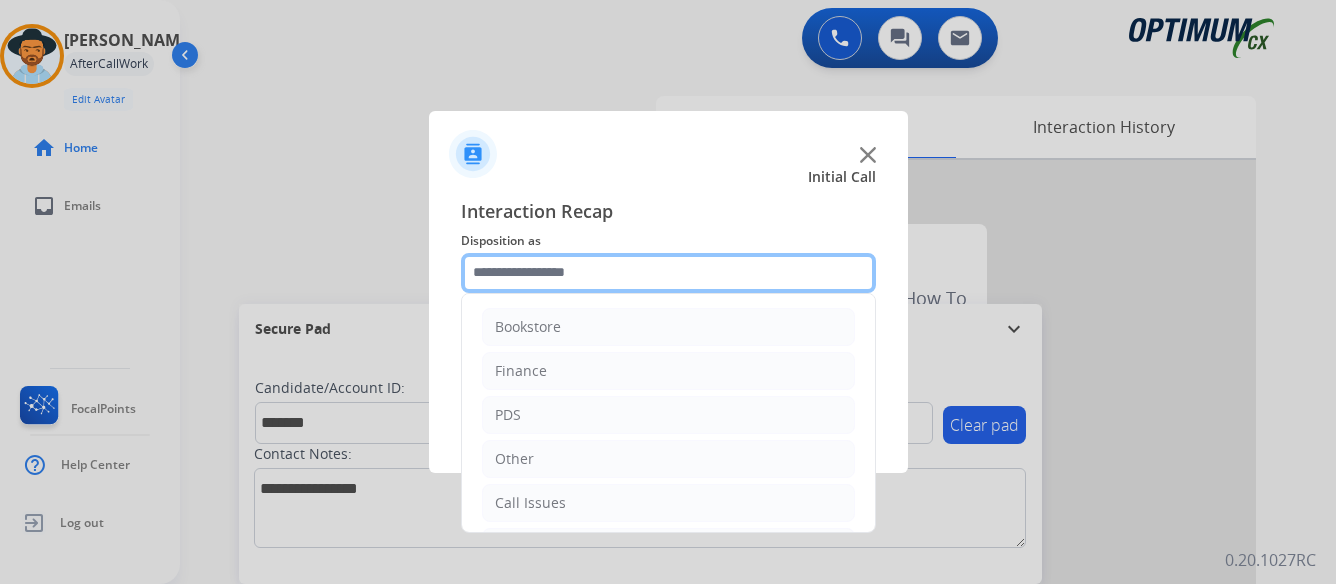 click 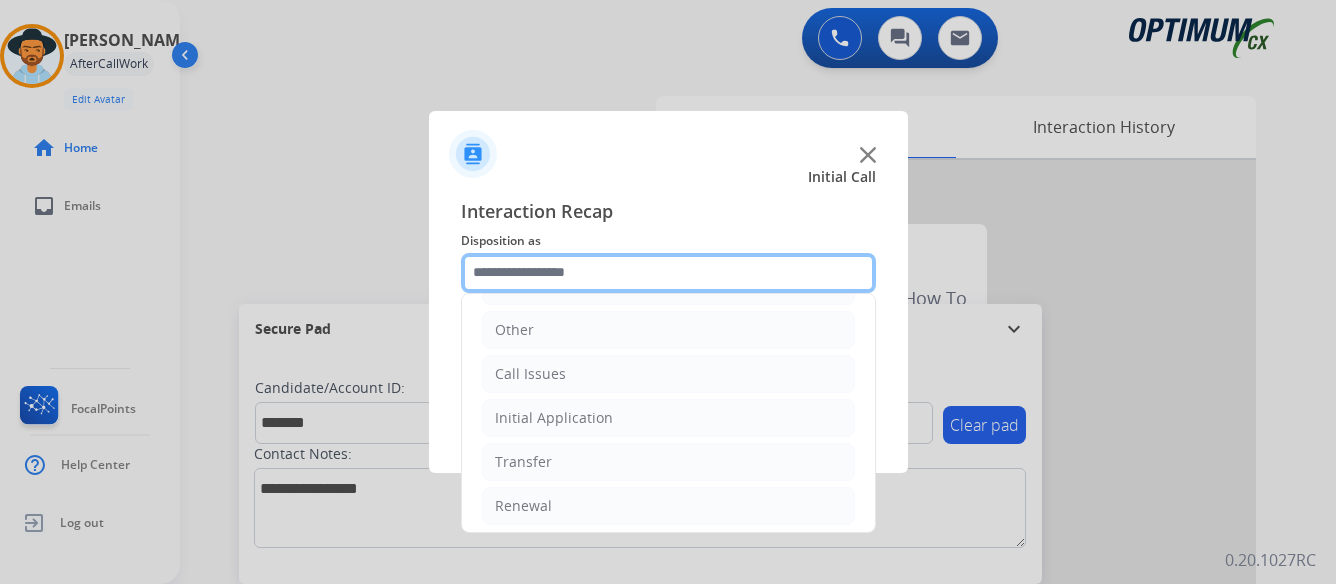 scroll, scrollTop: 136, scrollLeft: 0, axis: vertical 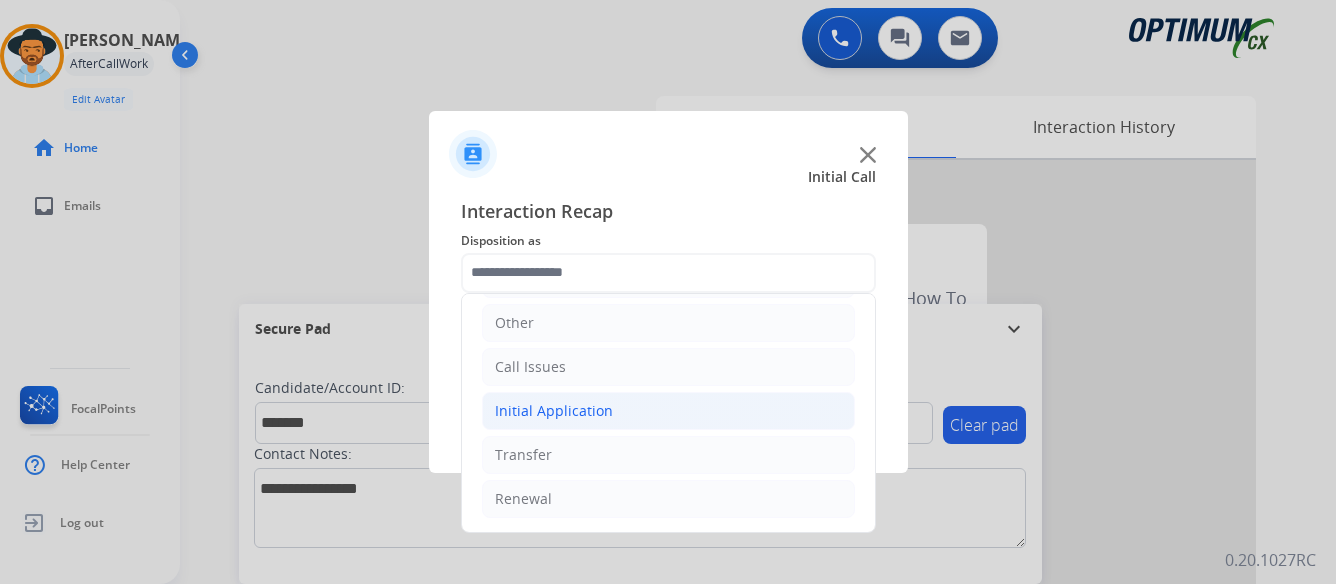 click on "Initial Application" 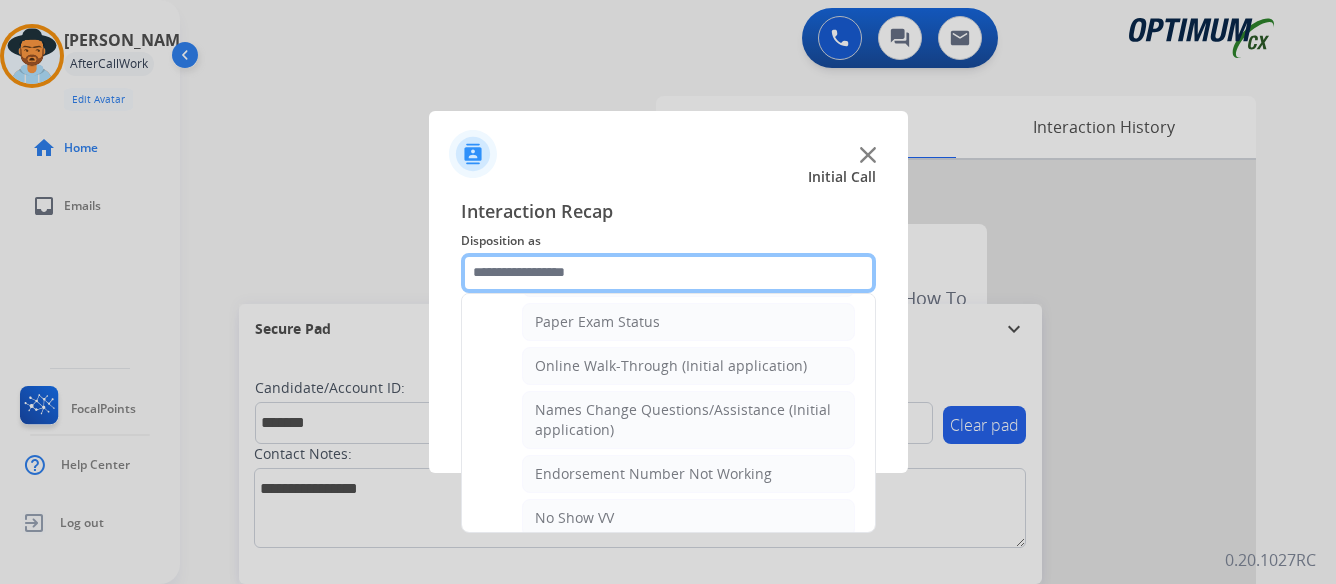 scroll, scrollTop: 436, scrollLeft: 0, axis: vertical 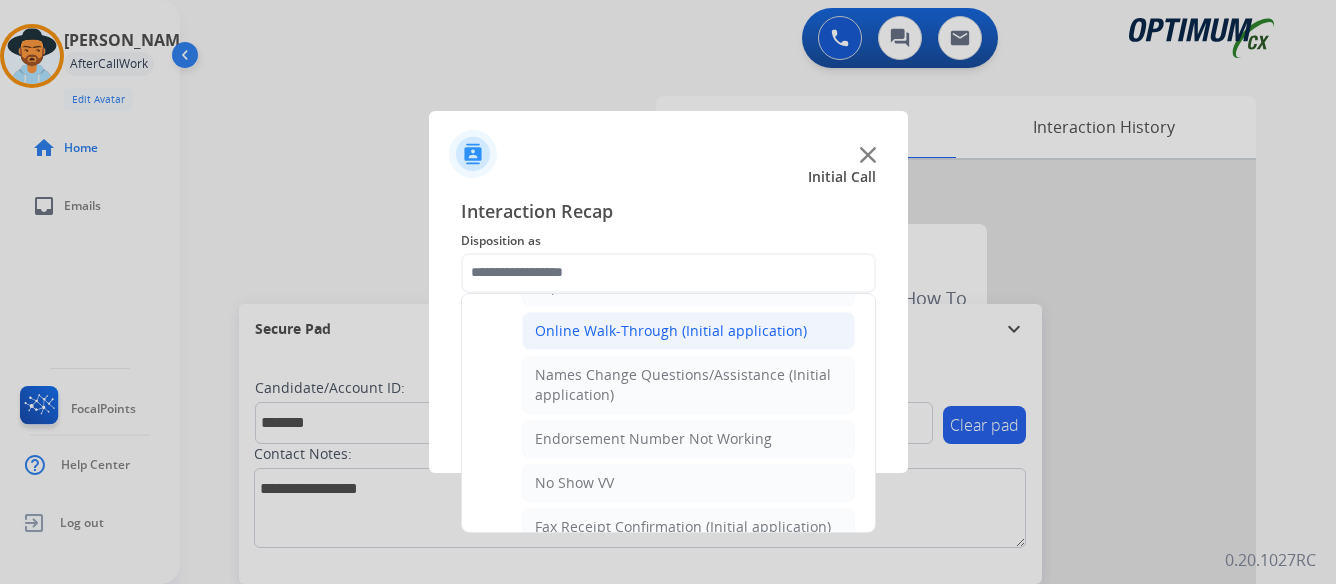 click on "Online Walk-Through (Initial application)" 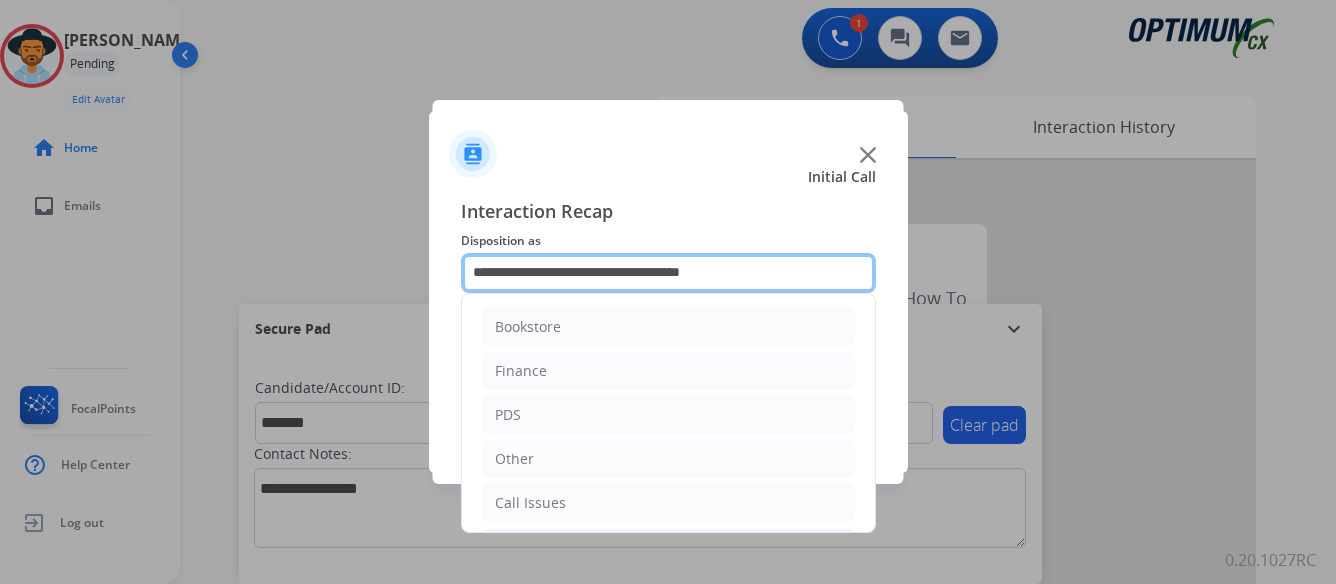 click on "**********" 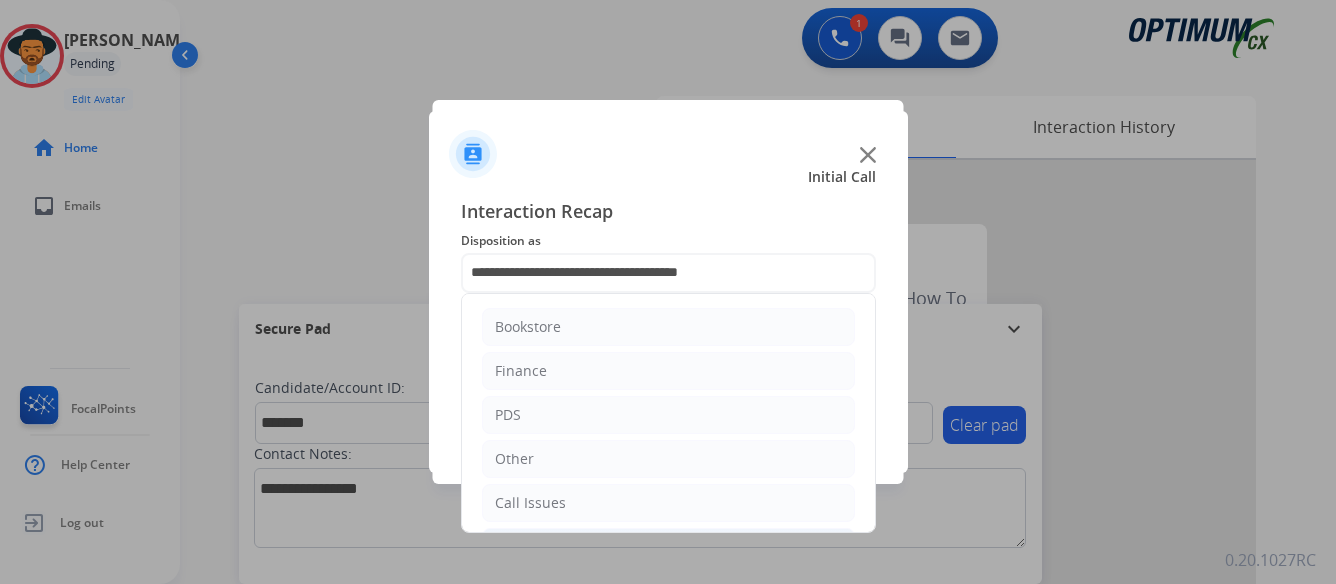 click 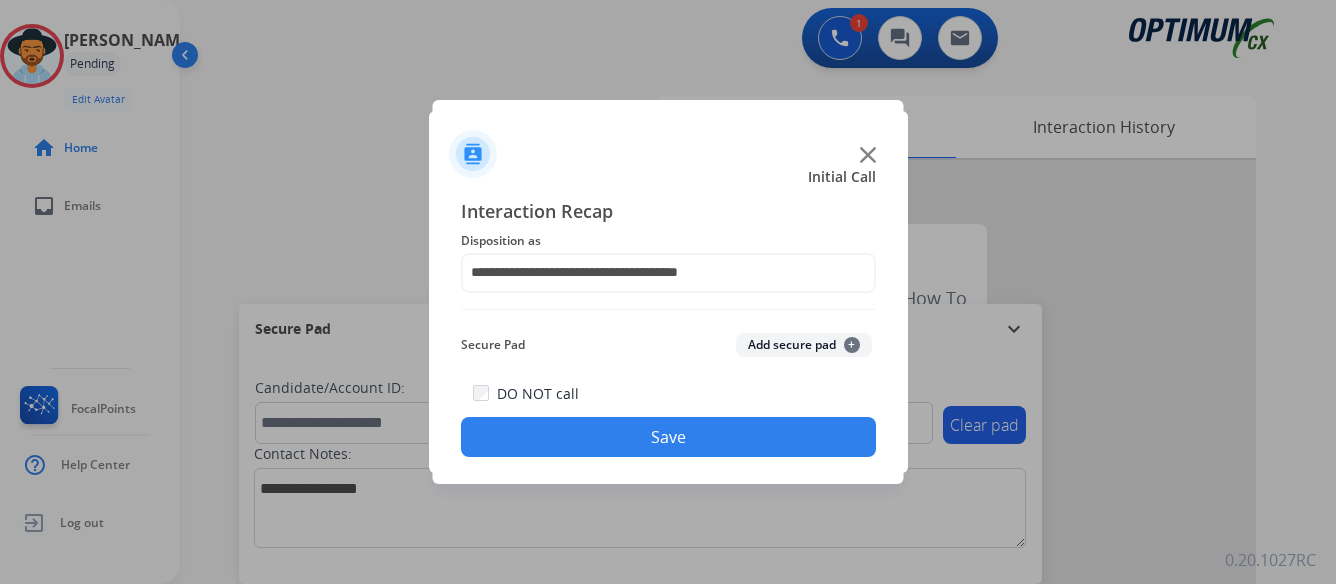 click 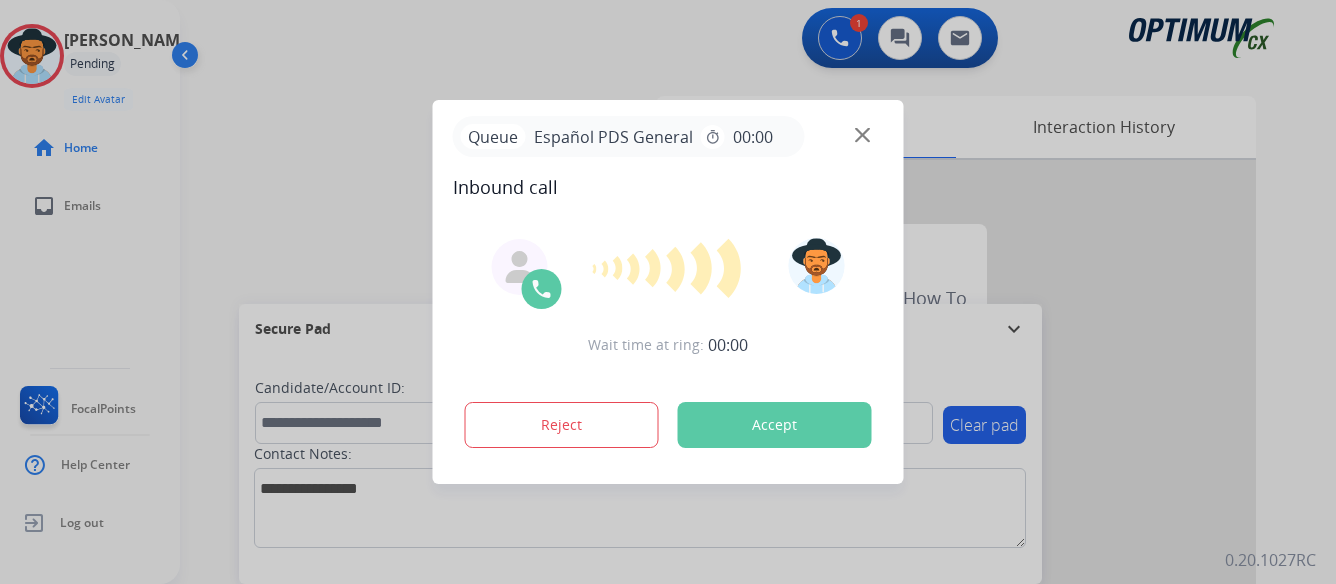 click on "Accept" at bounding box center (775, 425) 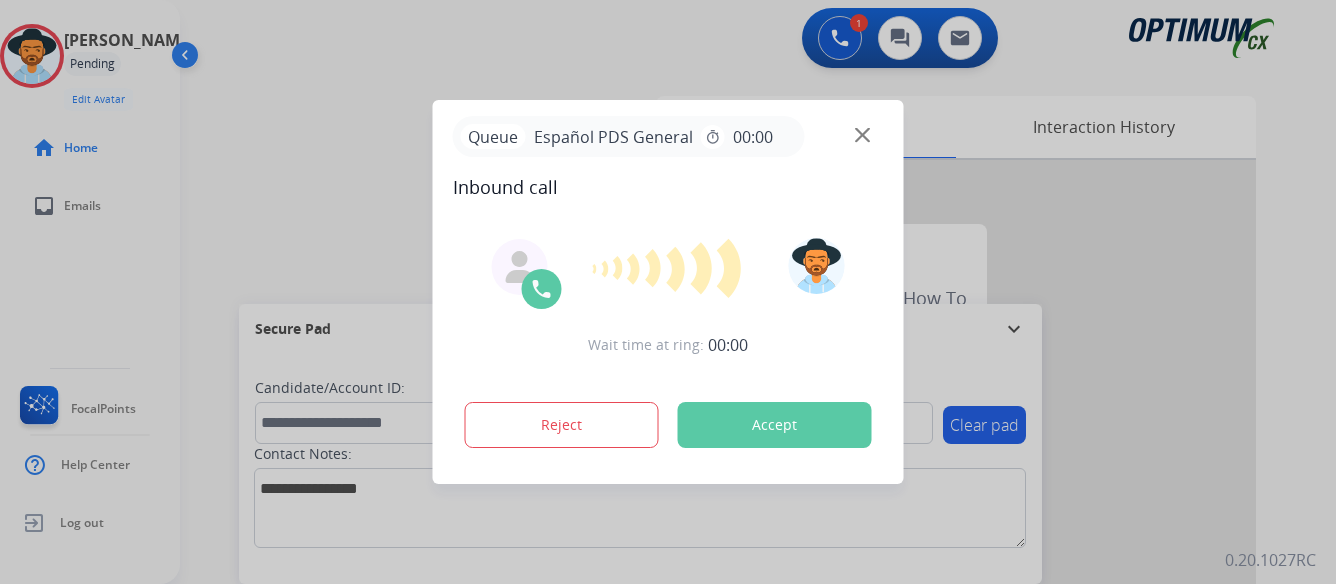 click on "Accept" at bounding box center [775, 425] 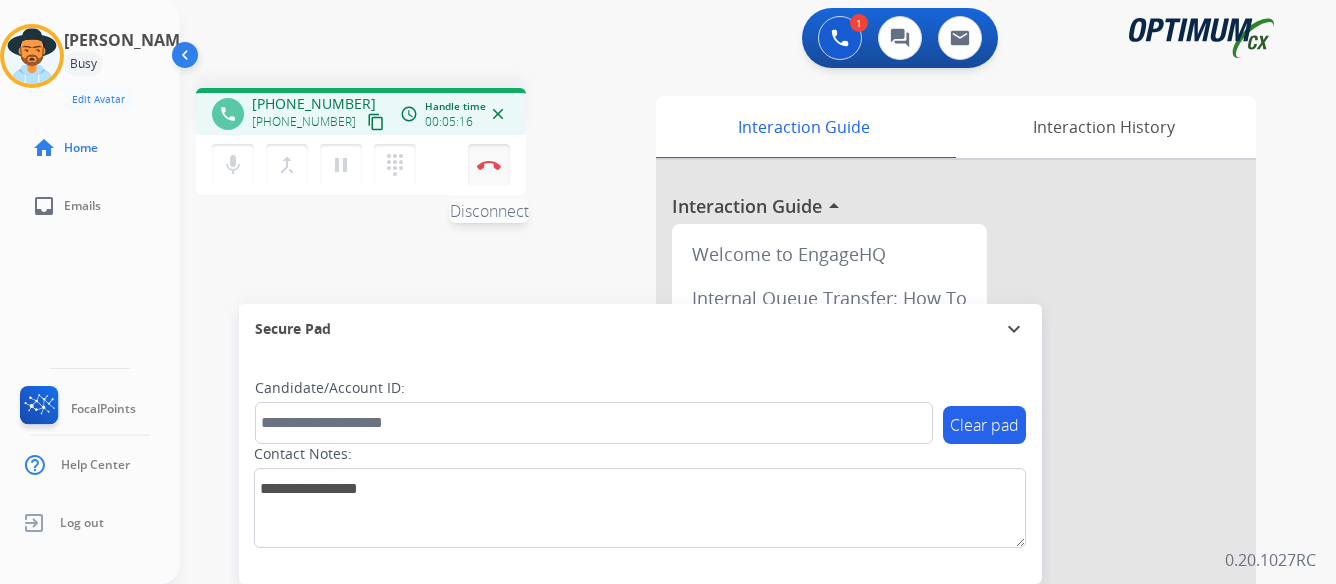 click at bounding box center (489, 165) 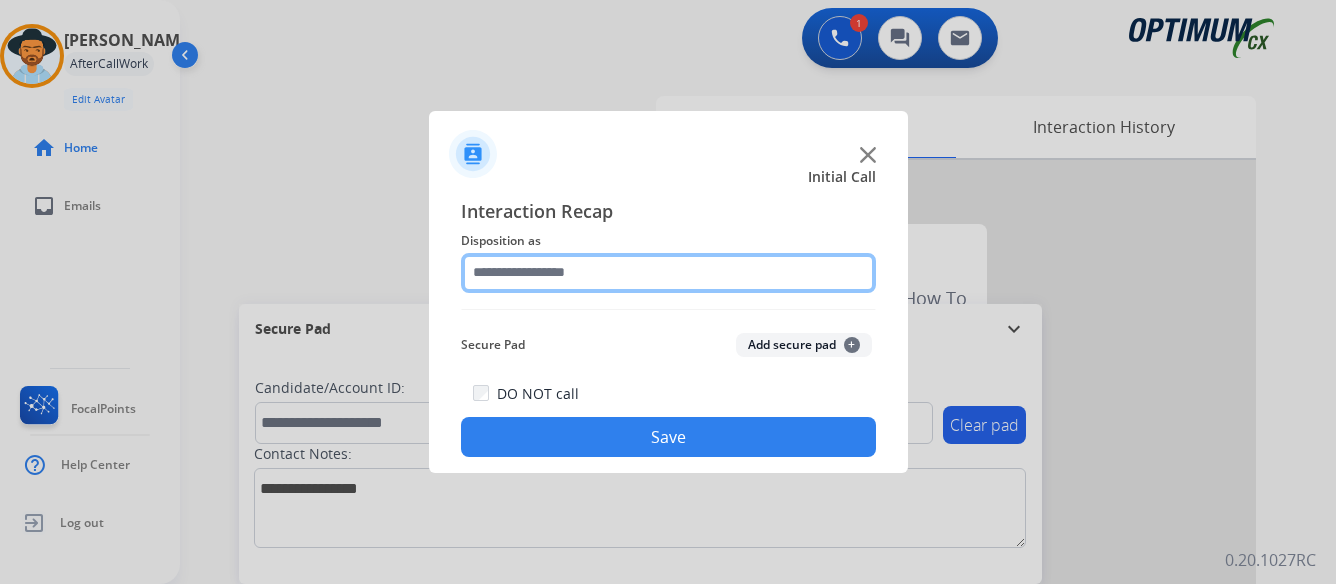 click 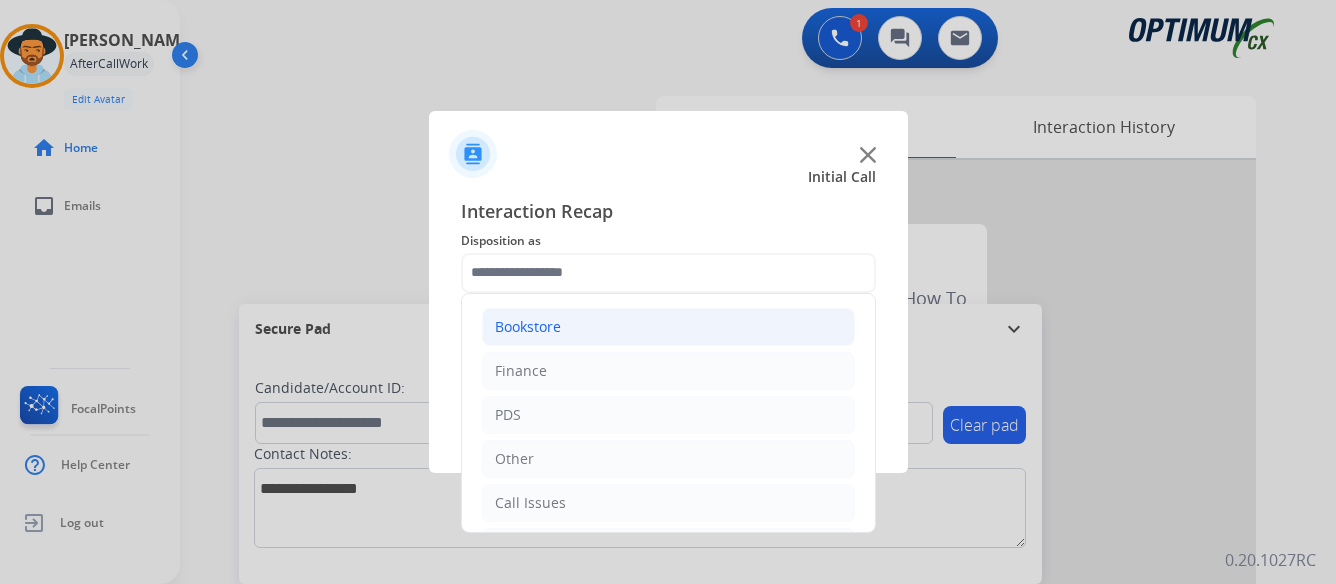 click on "Bookstore" 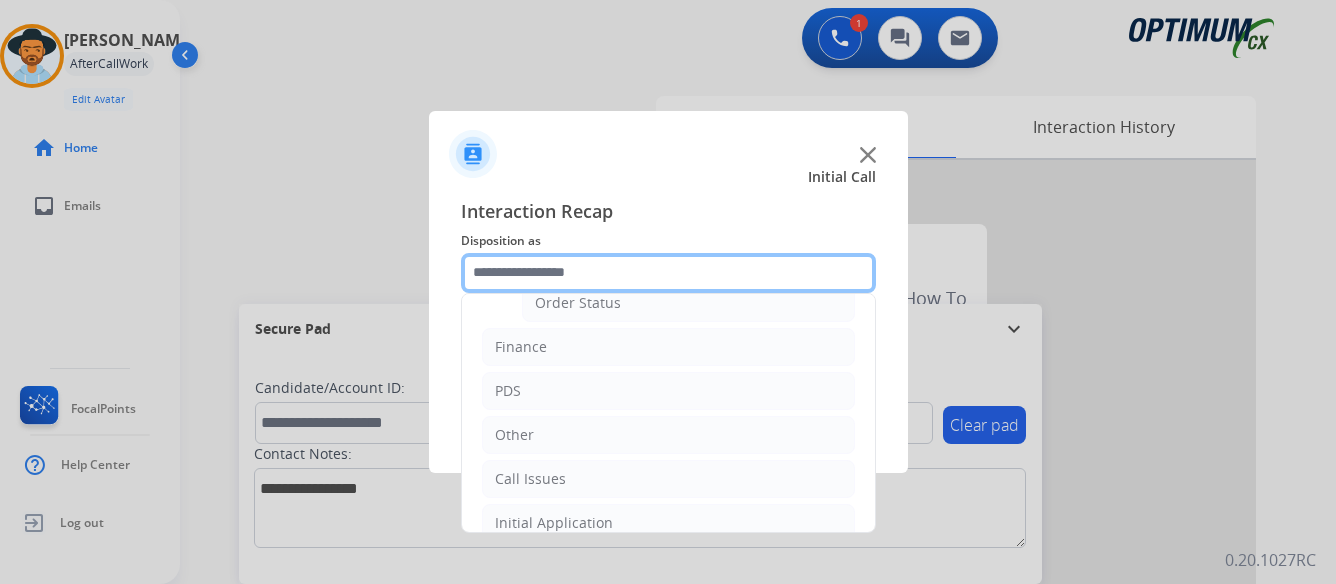 scroll, scrollTop: 100, scrollLeft: 0, axis: vertical 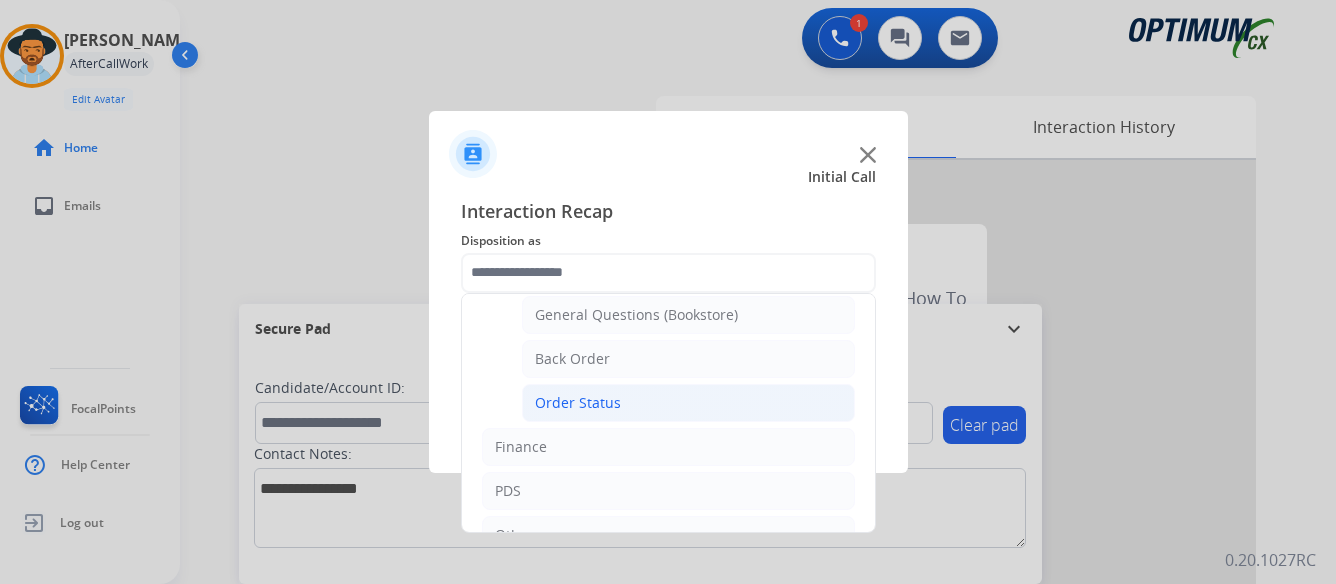 click on "Order Status" 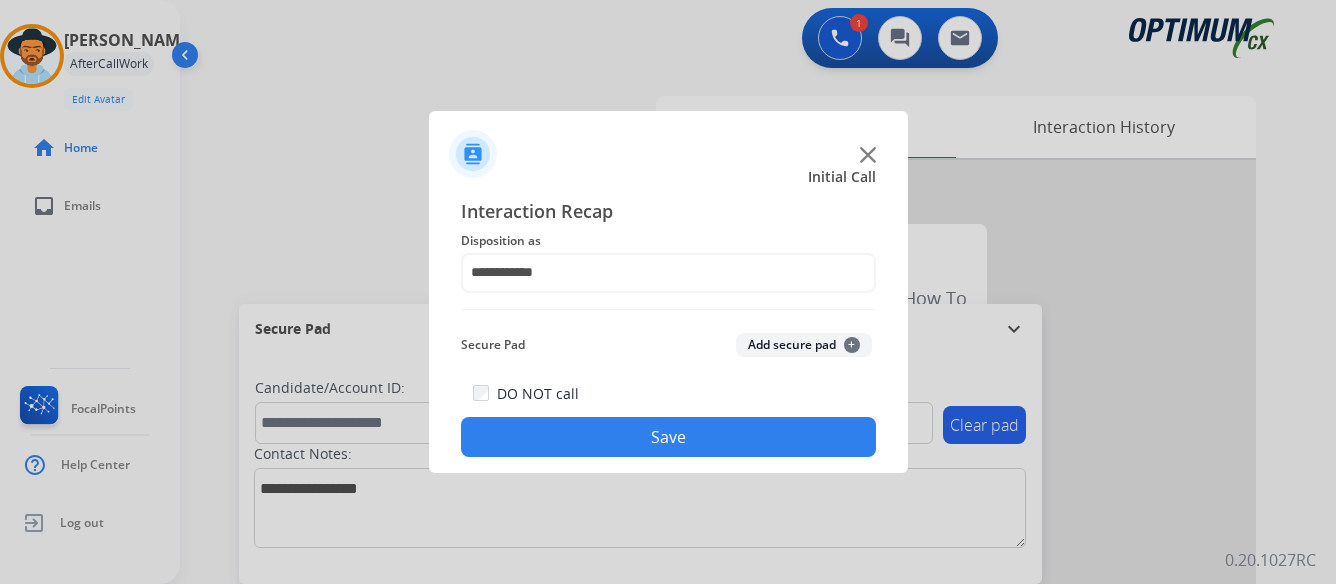 click on "Save" 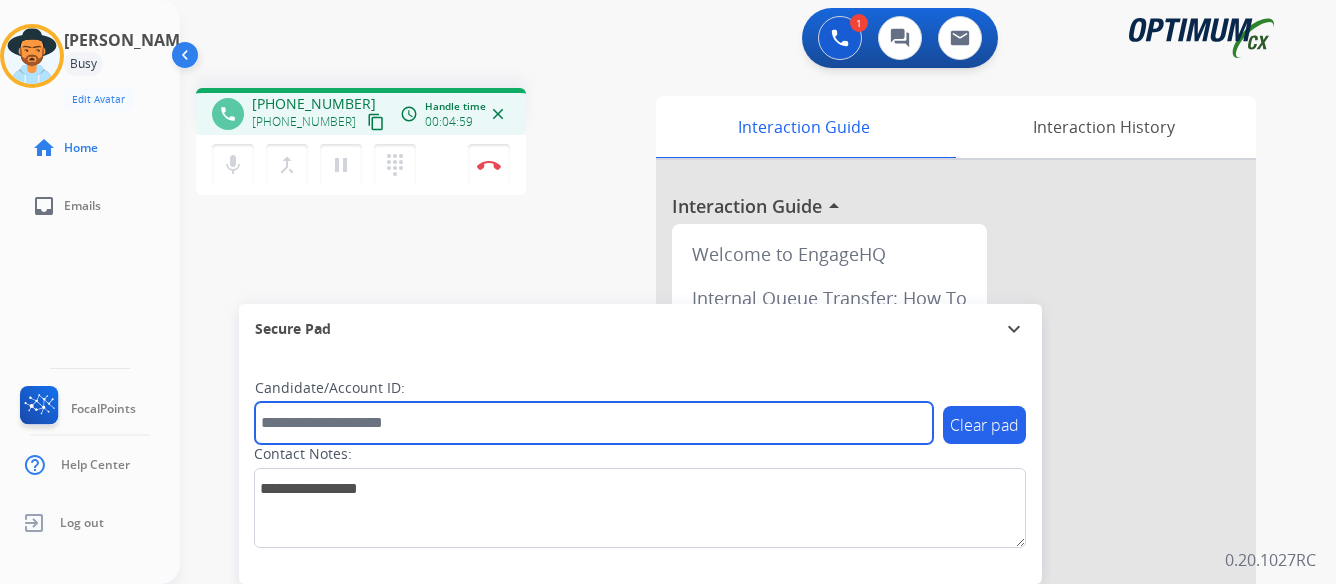 click at bounding box center [594, 423] 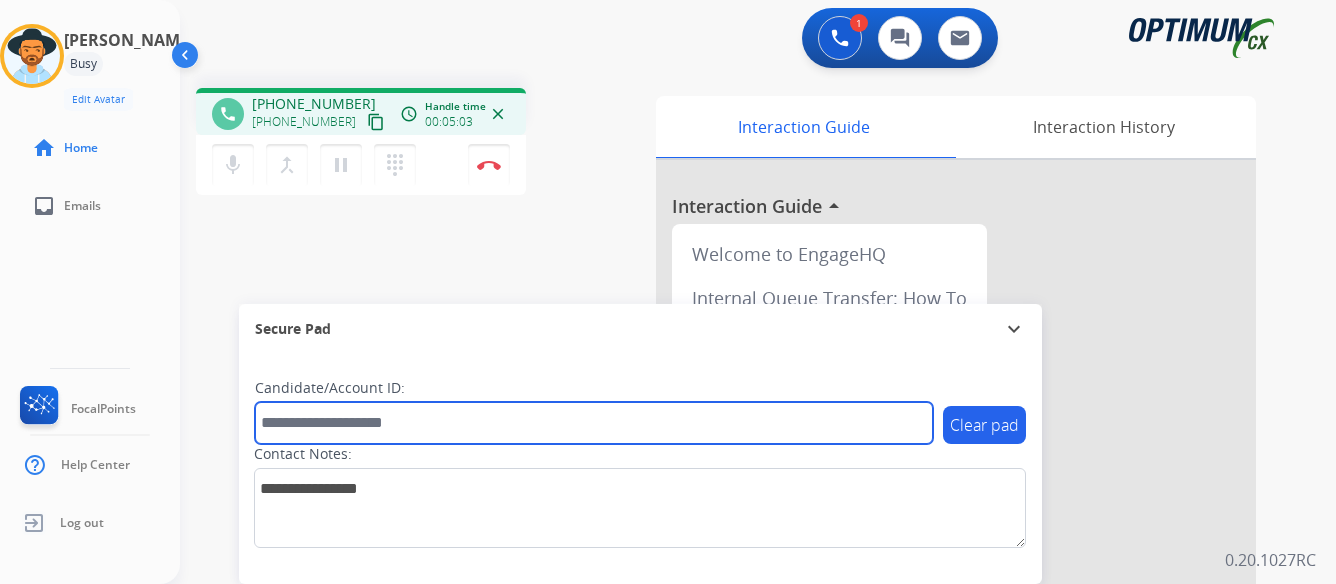 paste on "*******" 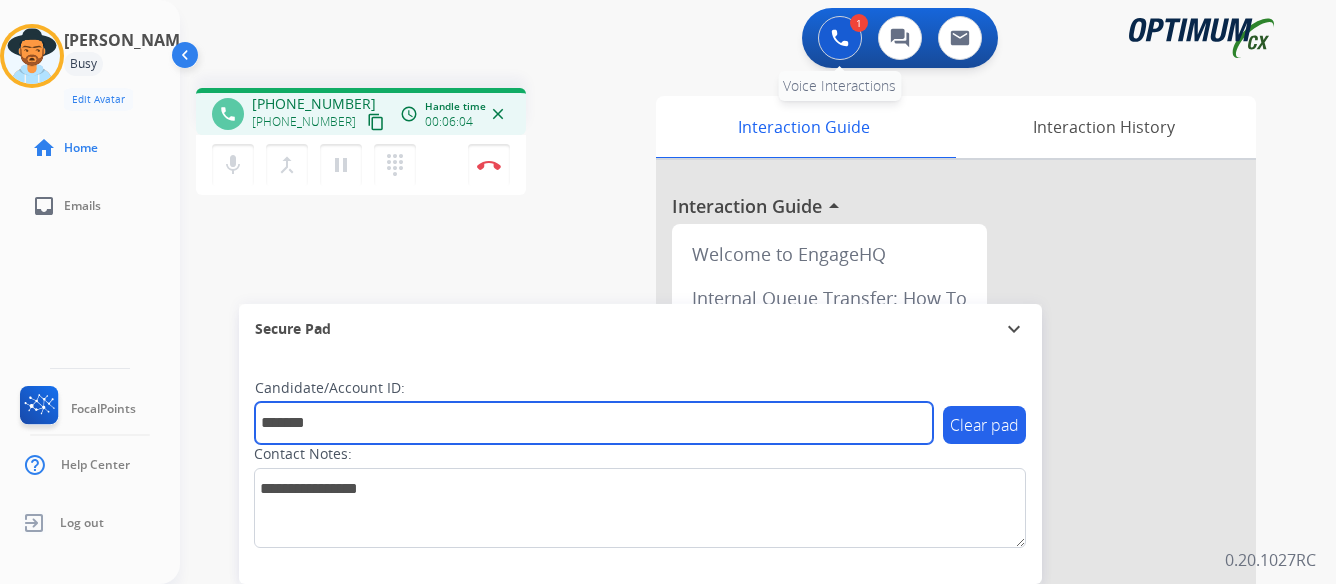 type on "*******" 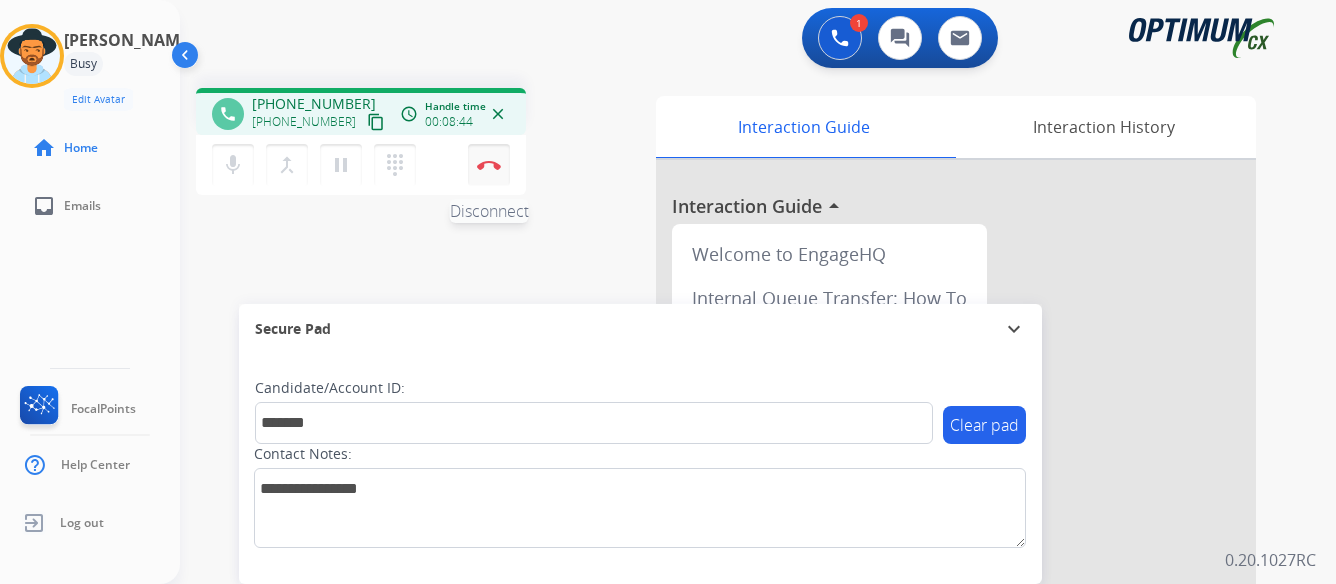 click at bounding box center (489, 165) 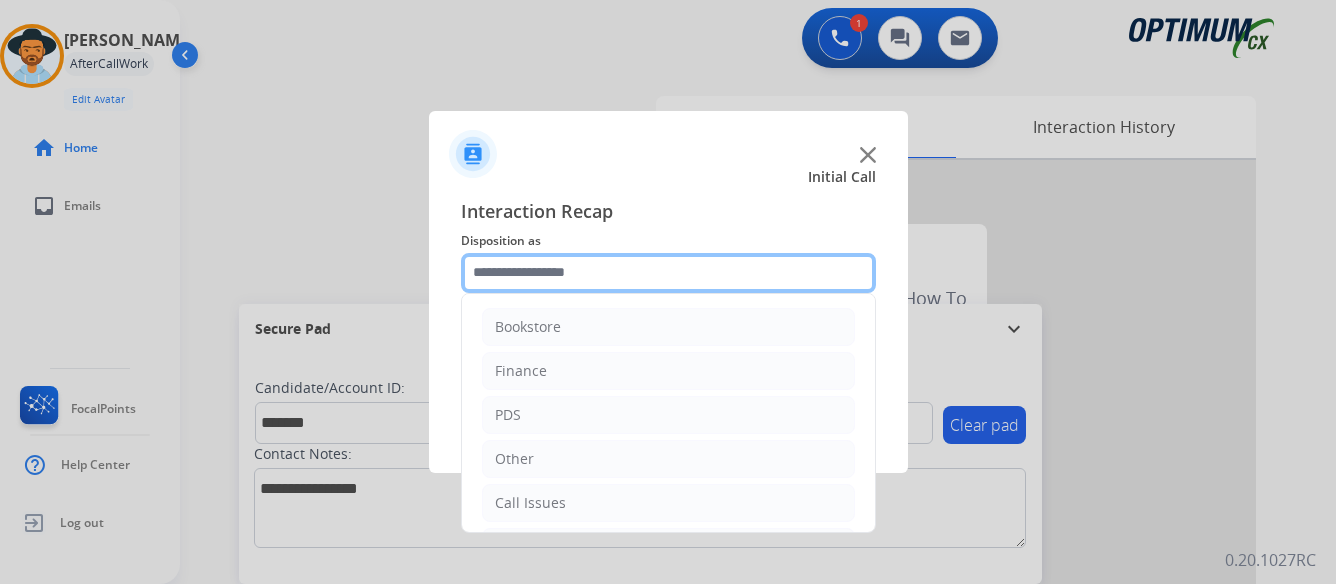 click 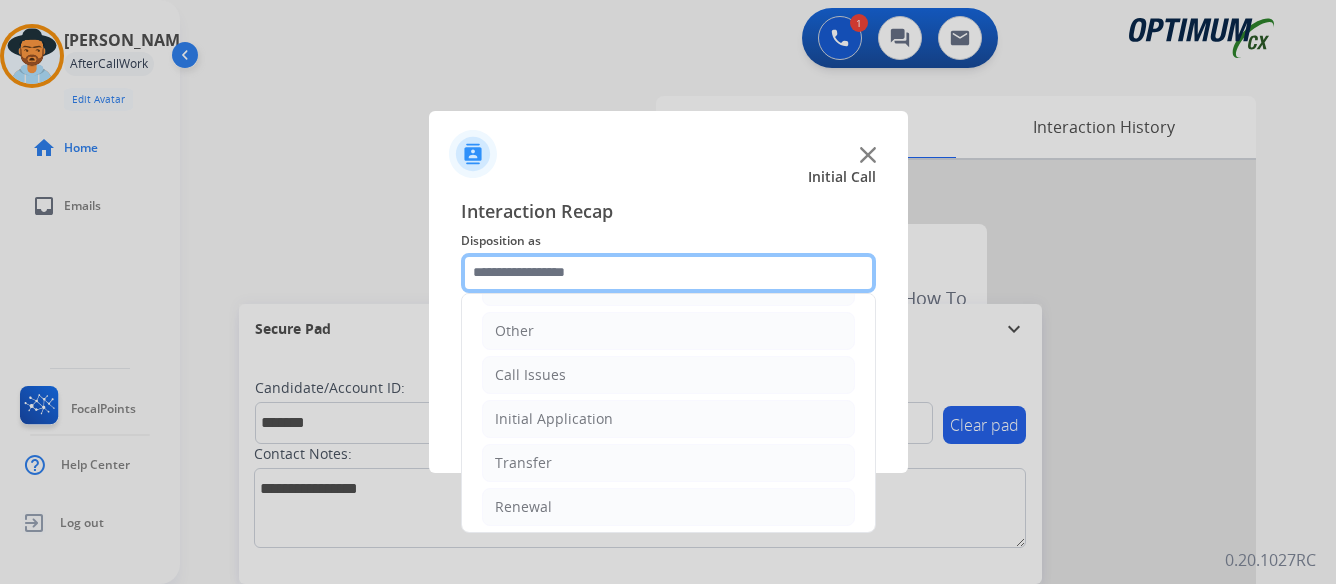scroll, scrollTop: 136, scrollLeft: 0, axis: vertical 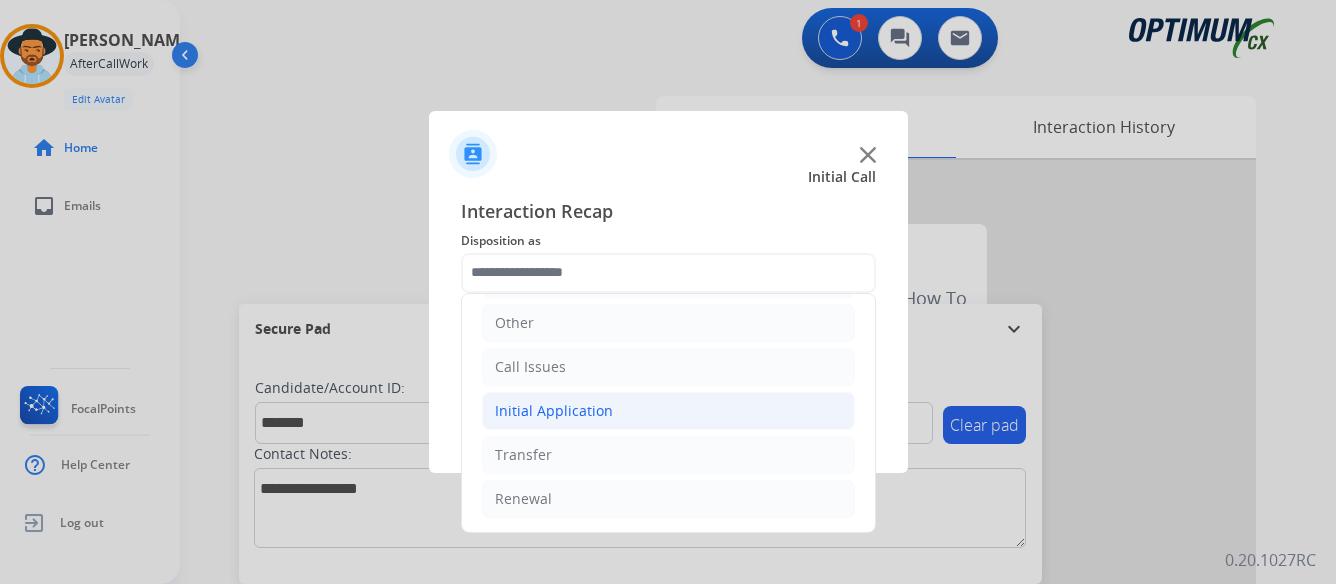 click on "Initial Application" 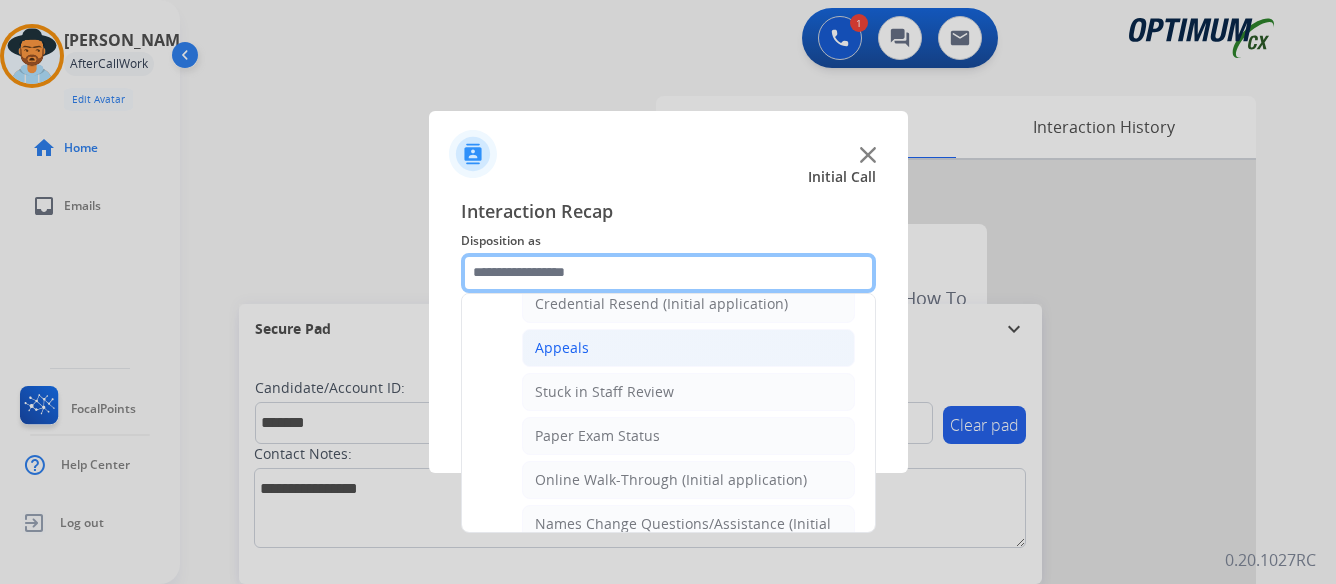 scroll, scrollTop: 336, scrollLeft: 0, axis: vertical 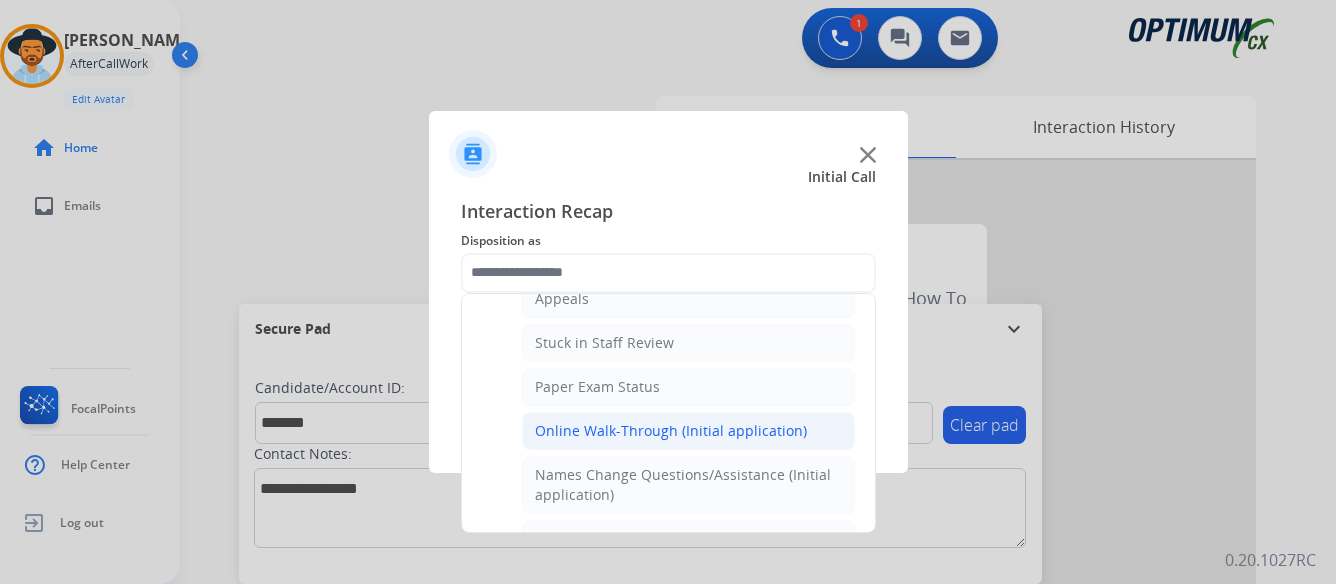 click on "Online Walk-Through (Initial application)" 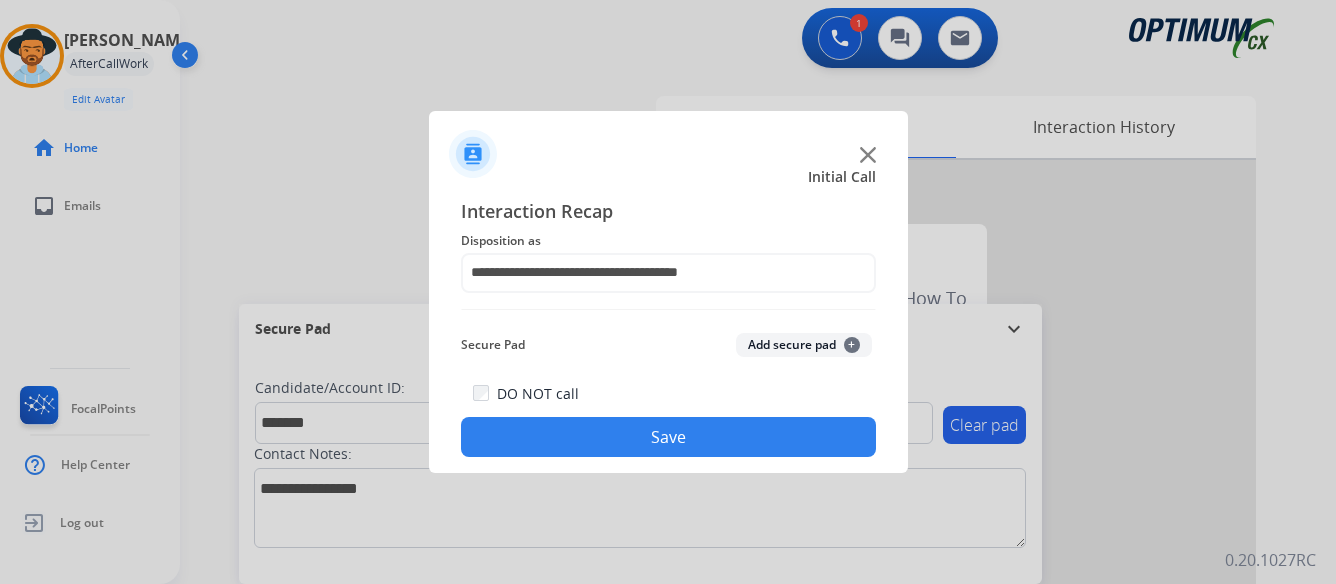 click on "Save" 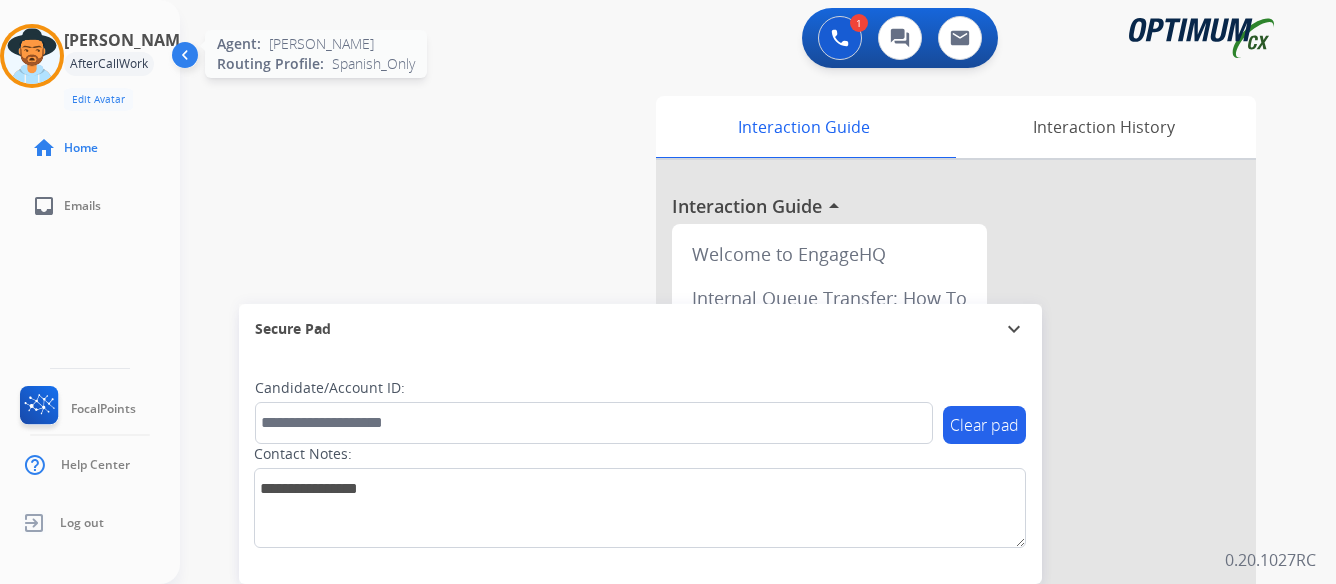 click at bounding box center (32, 56) 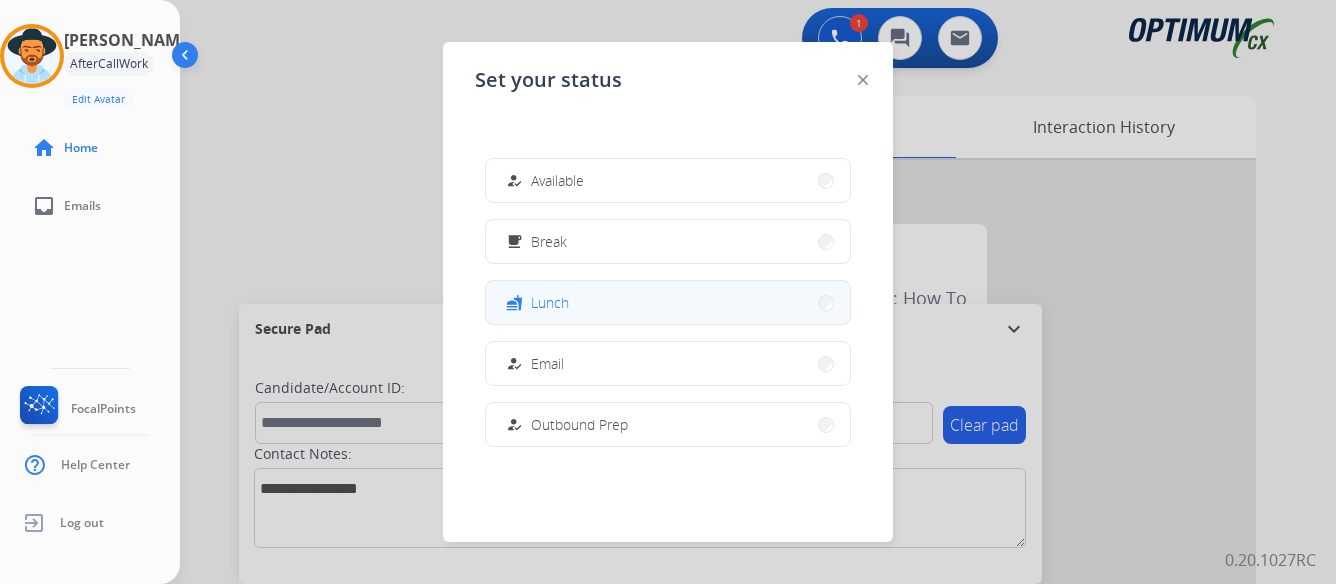 click on "fastfood Lunch" at bounding box center [668, 302] 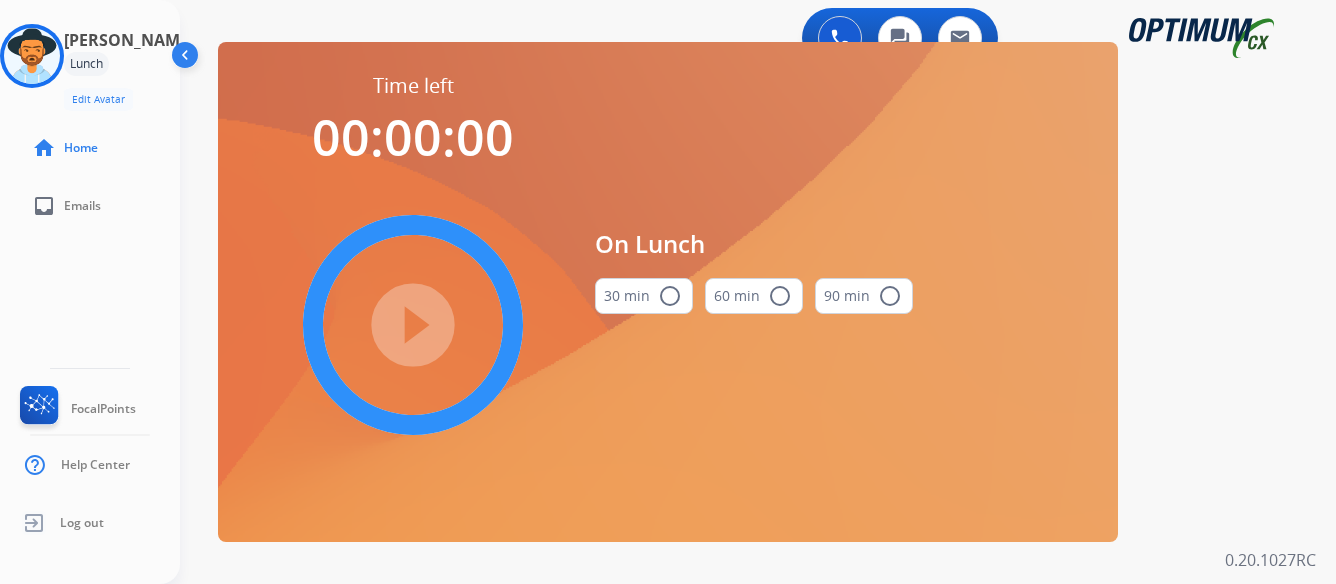click on "radio_button_unchecked" at bounding box center (670, 296) 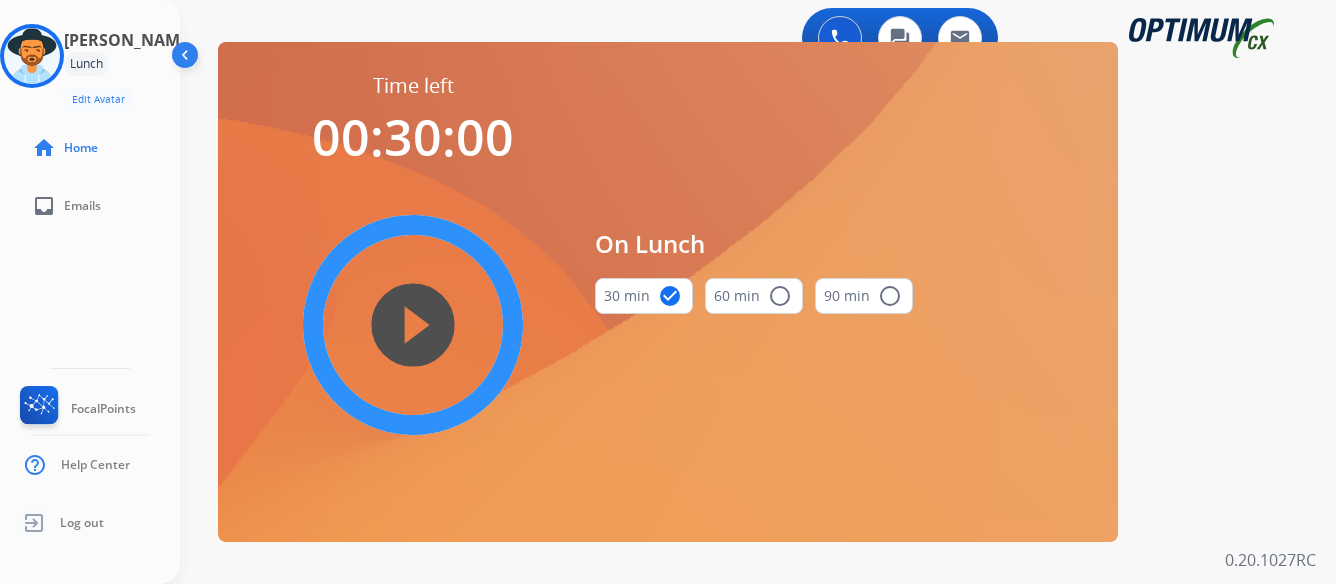 click on "play_circle_filled" at bounding box center (413, 325) 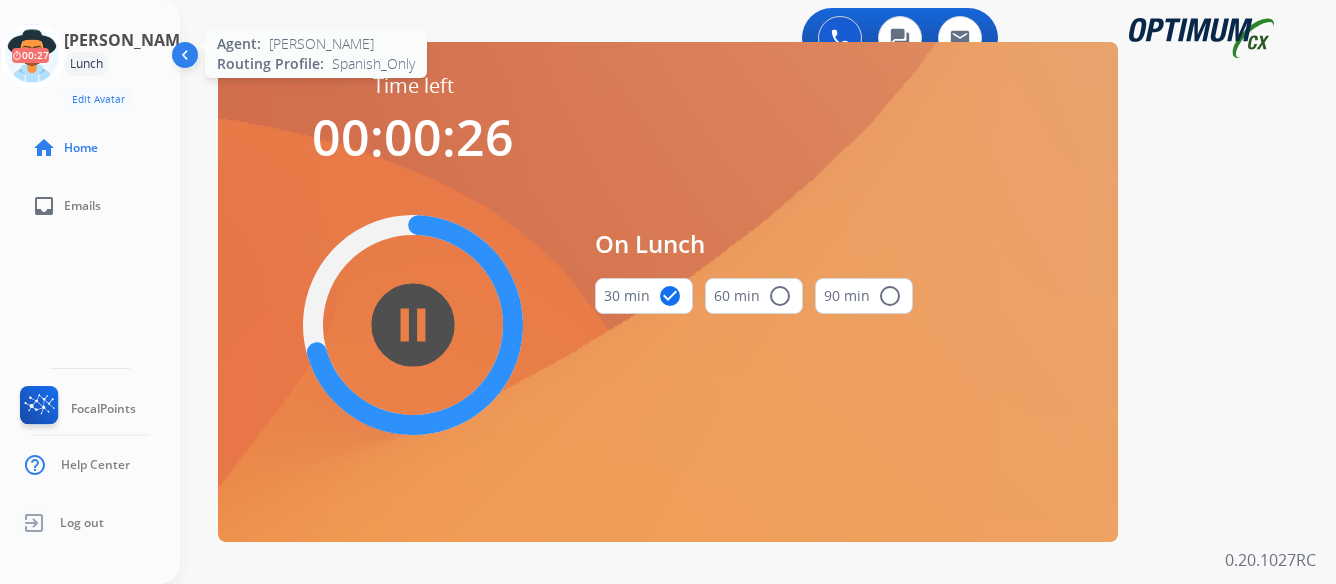 click 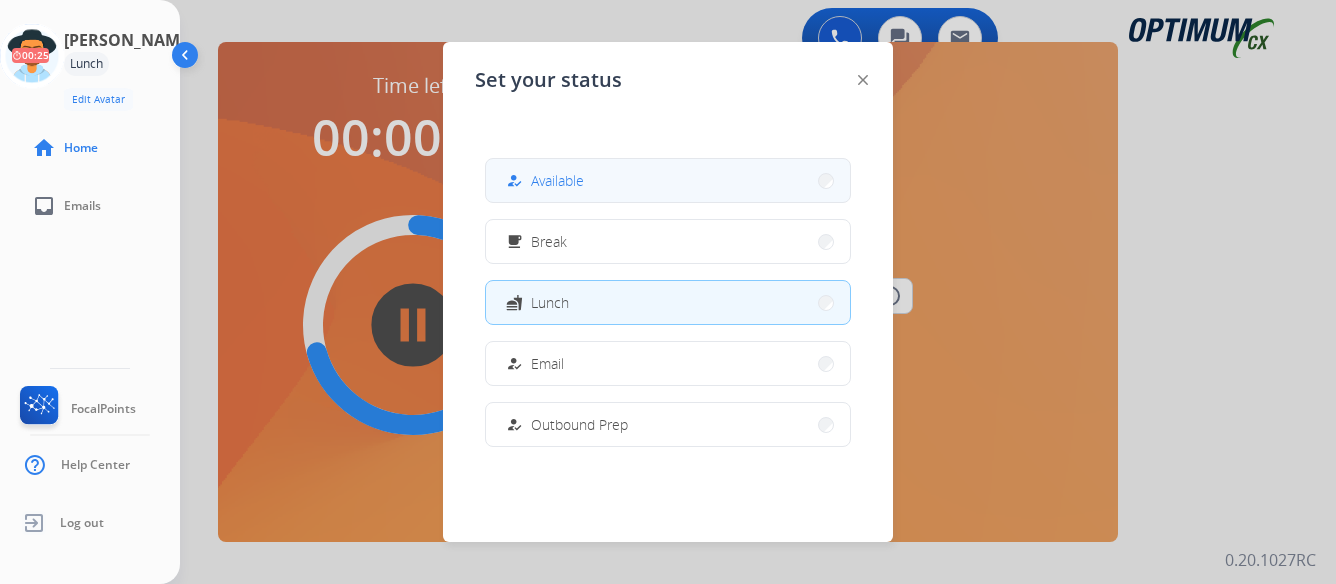 click on "how_to_reg Available" at bounding box center (668, 180) 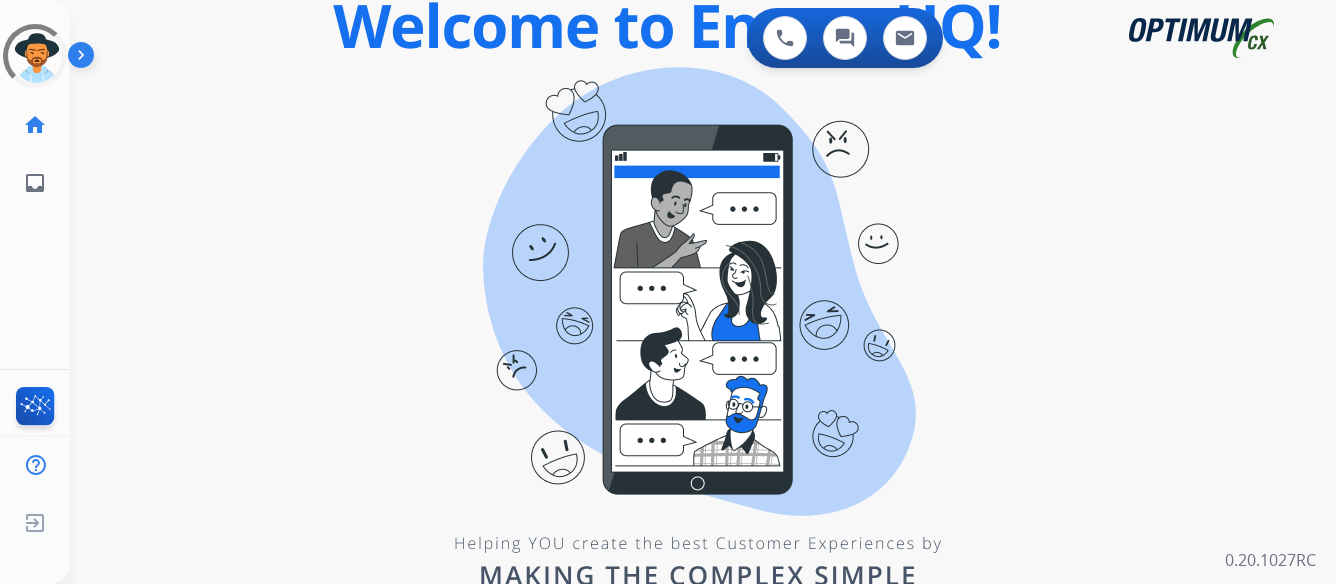 scroll, scrollTop: 0, scrollLeft: 0, axis: both 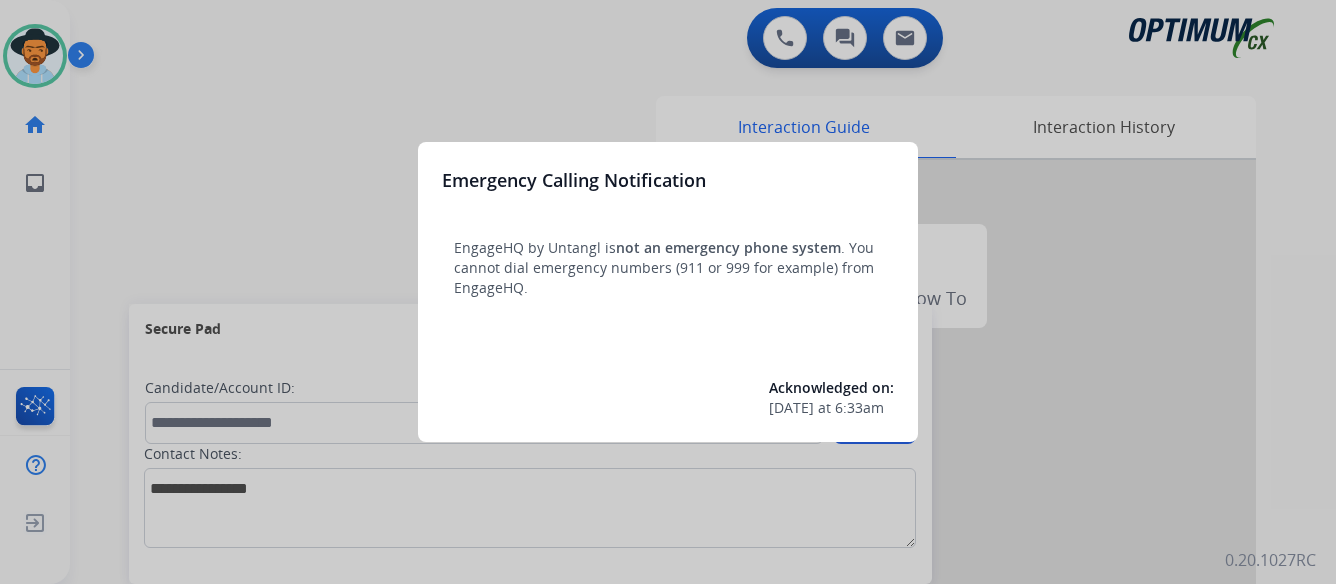 click at bounding box center [668, 292] 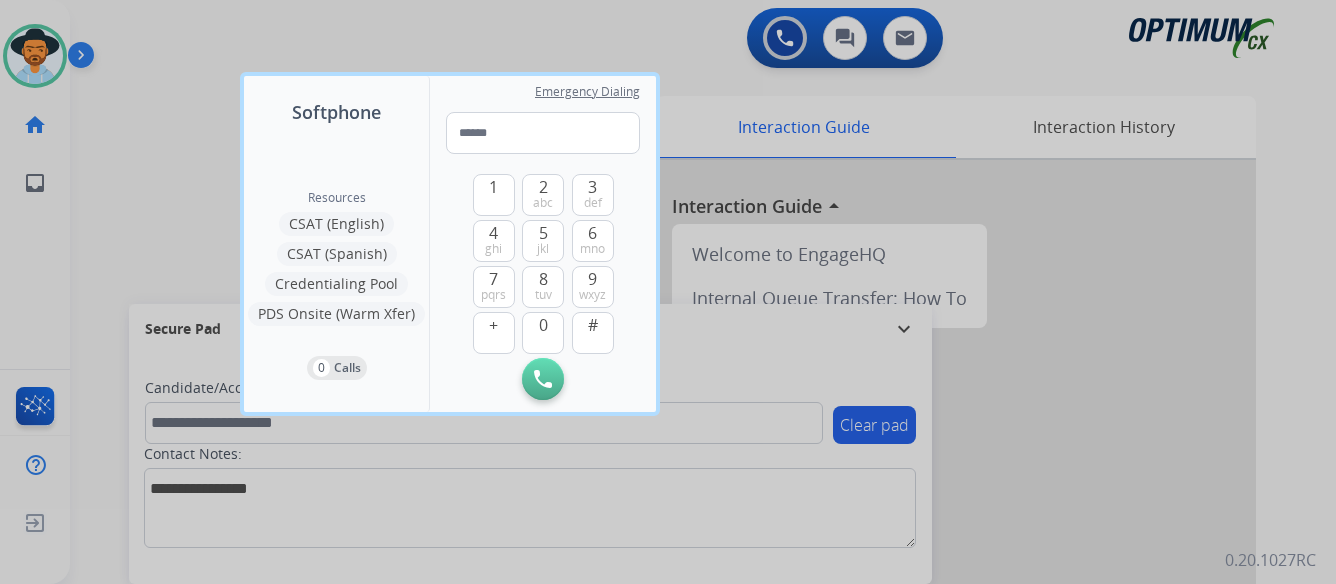 click at bounding box center [668, 292] 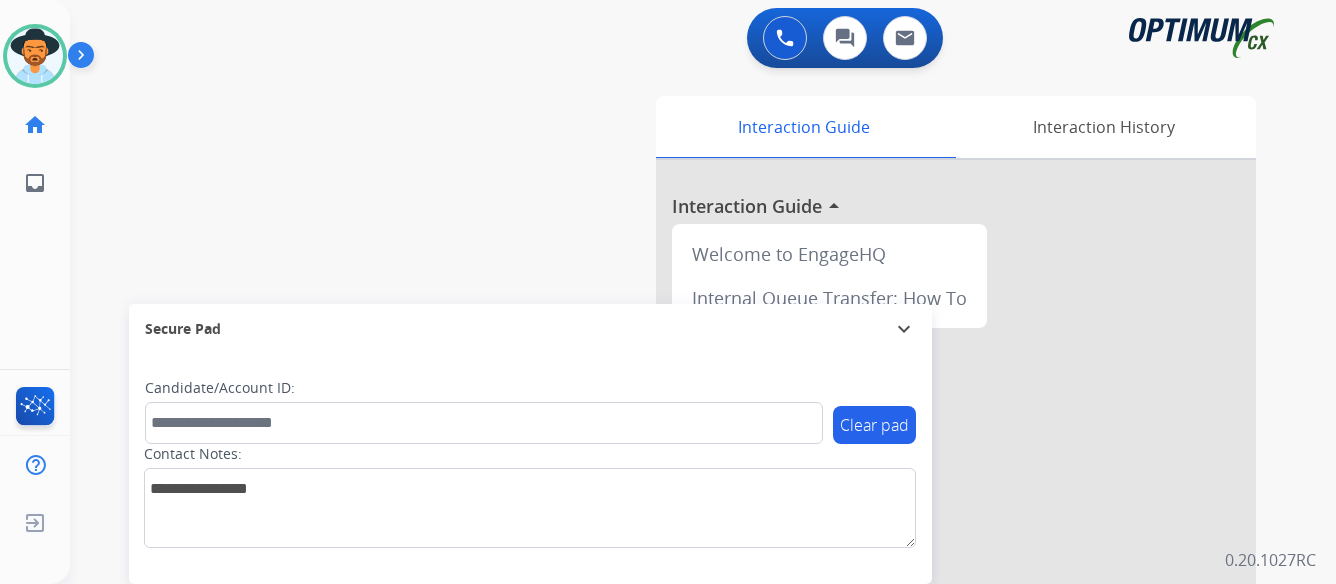 click at bounding box center [85, 59] 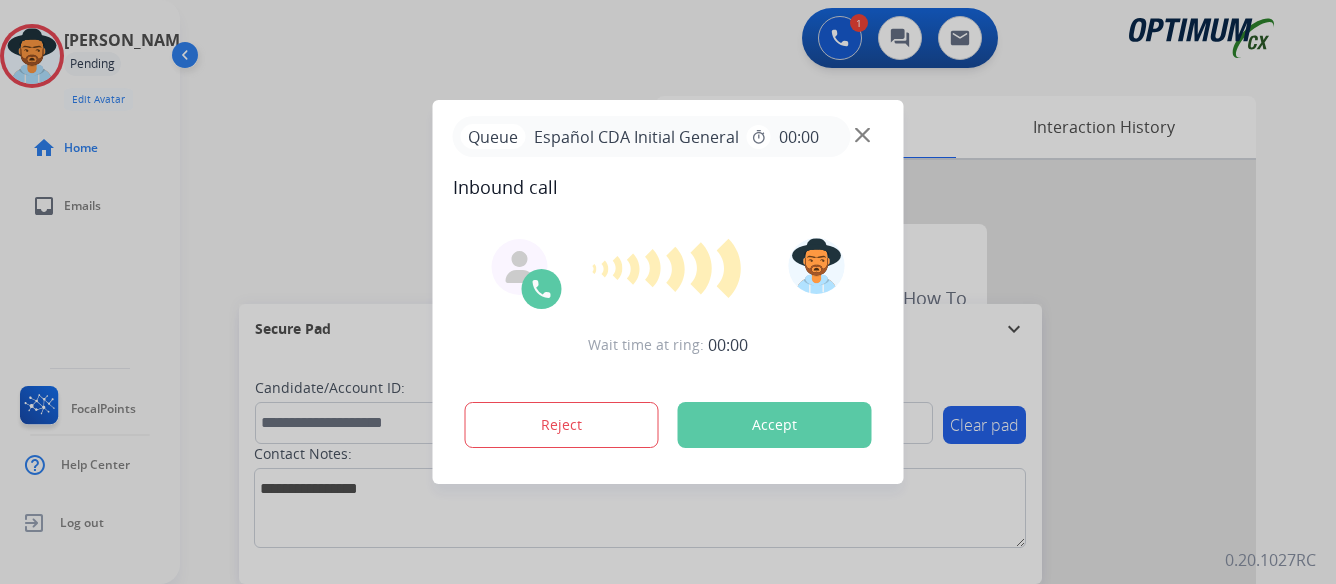 click on "Accept" at bounding box center [775, 425] 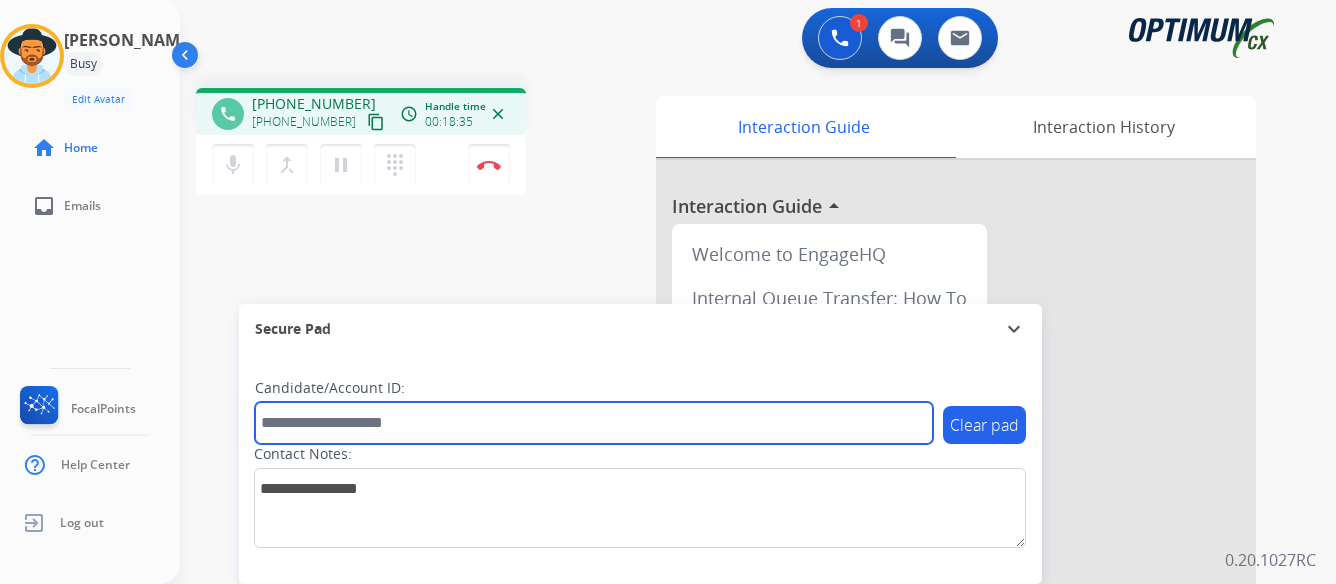 click at bounding box center (594, 423) 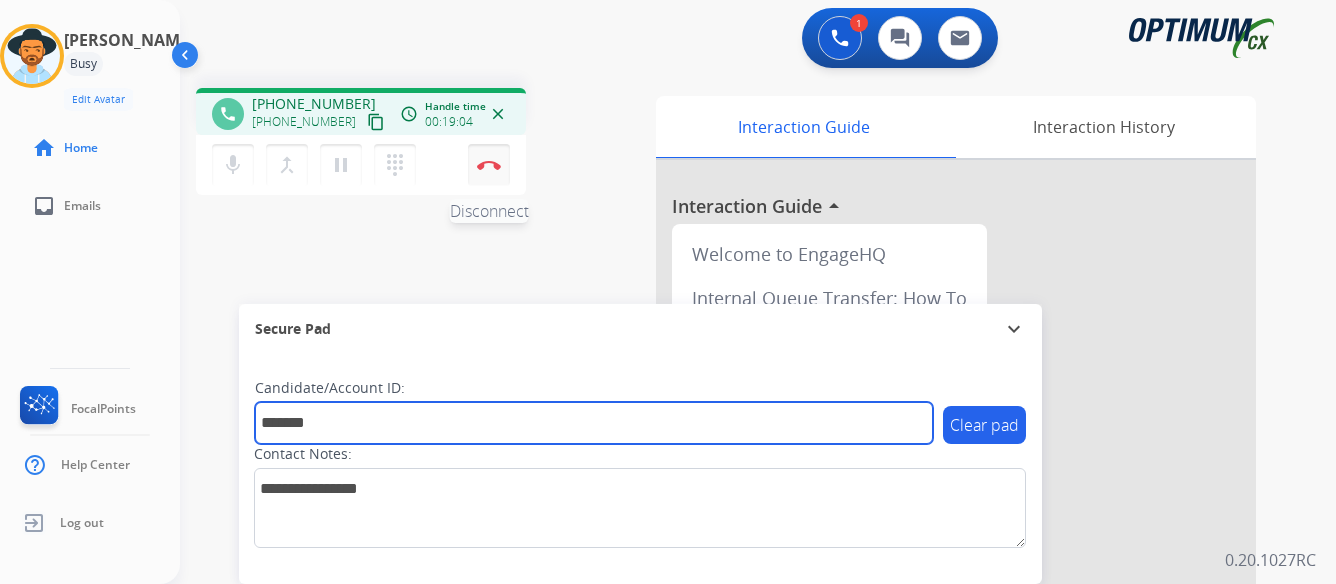 type on "*******" 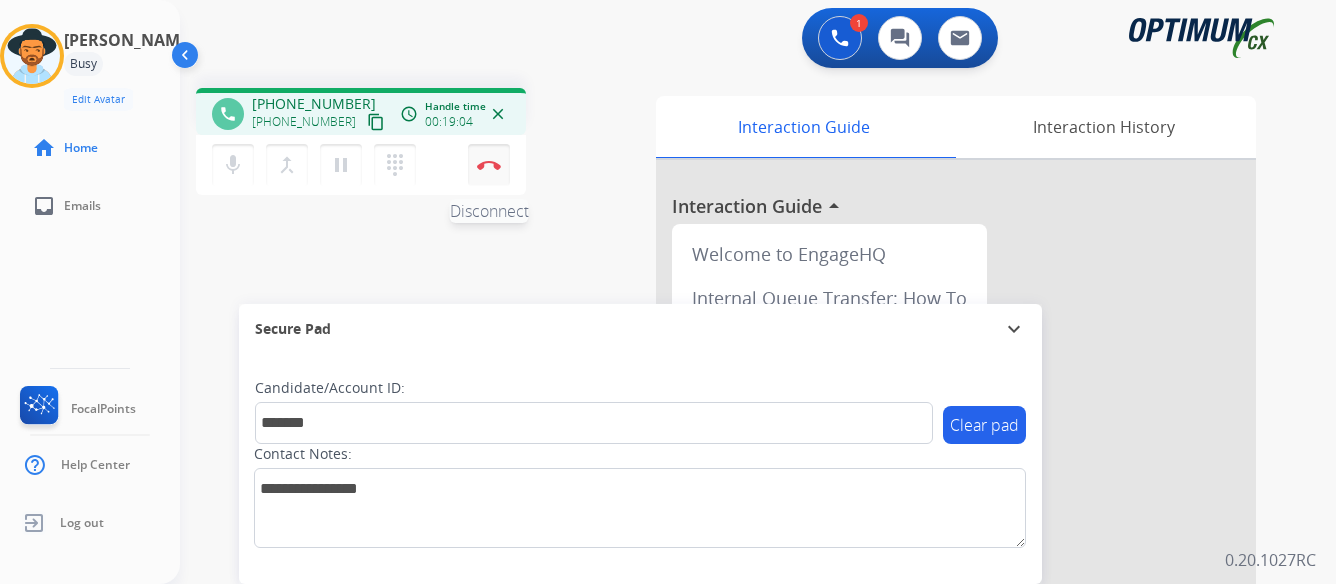 click at bounding box center [489, 165] 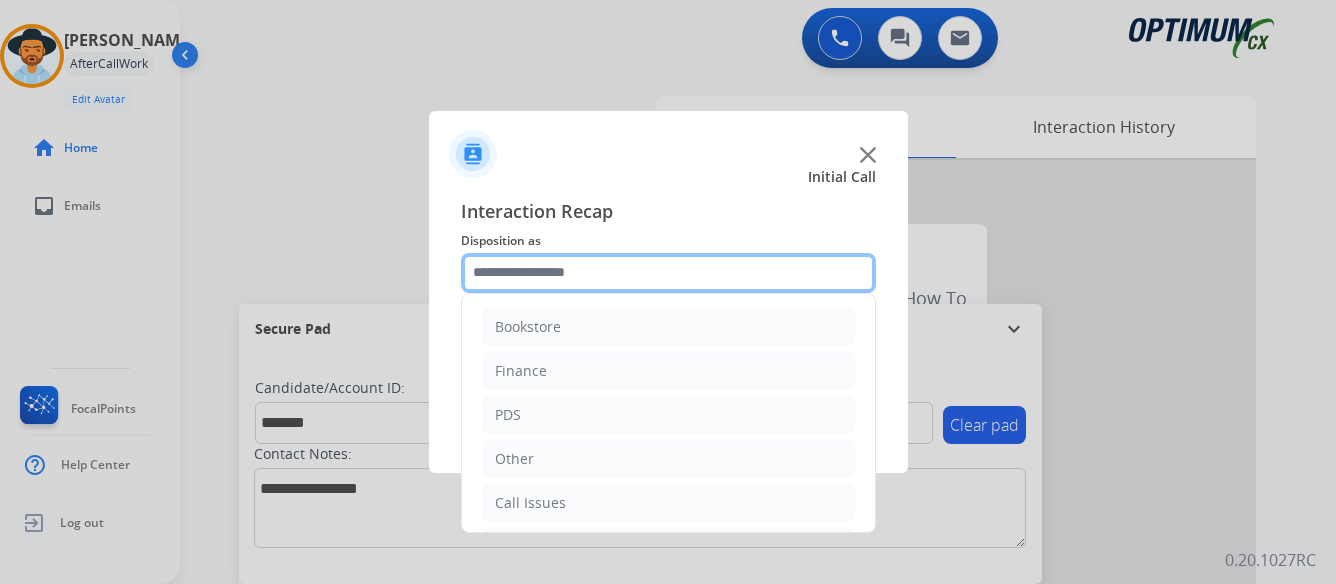 click 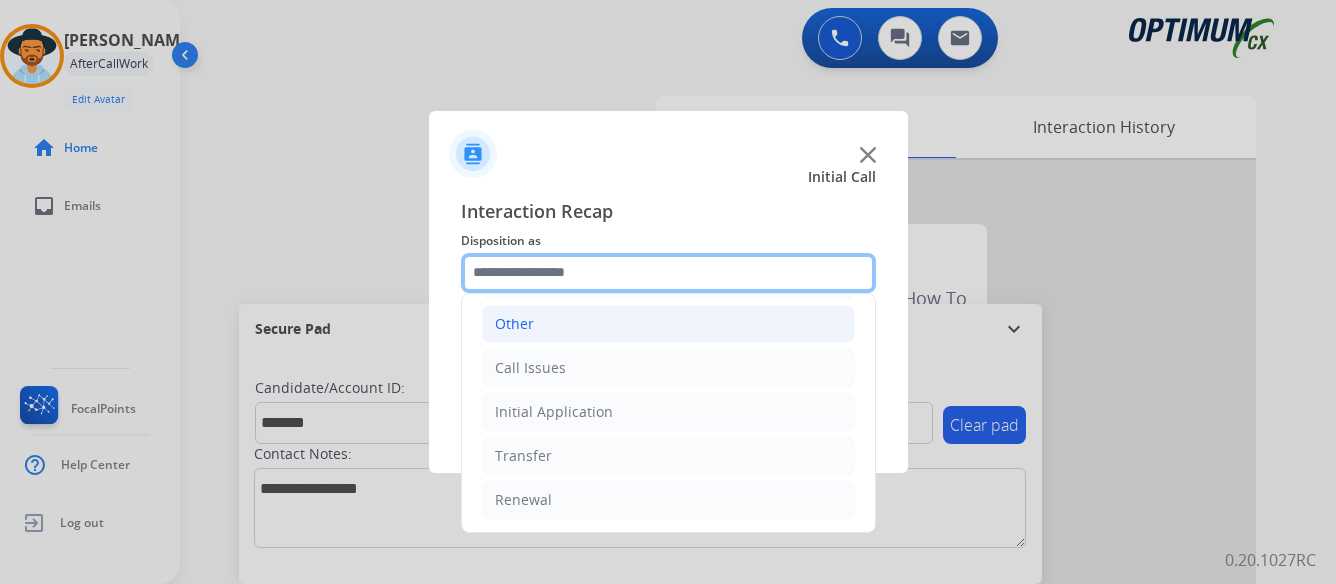scroll, scrollTop: 136, scrollLeft: 0, axis: vertical 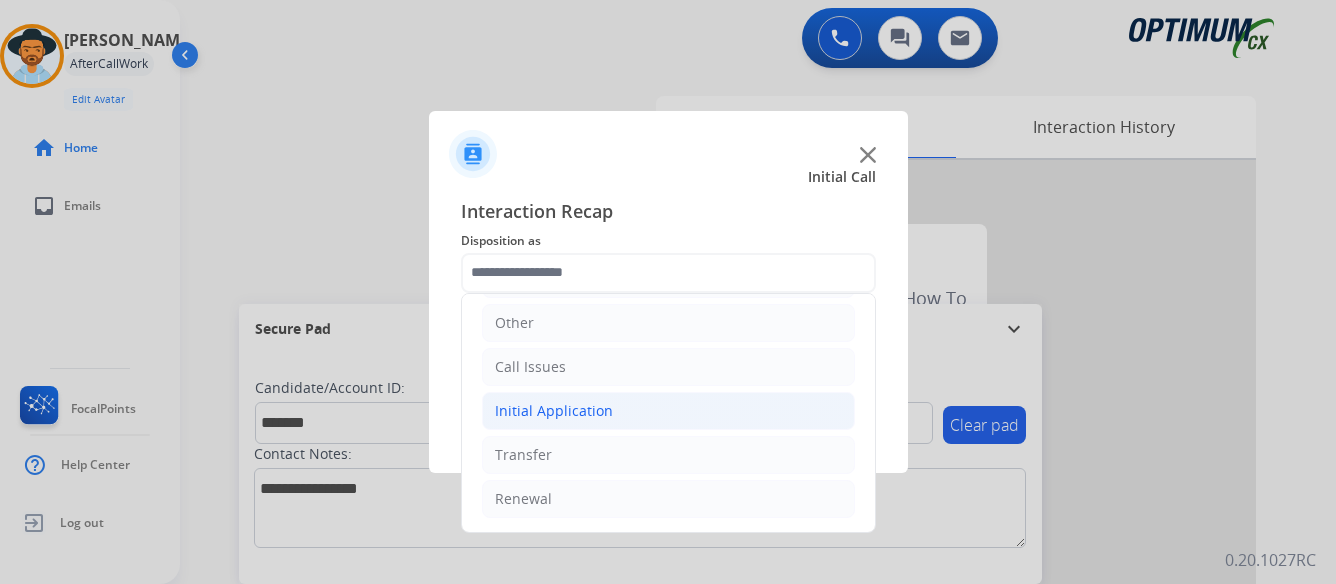 click on "Initial Application" 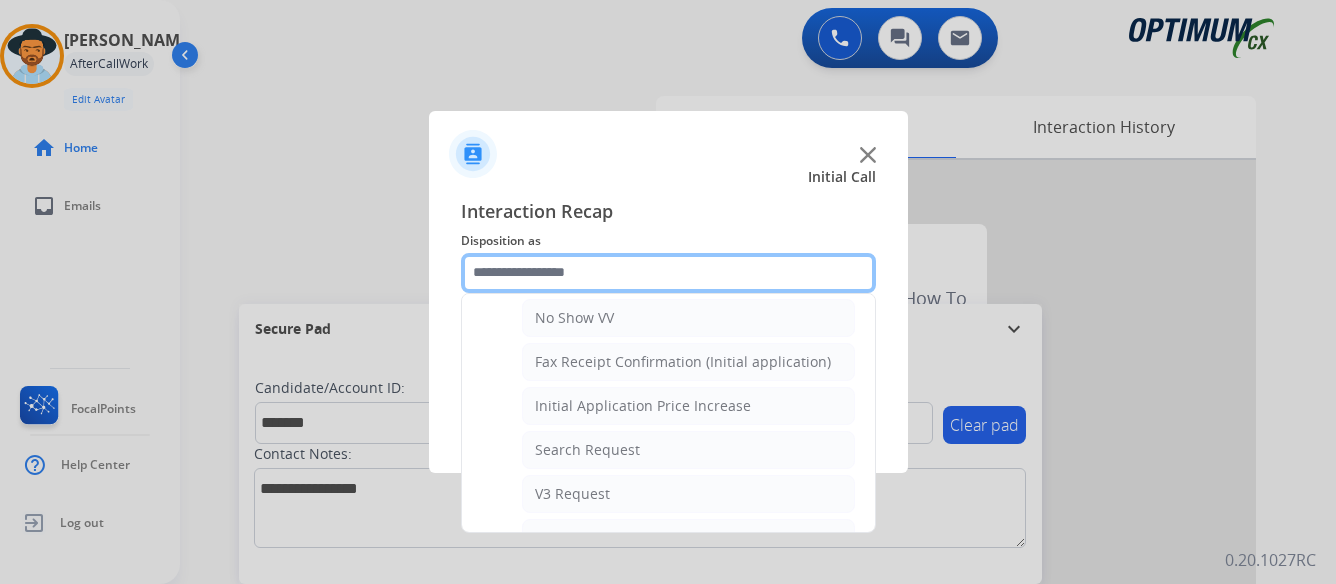 scroll, scrollTop: 636, scrollLeft: 0, axis: vertical 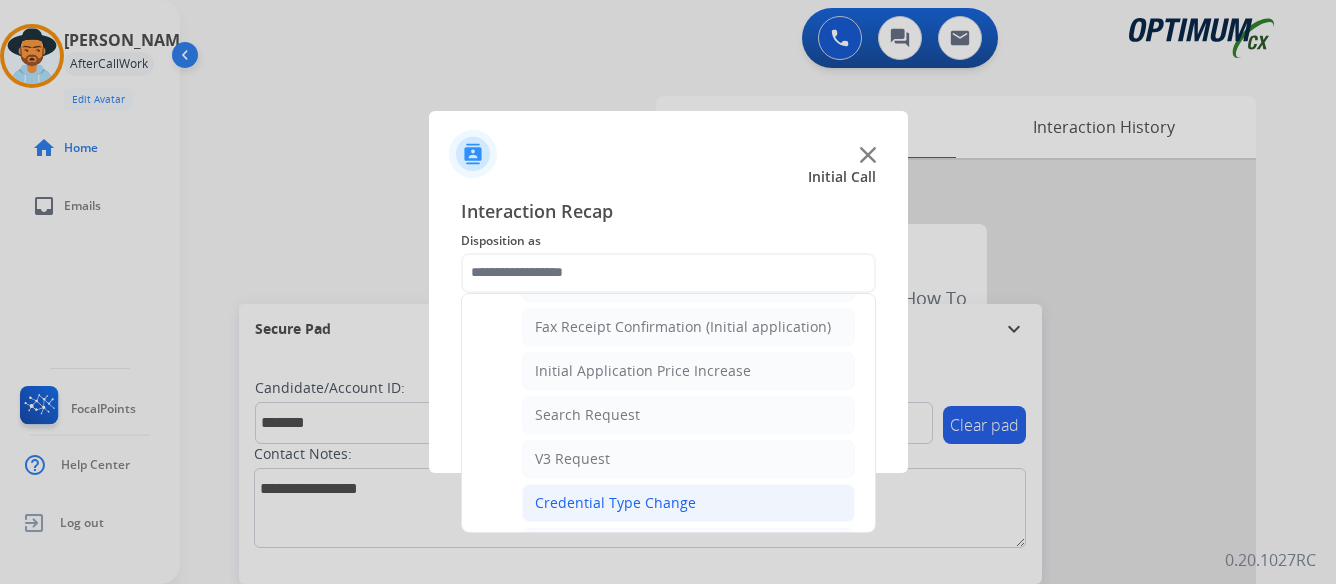 click on "Credential Type Change" 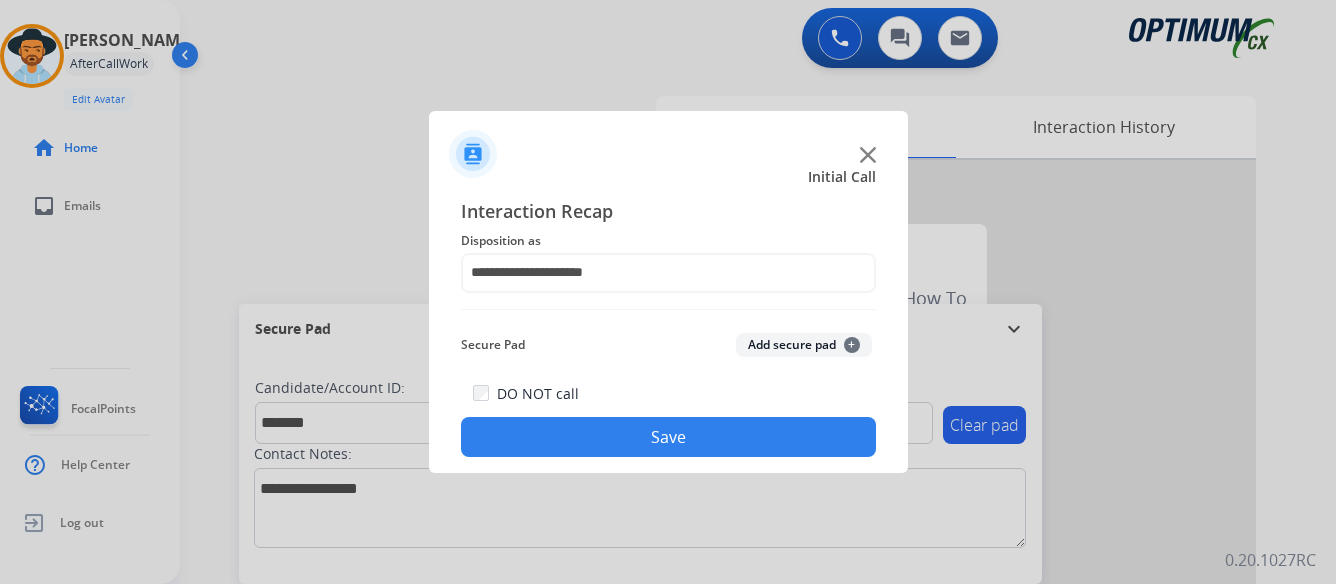 click on "Save" 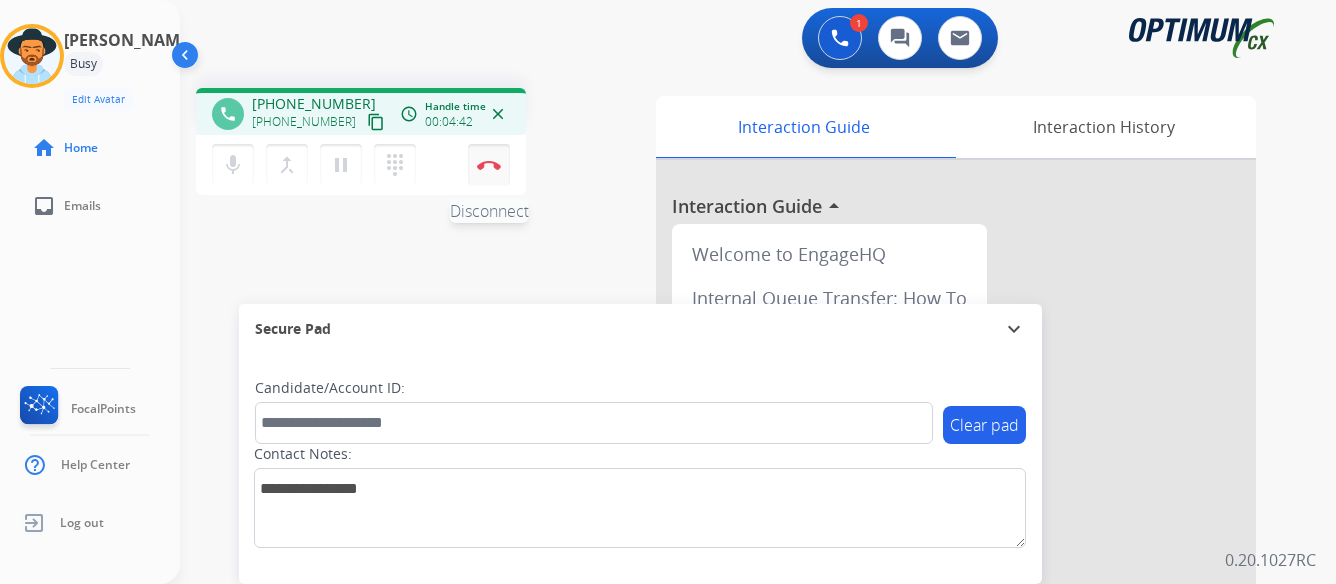 click at bounding box center [489, 165] 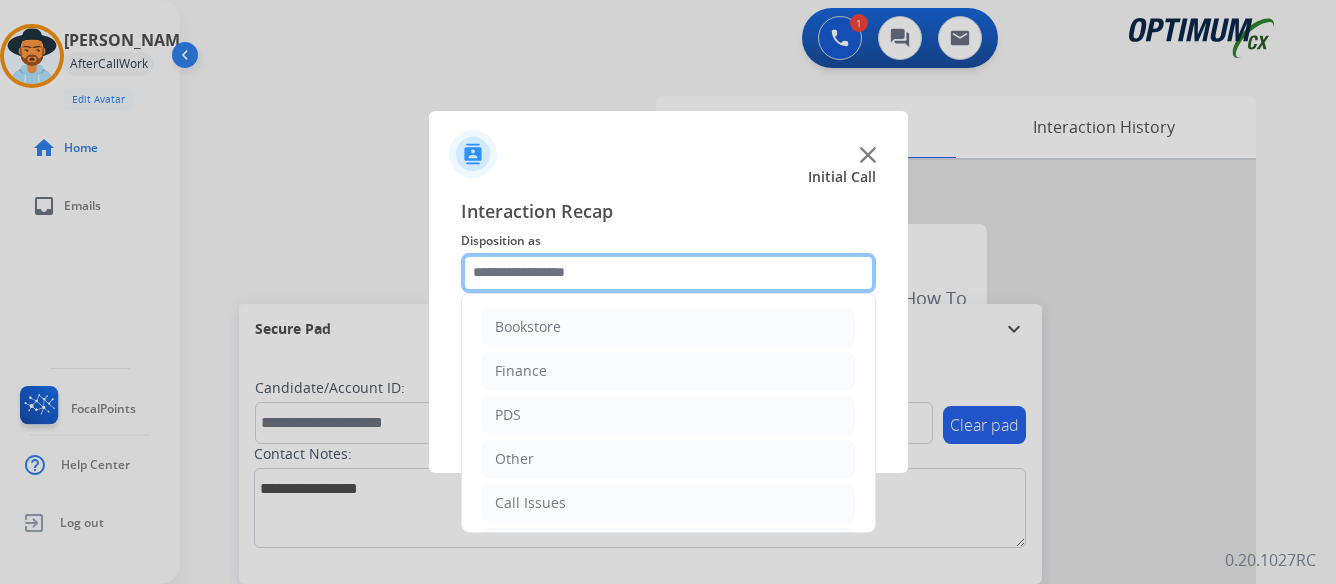 click 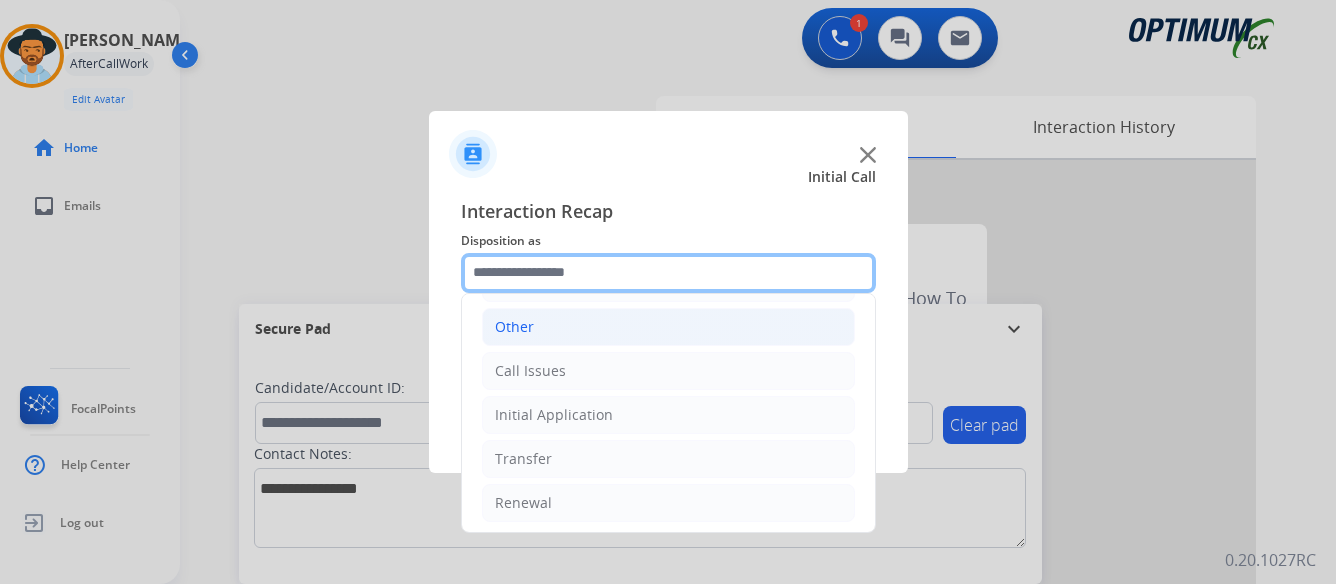scroll, scrollTop: 136, scrollLeft: 0, axis: vertical 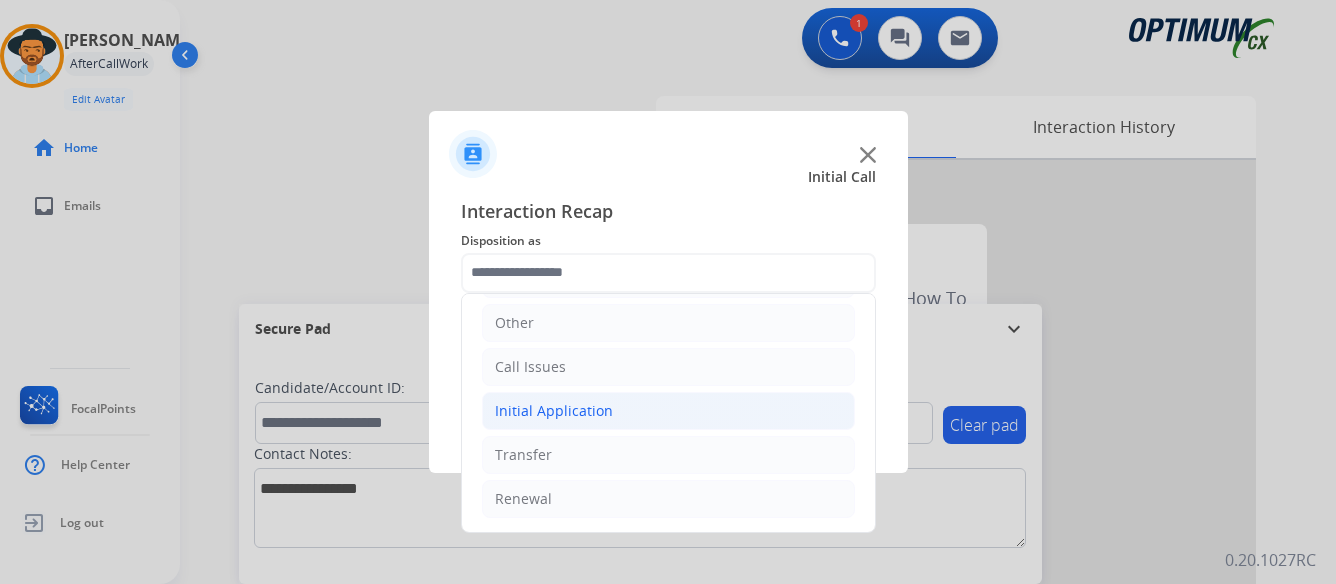 click on "Initial Application" 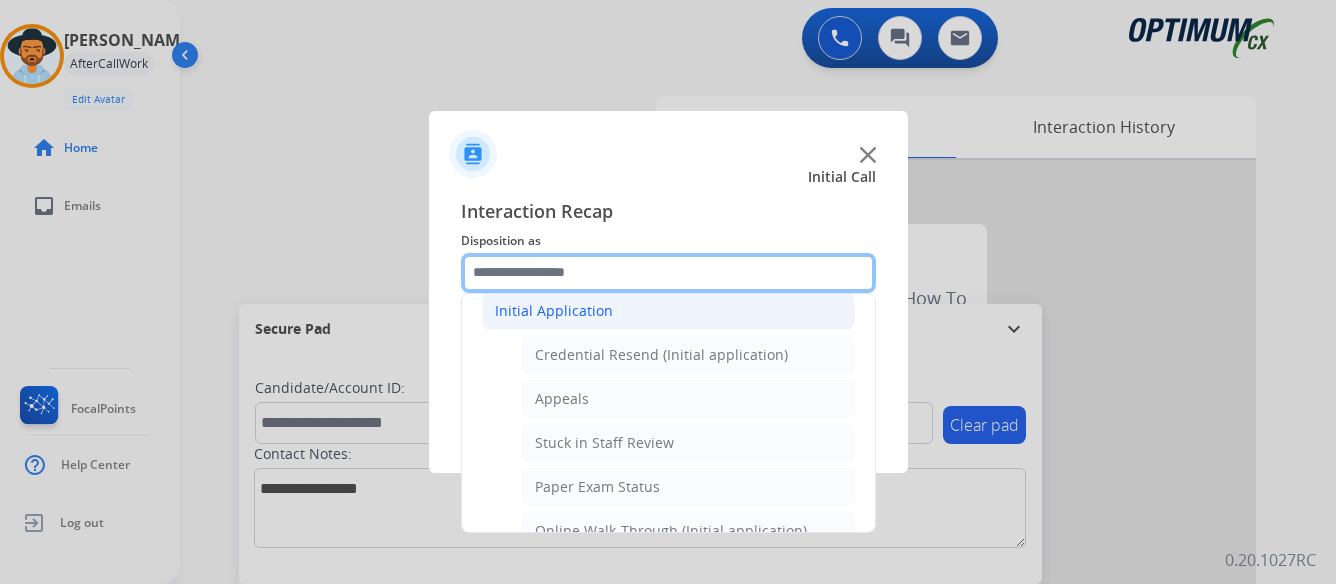 scroll, scrollTop: 336, scrollLeft: 0, axis: vertical 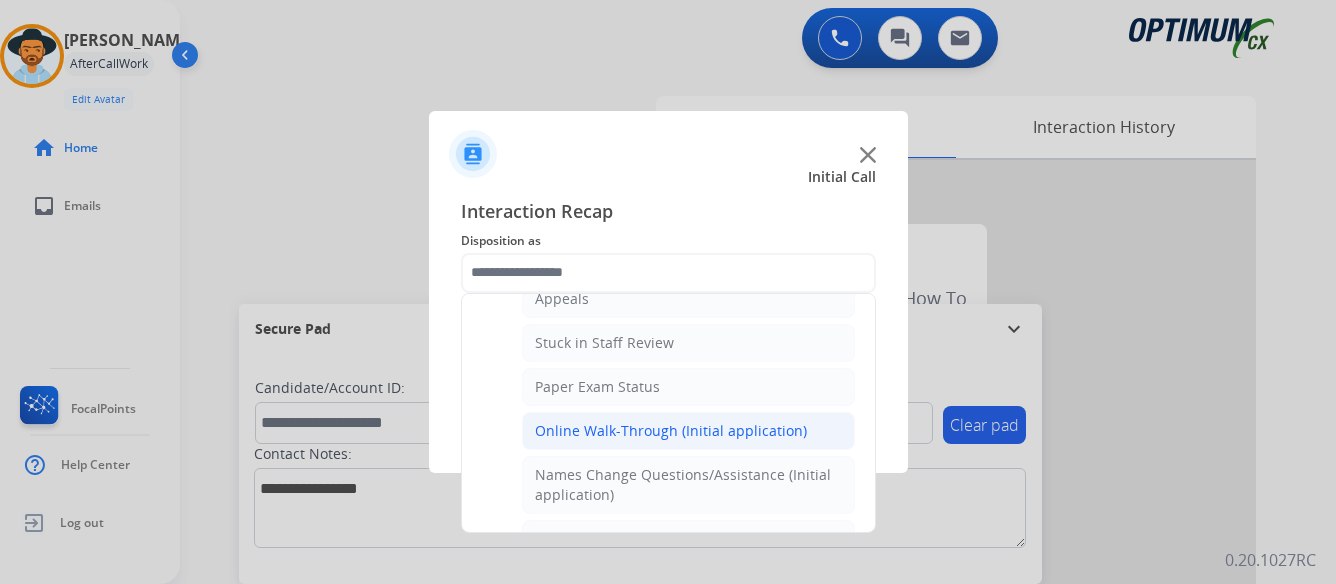 click on "Online Walk-Through (Initial application)" 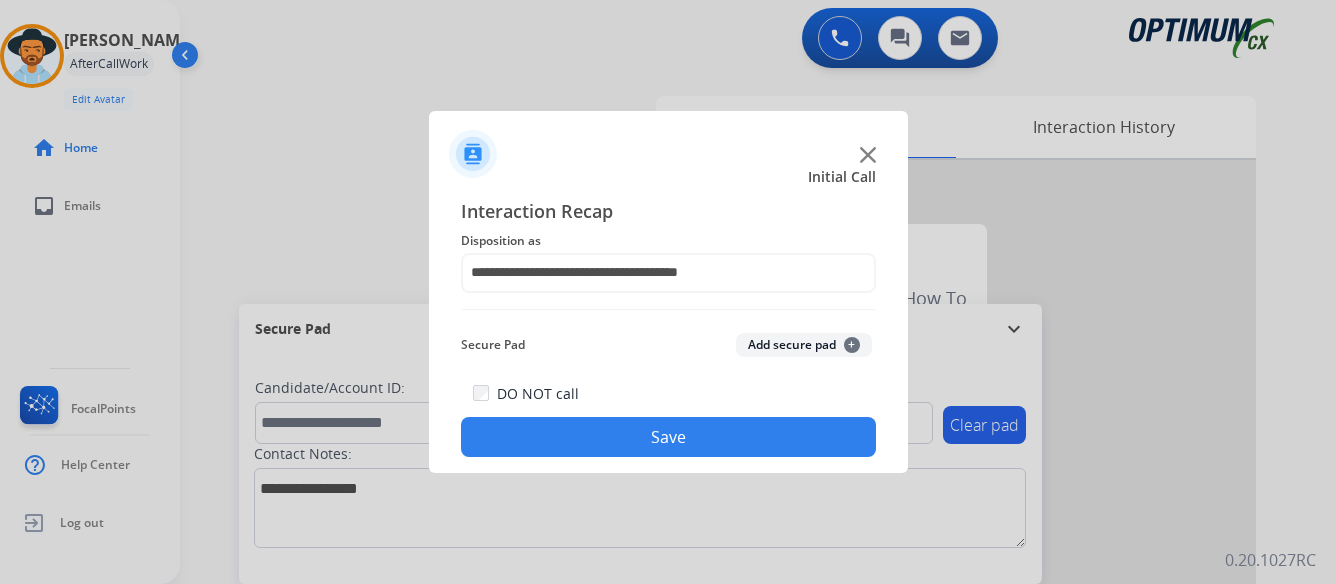 click on "Save" 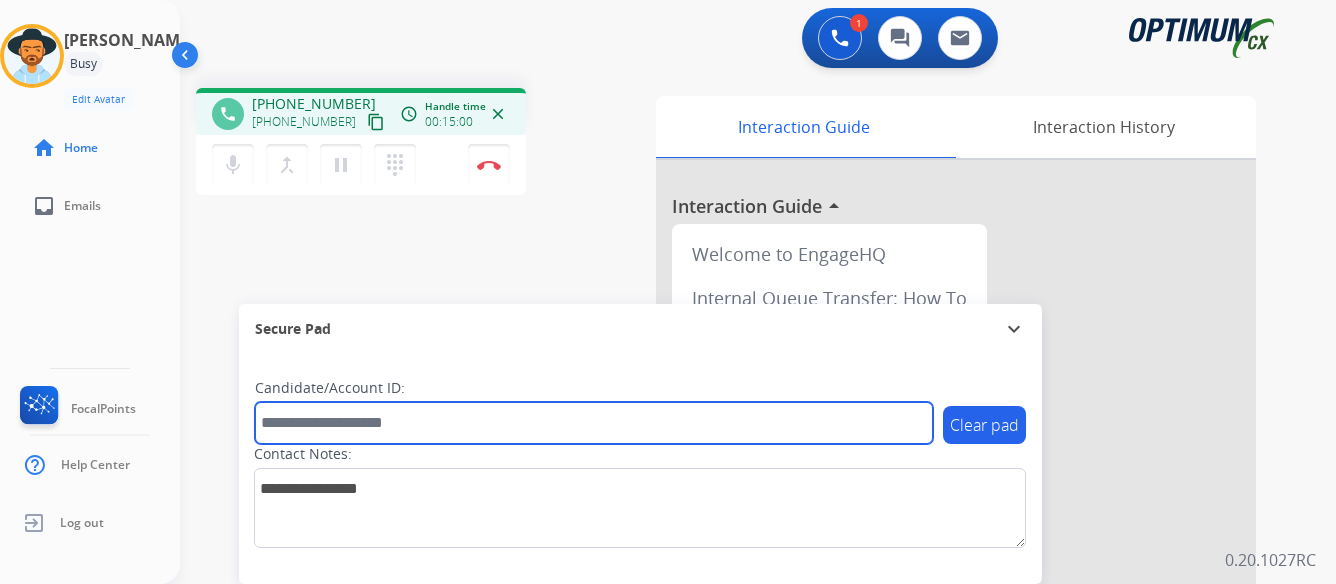 paste on "*******" 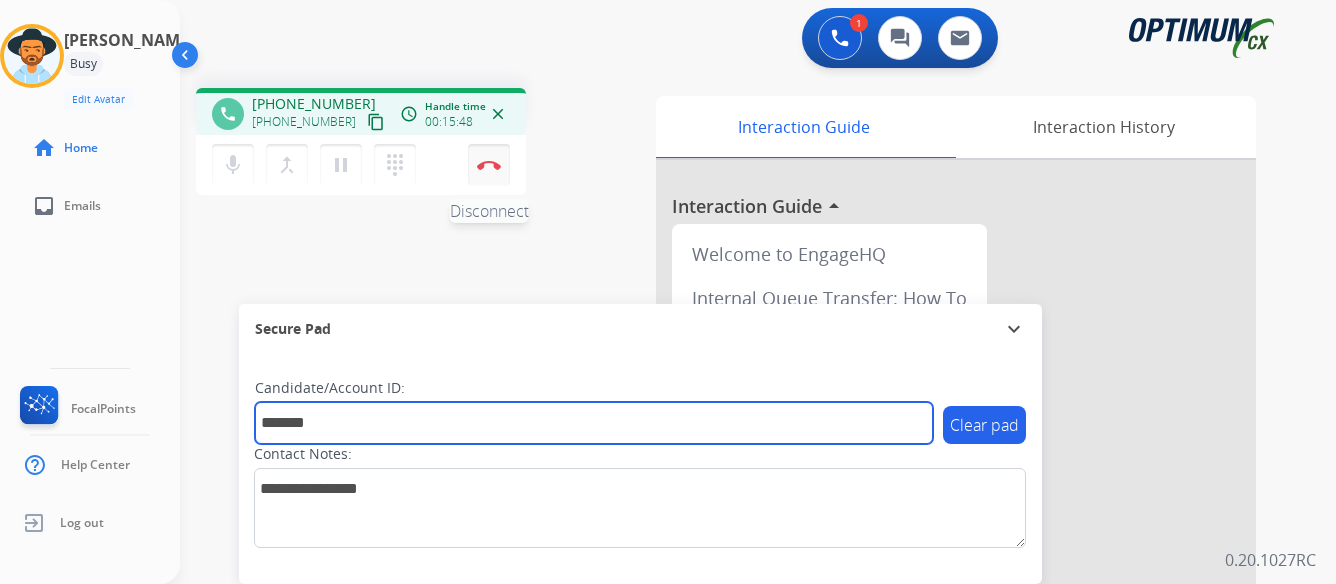 type on "*******" 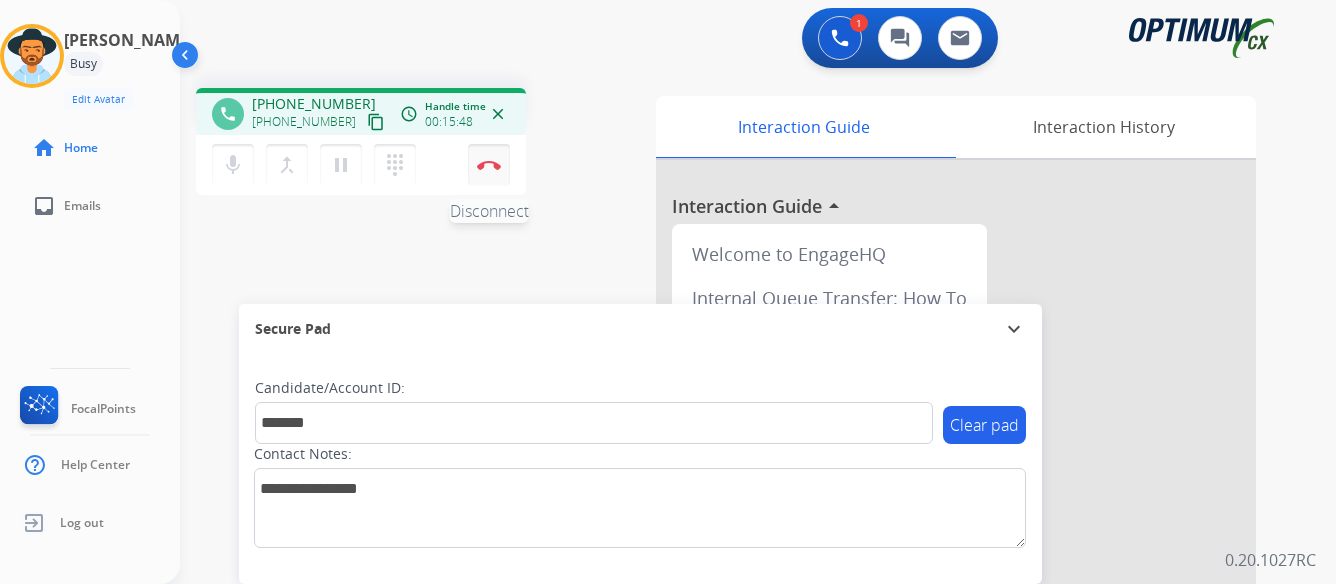 click at bounding box center [489, 165] 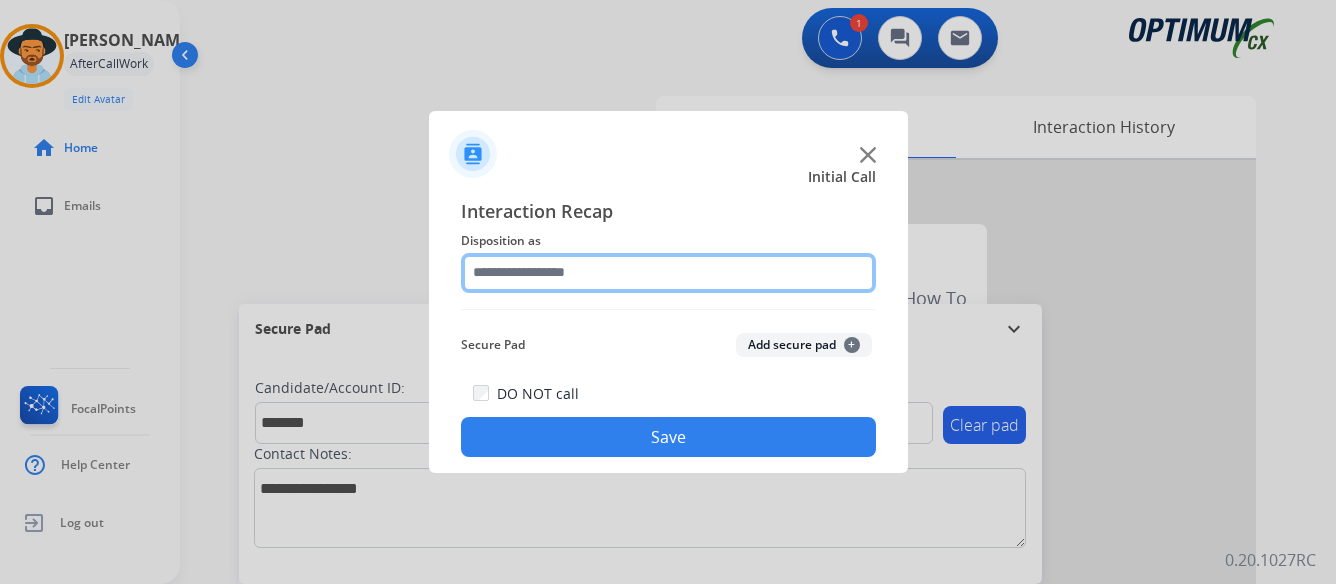 click 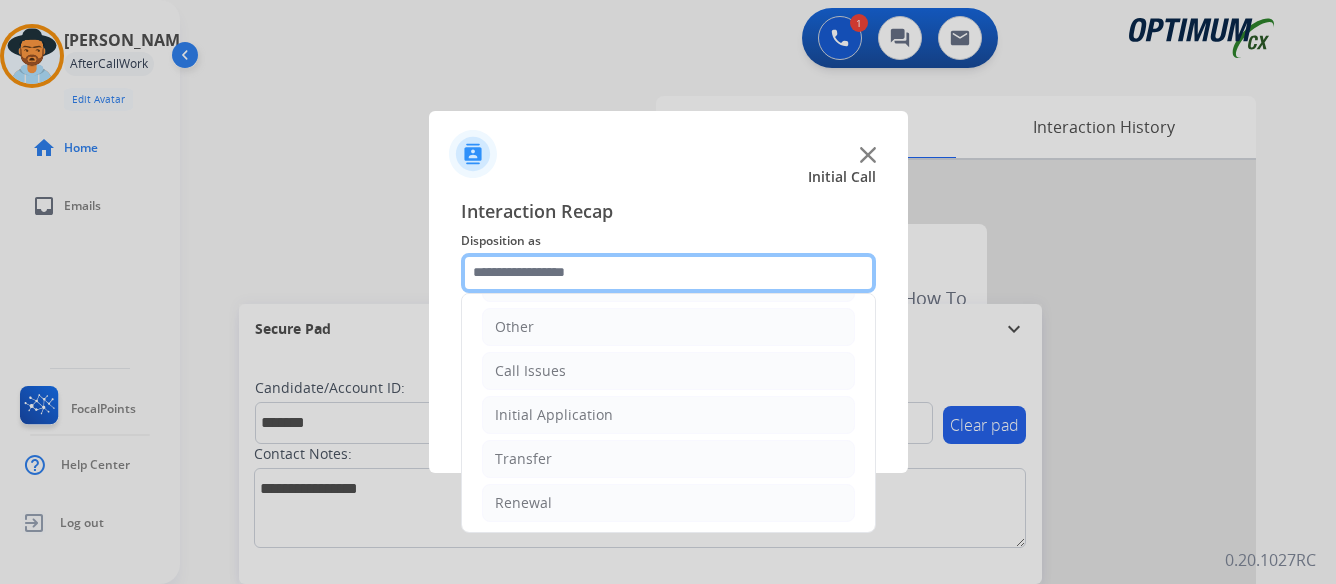 scroll, scrollTop: 136, scrollLeft: 0, axis: vertical 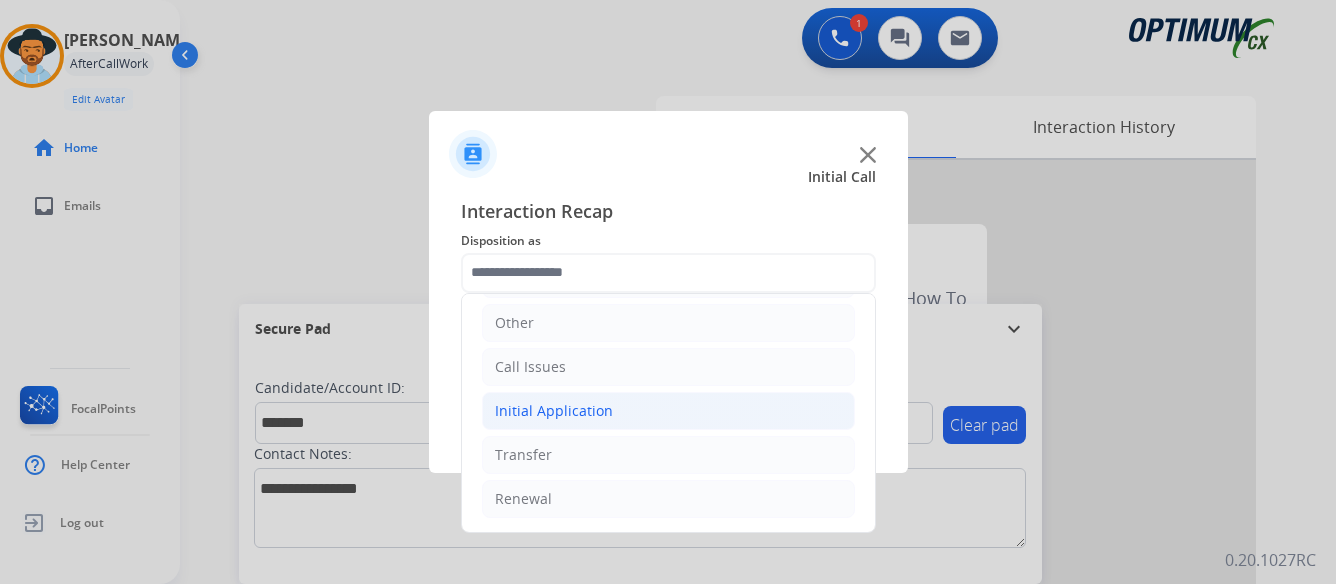 click on "Initial Application" 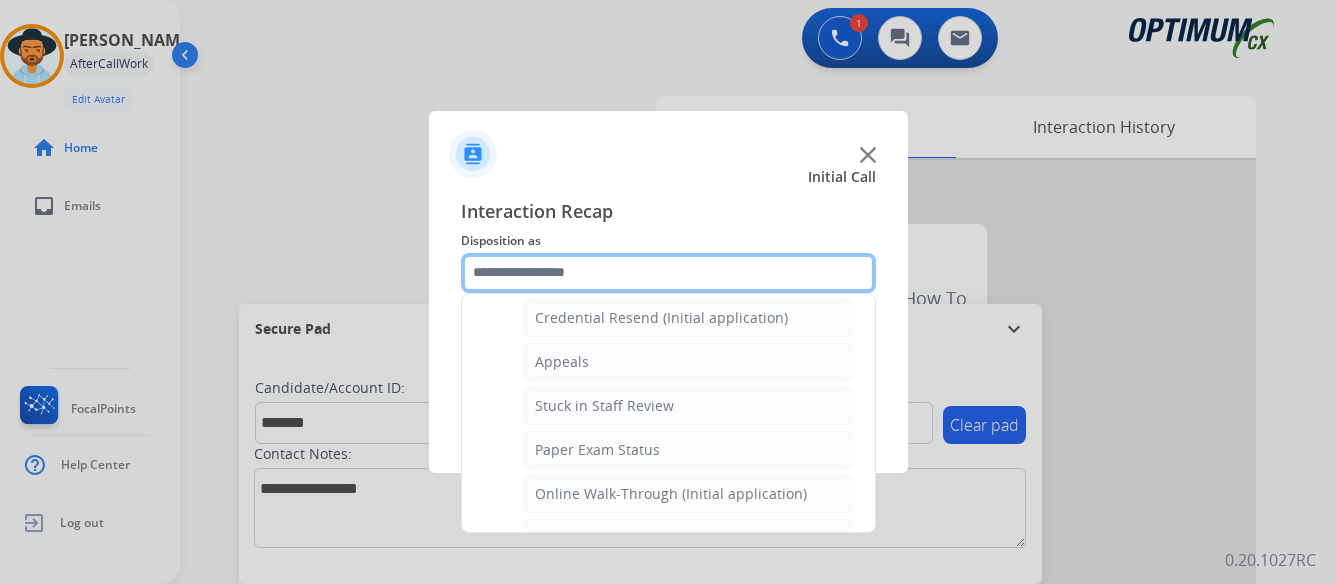 scroll, scrollTop: 336, scrollLeft: 0, axis: vertical 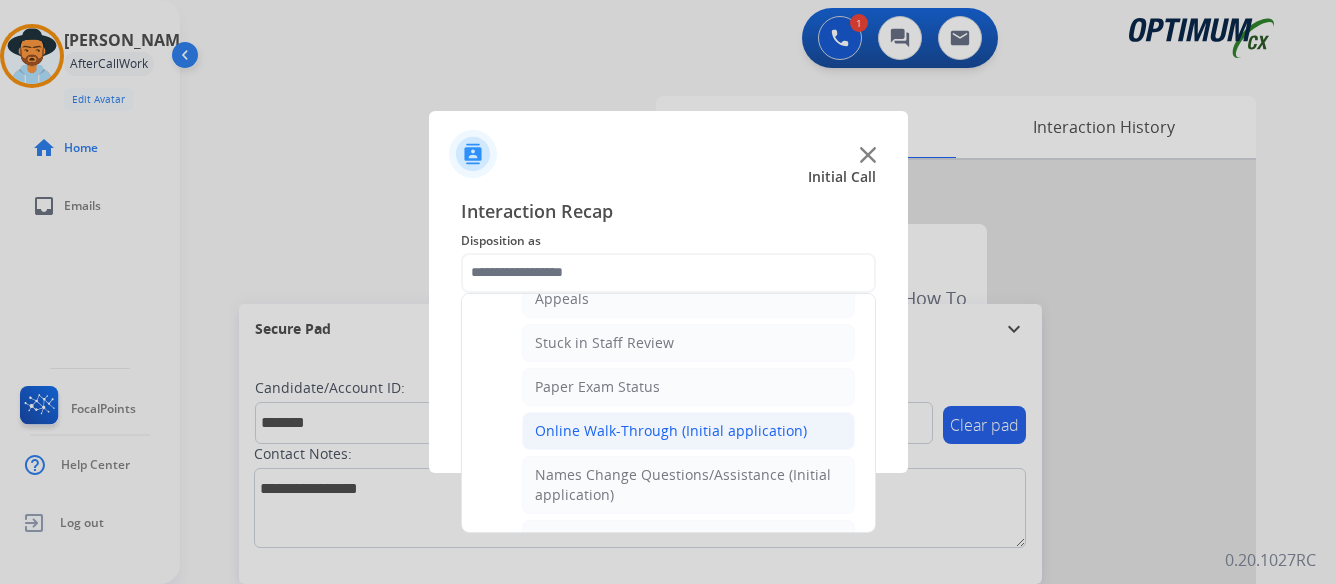 click on "Online Walk-Through (Initial application)" 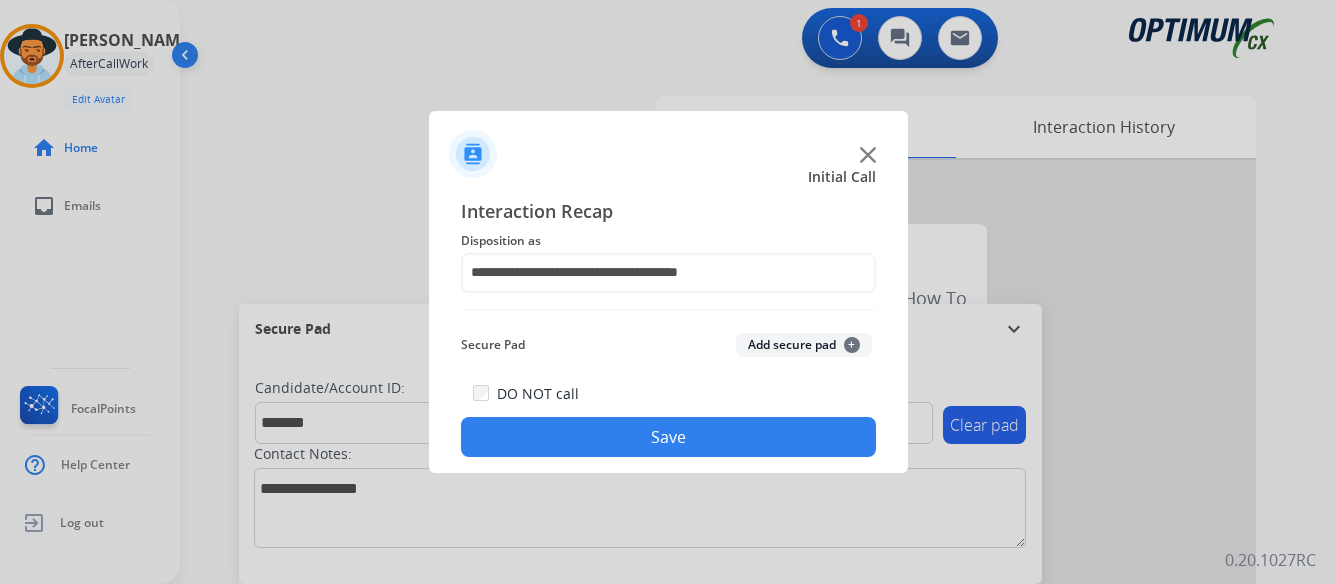 click on "Save" 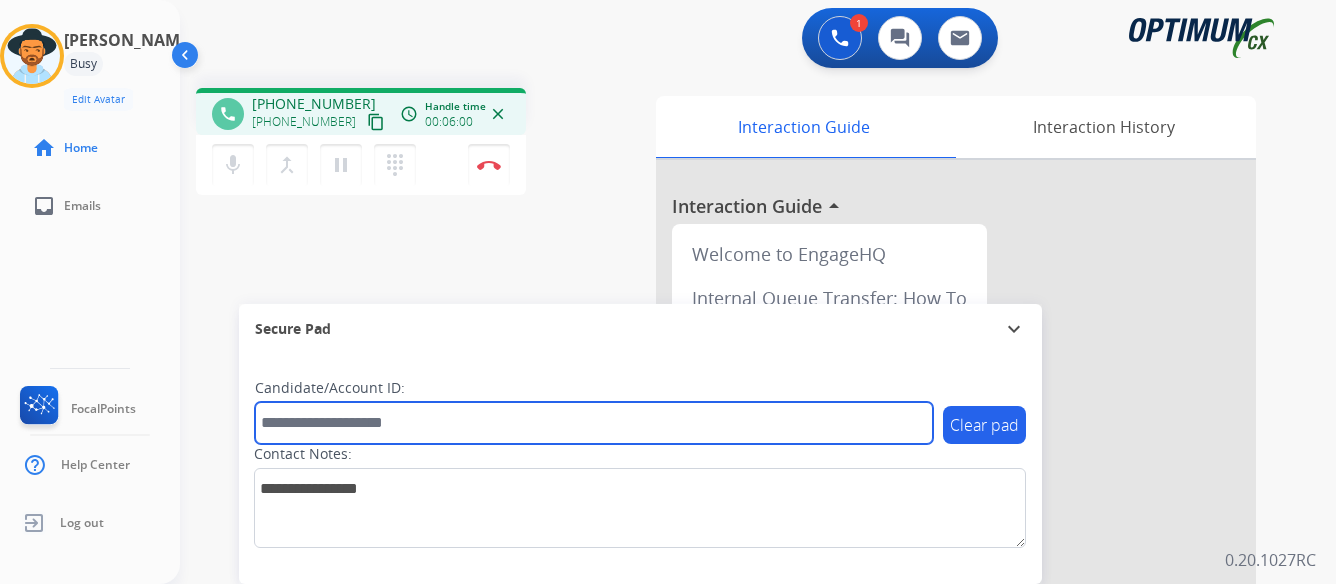paste on "*******" 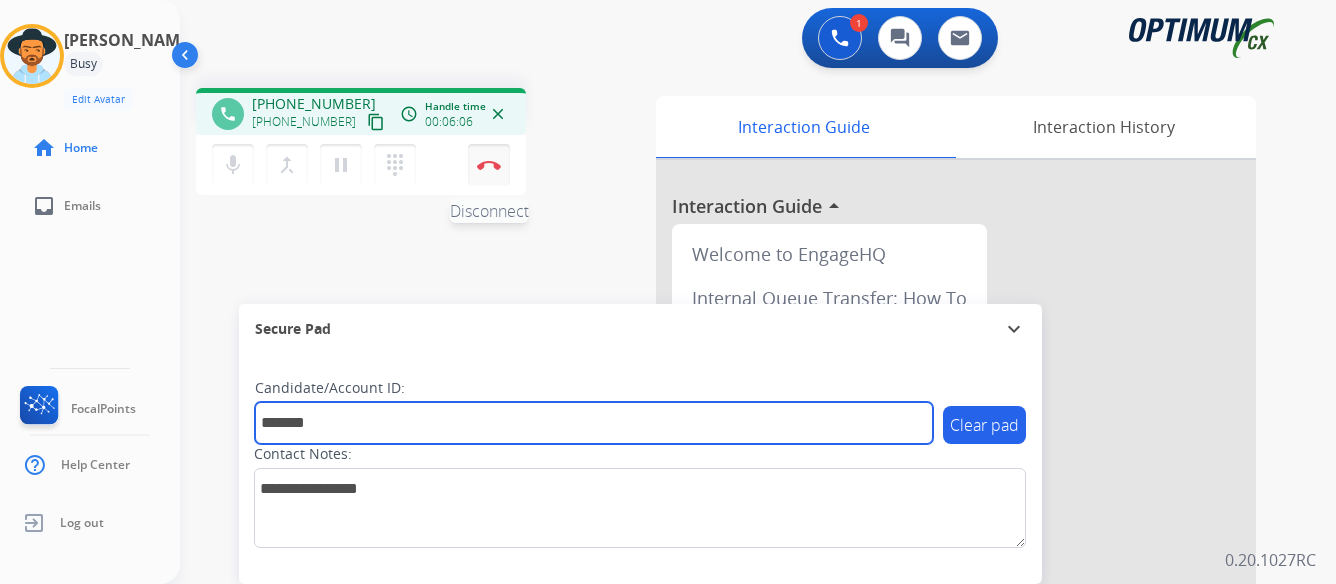 type on "*******" 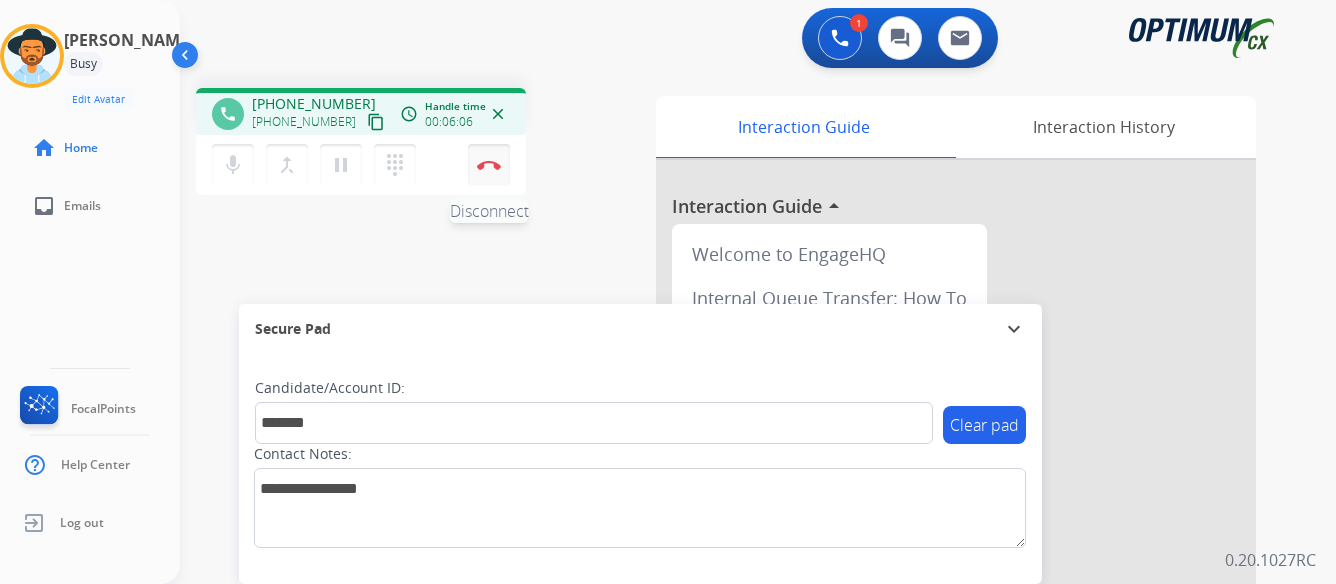 click at bounding box center [489, 165] 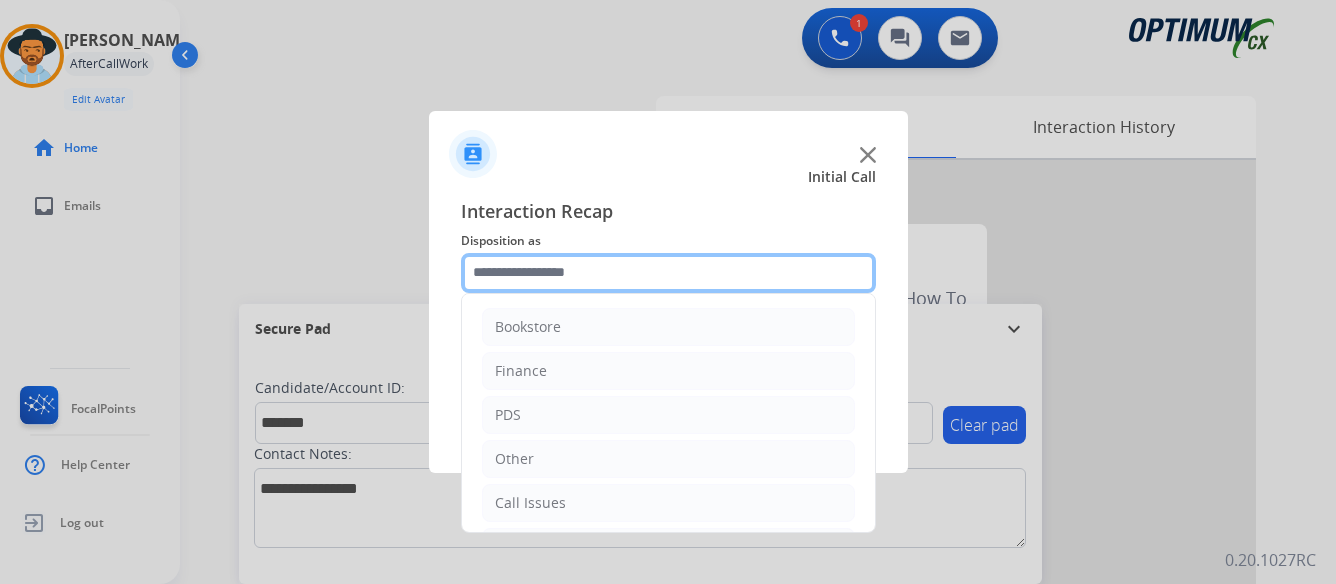 click 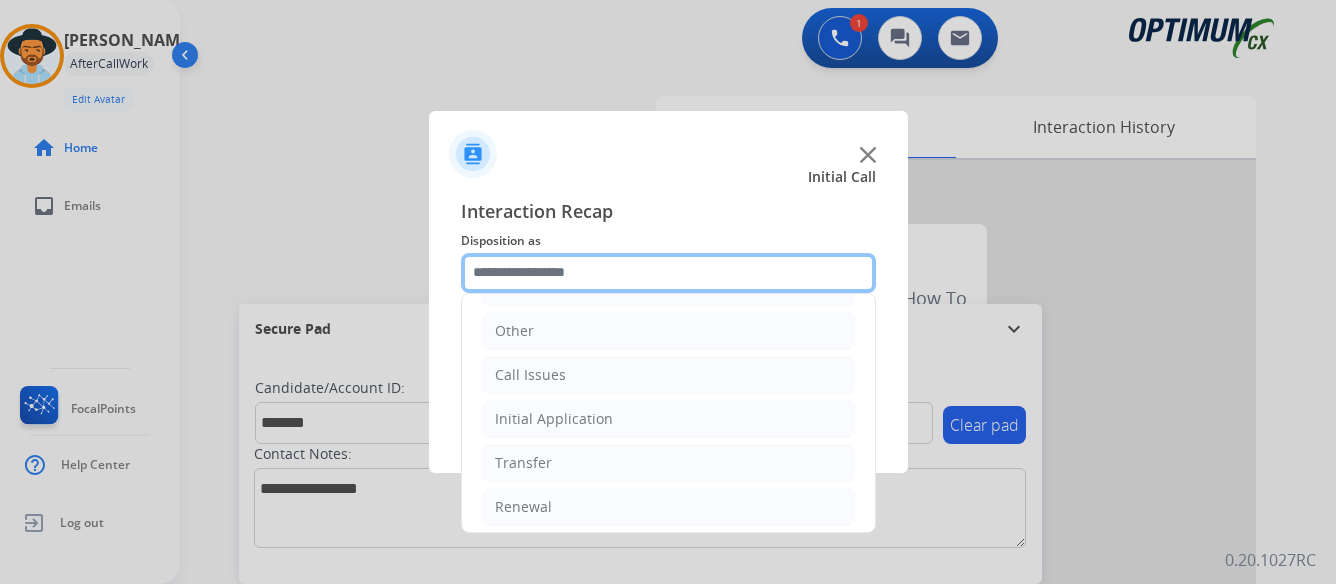 scroll, scrollTop: 136, scrollLeft: 0, axis: vertical 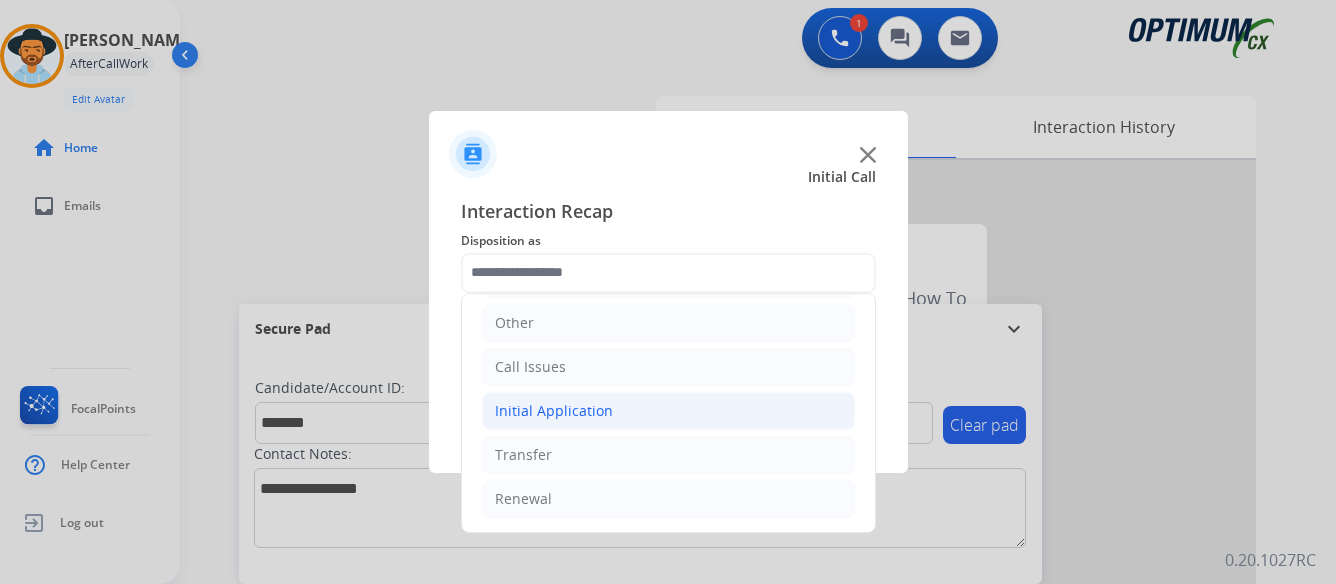 click on "Initial Application" 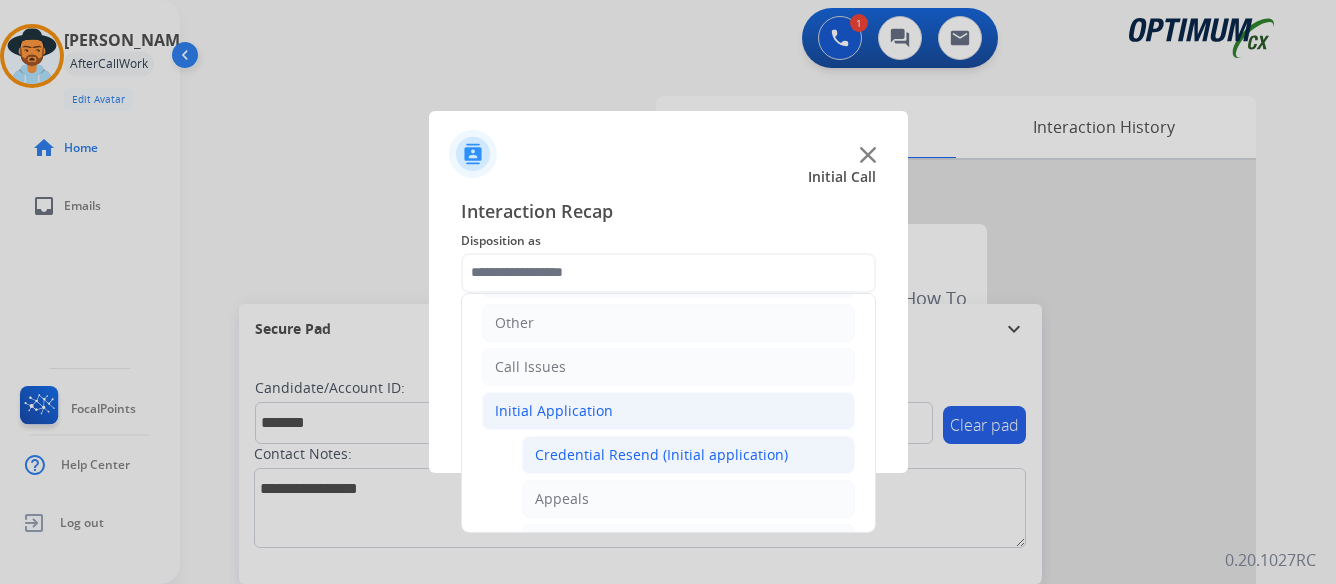 click on "Credential Resend (Initial application)" 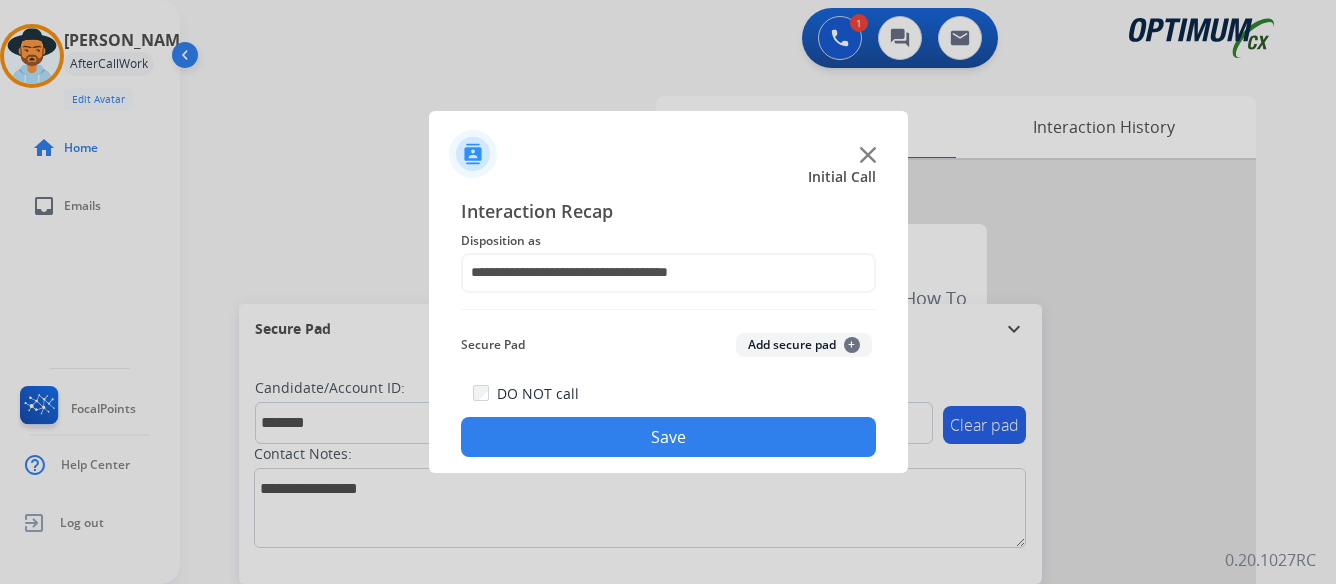 click on "Save" 